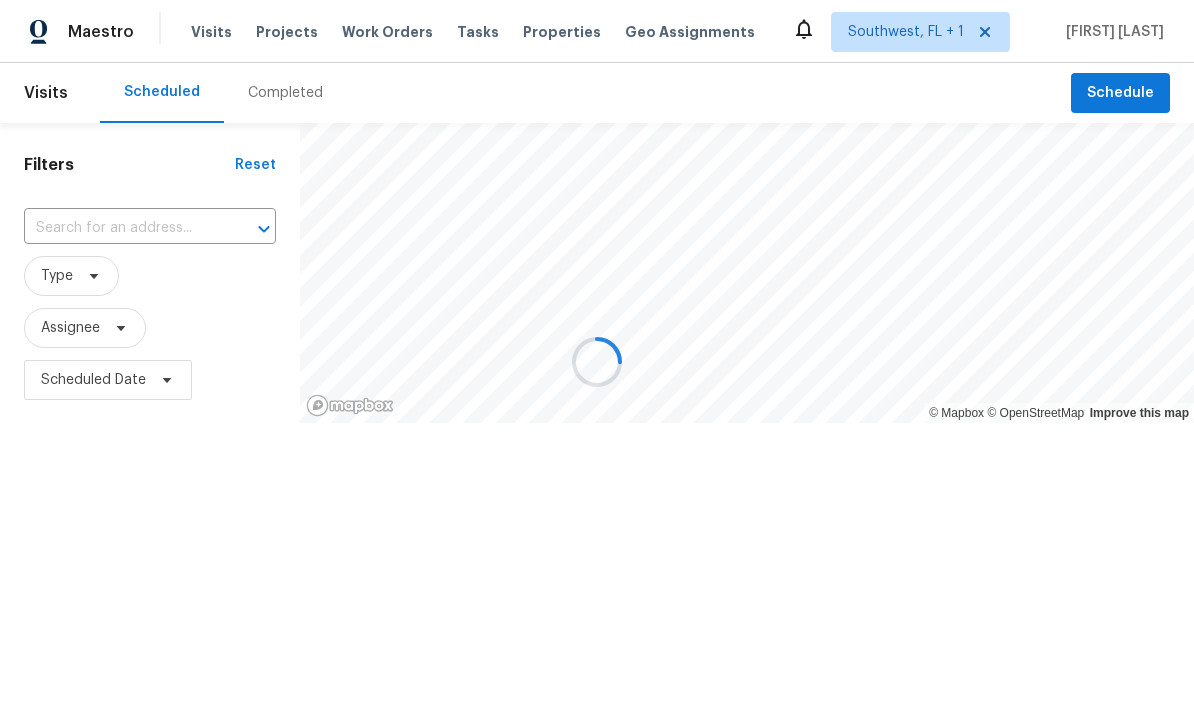 scroll, scrollTop: 1, scrollLeft: 0, axis: vertical 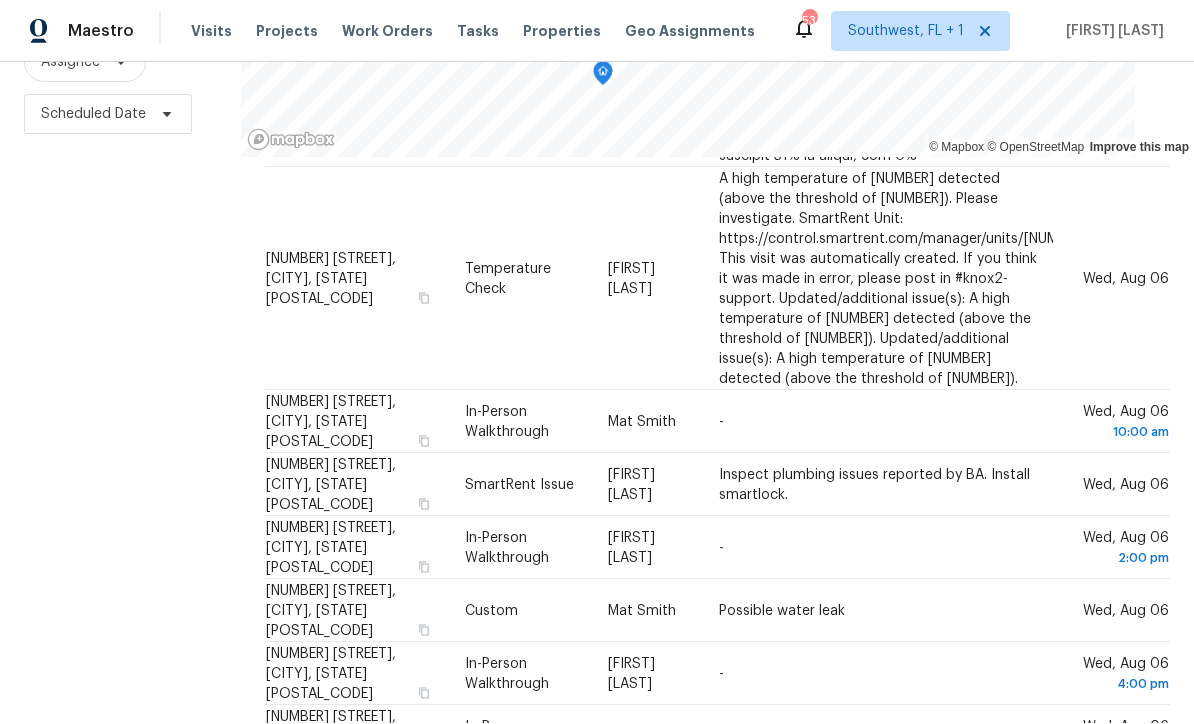 click 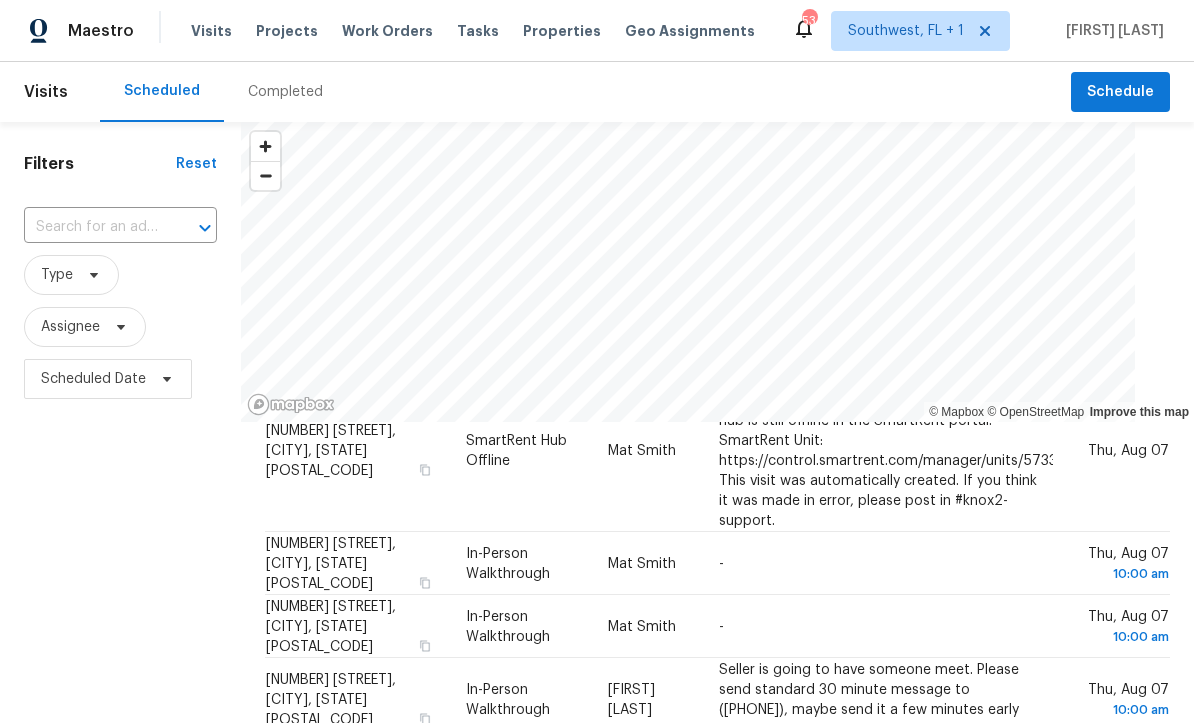 scroll, scrollTop: 1, scrollLeft: 0, axis: vertical 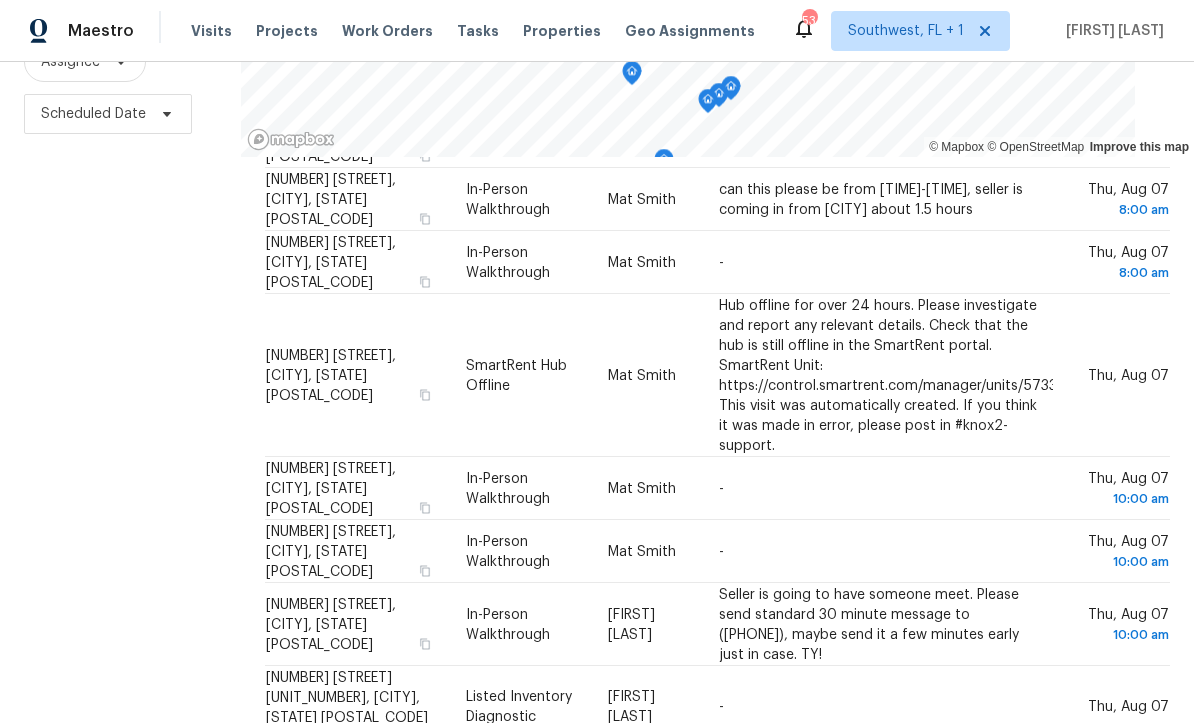 click 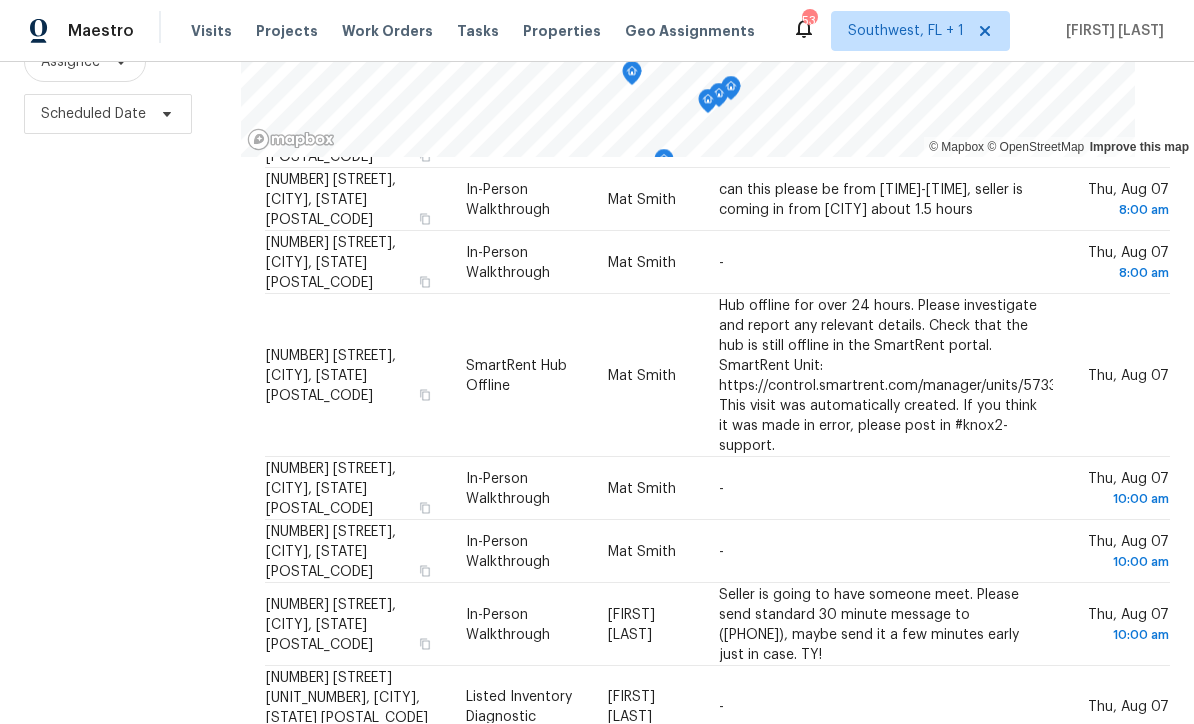 scroll, scrollTop: 0, scrollLeft: 0, axis: both 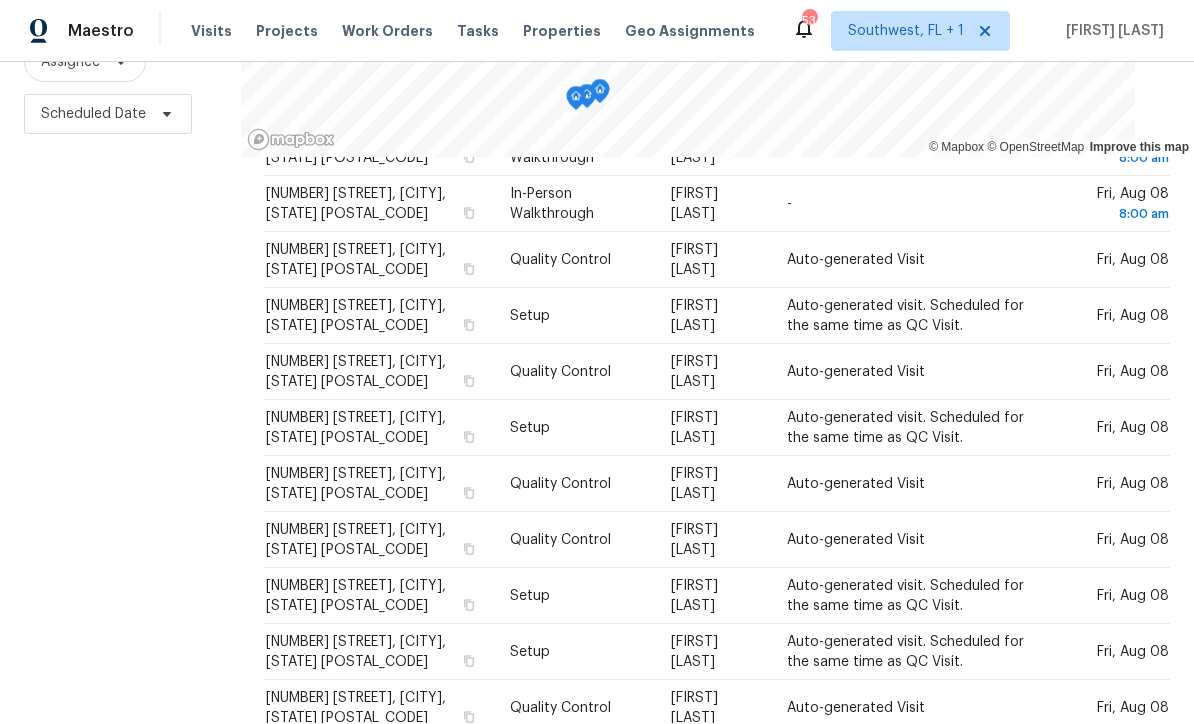 click 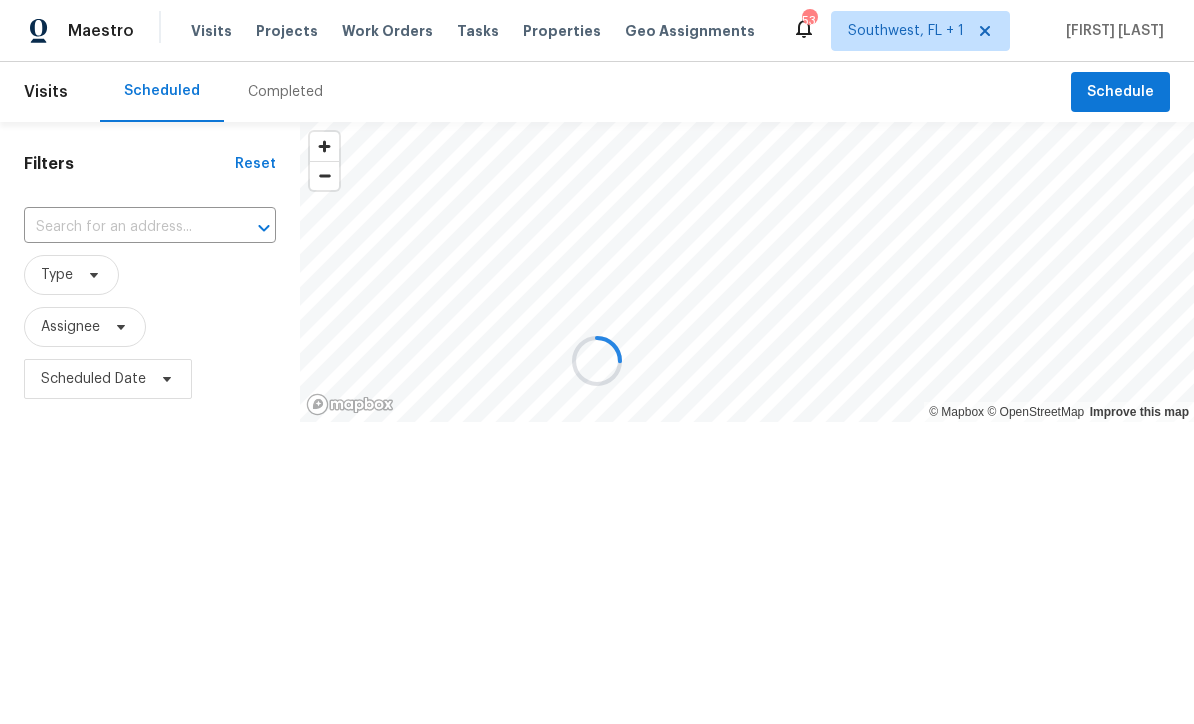 scroll, scrollTop: 0, scrollLeft: 0, axis: both 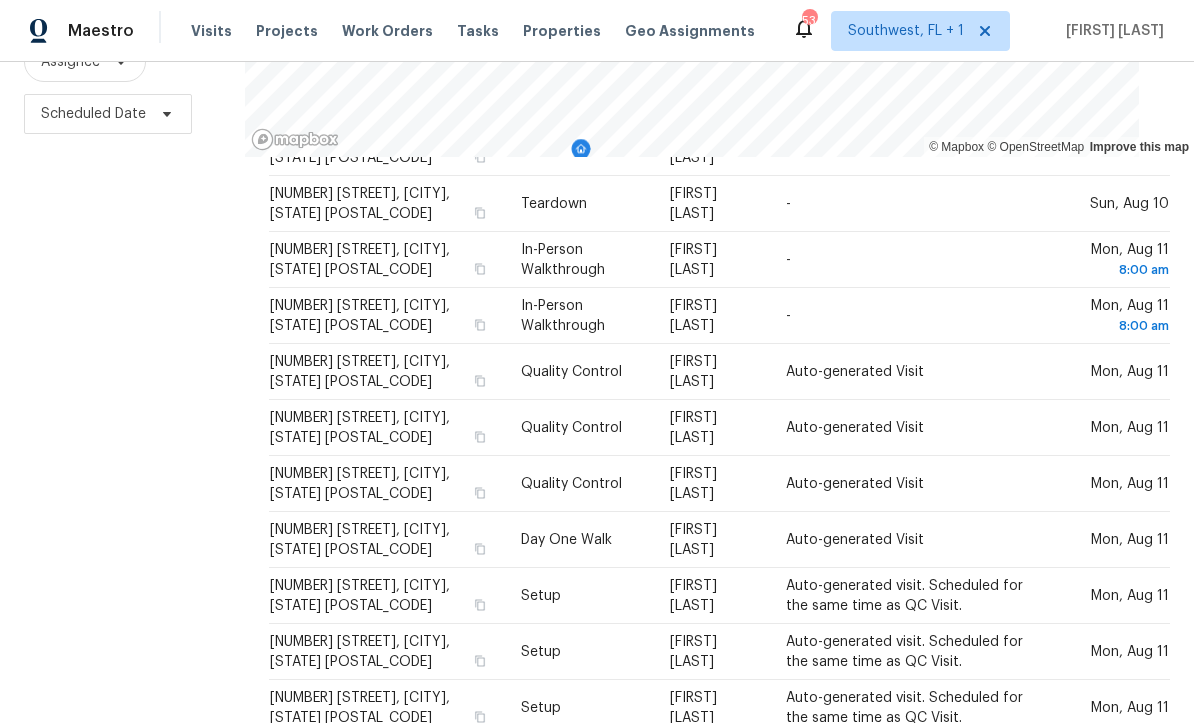 click 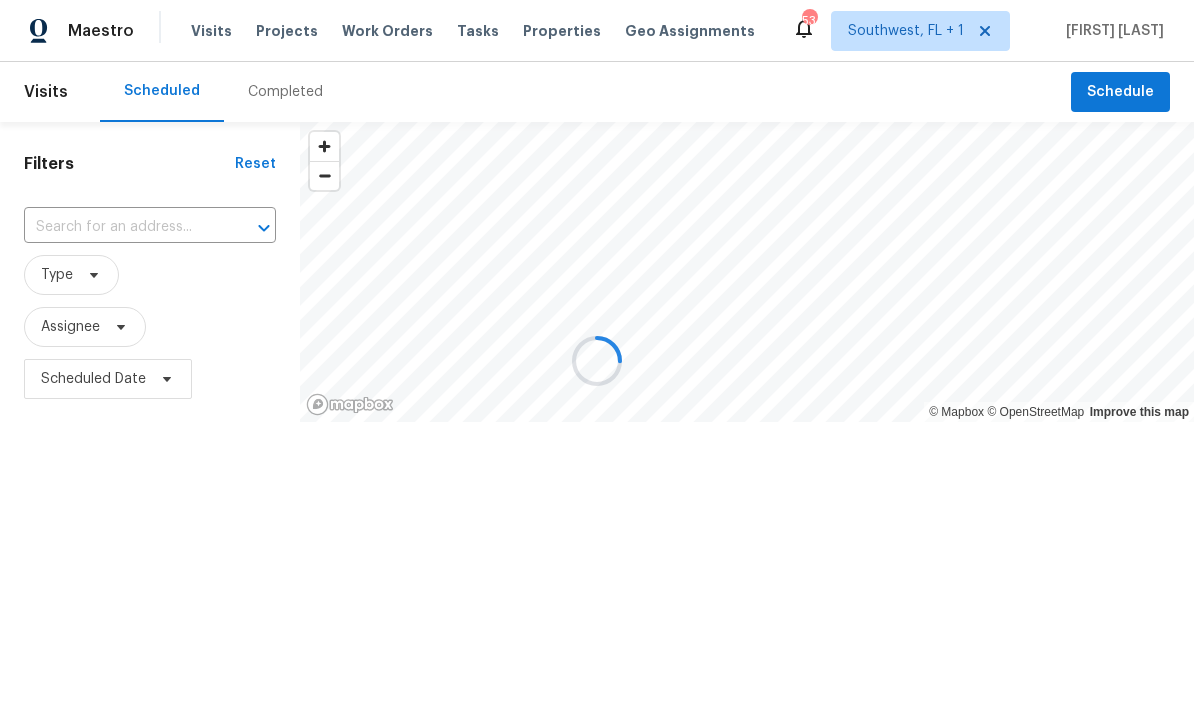 scroll, scrollTop: 0, scrollLeft: 0, axis: both 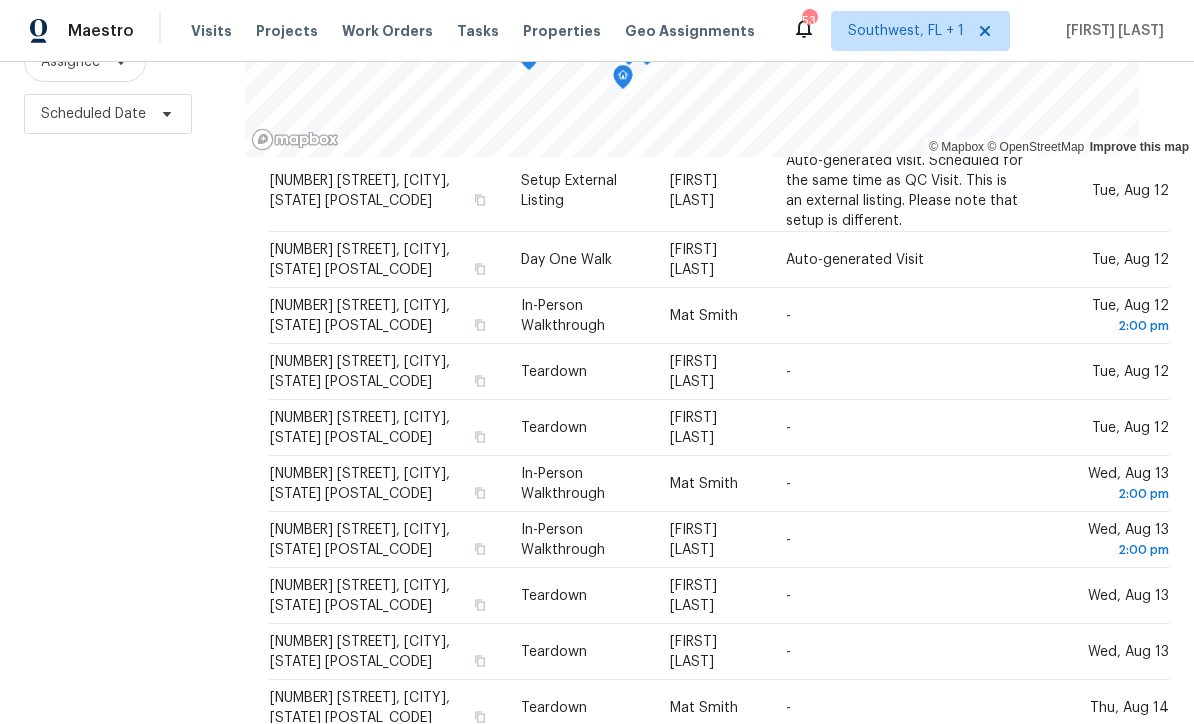 click 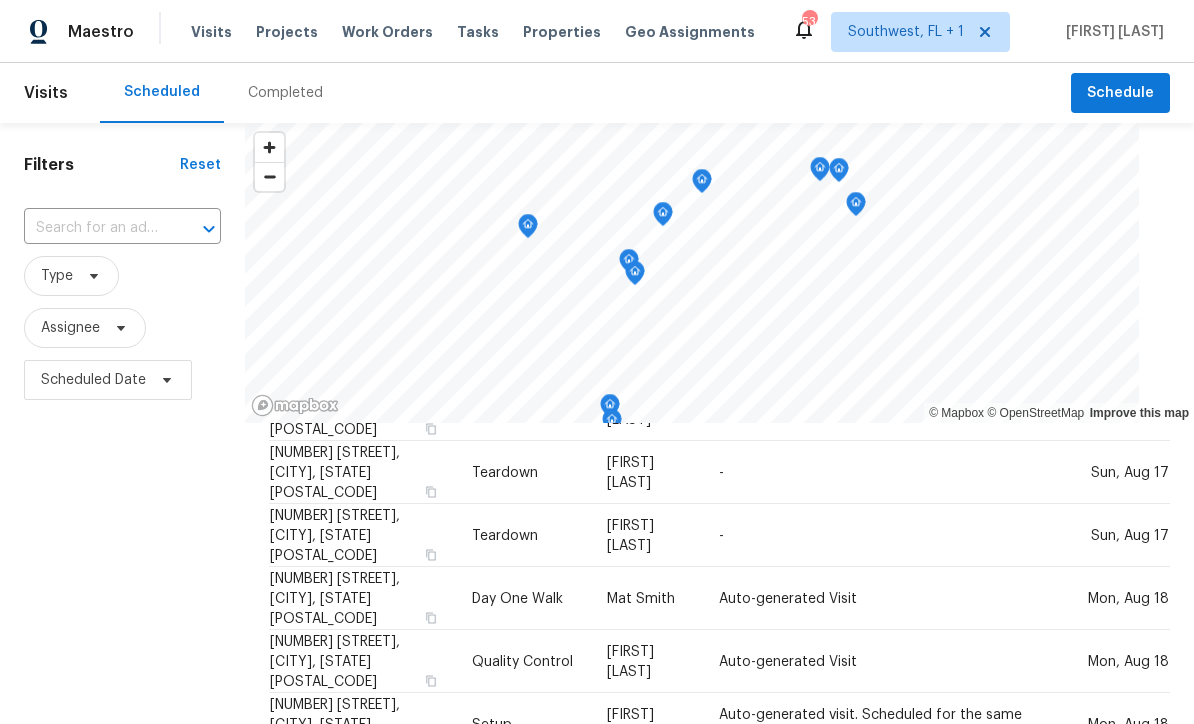 scroll, scrollTop: 721, scrollLeft: 0, axis: vertical 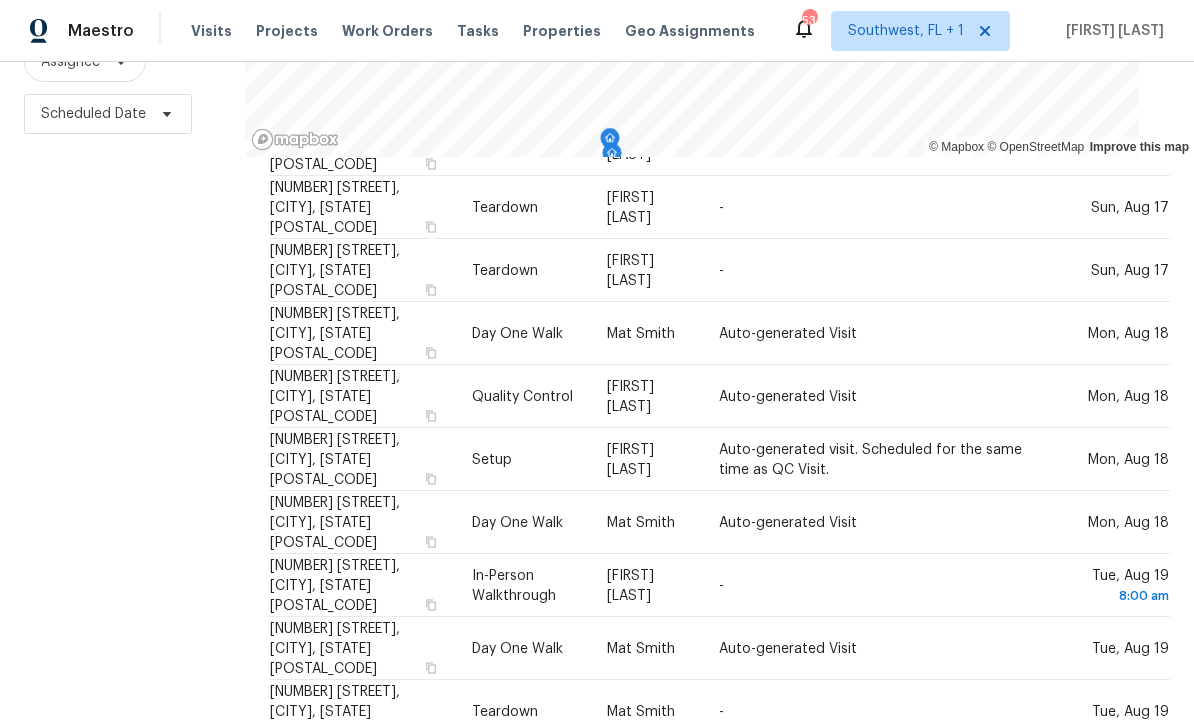 click on "101 - 120 of 155" at bounding box center [719, 896] 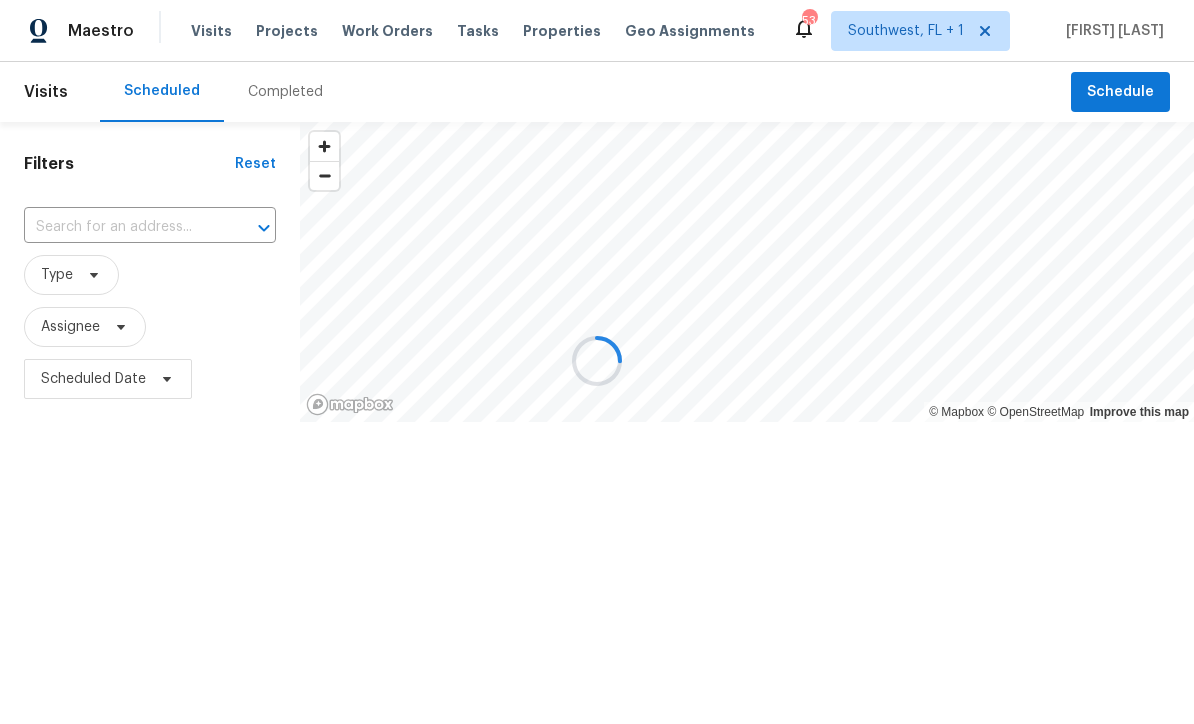 scroll, scrollTop: 1, scrollLeft: 0, axis: vertical 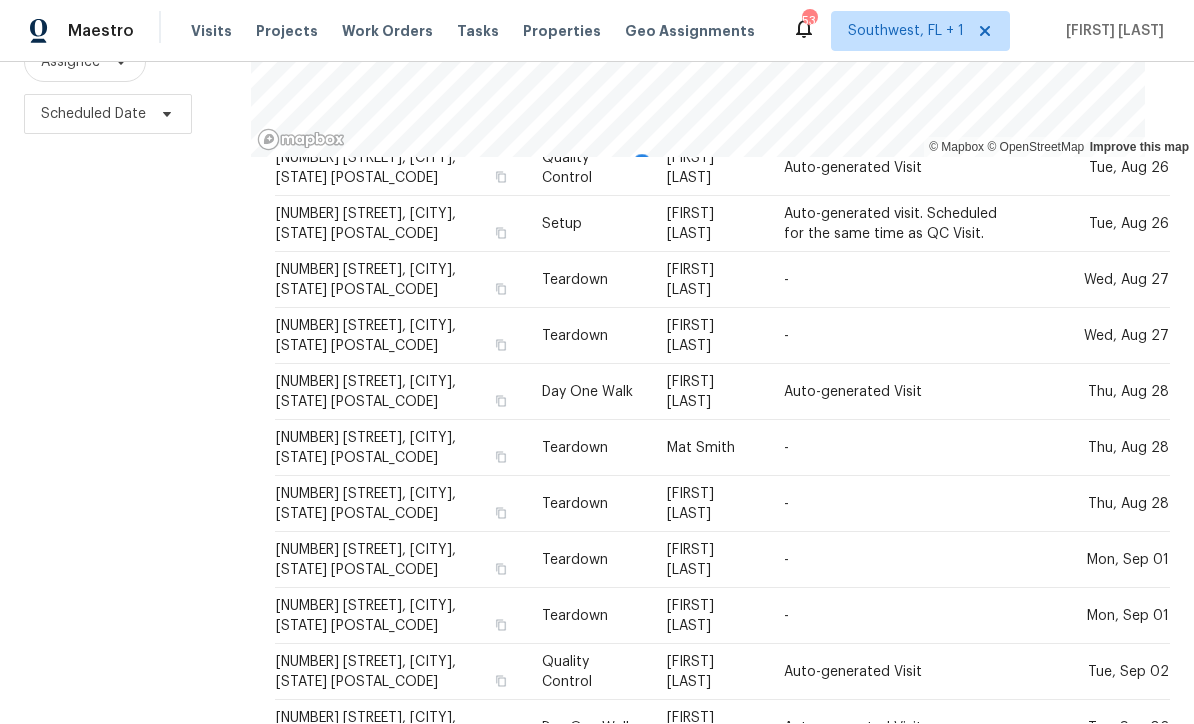 click 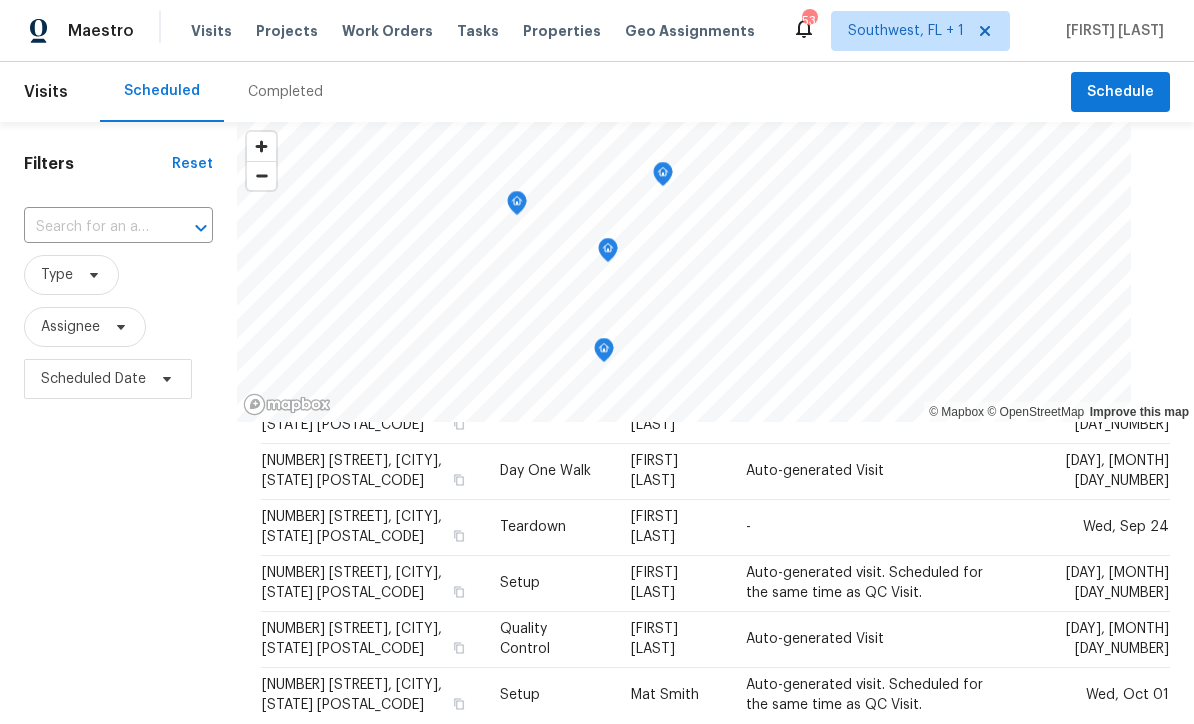 scroll, scrollTop: 1, scrollLeft: 0, axis: vertical 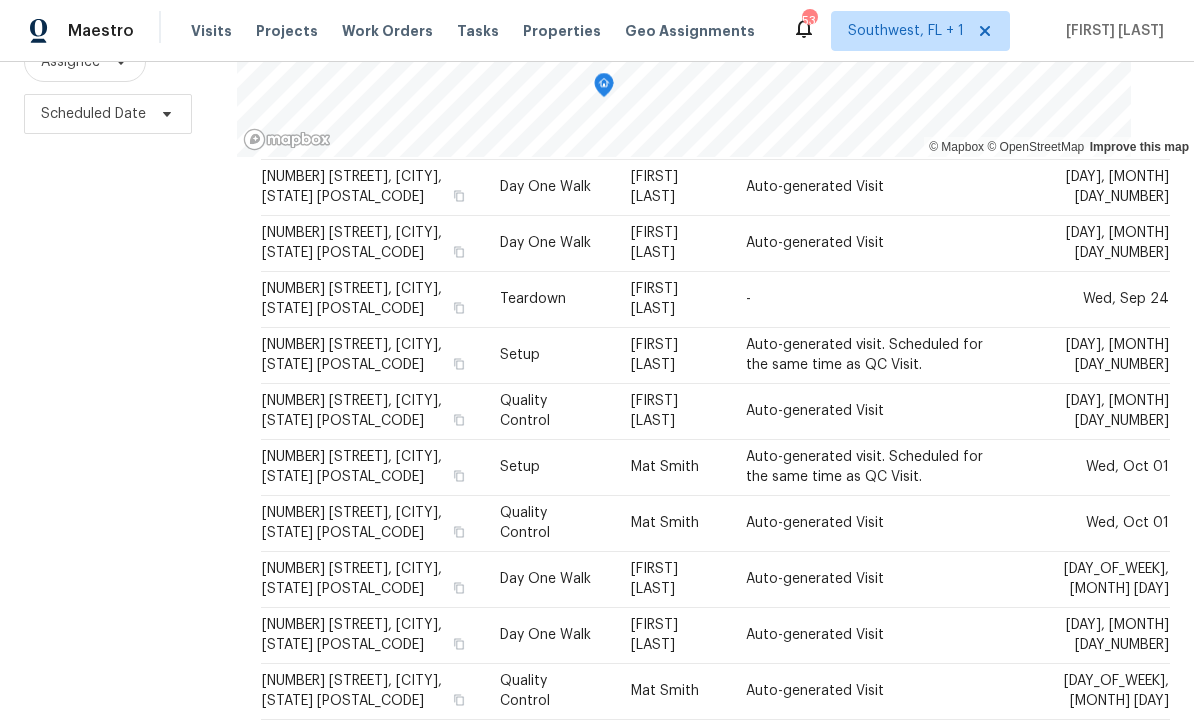 click 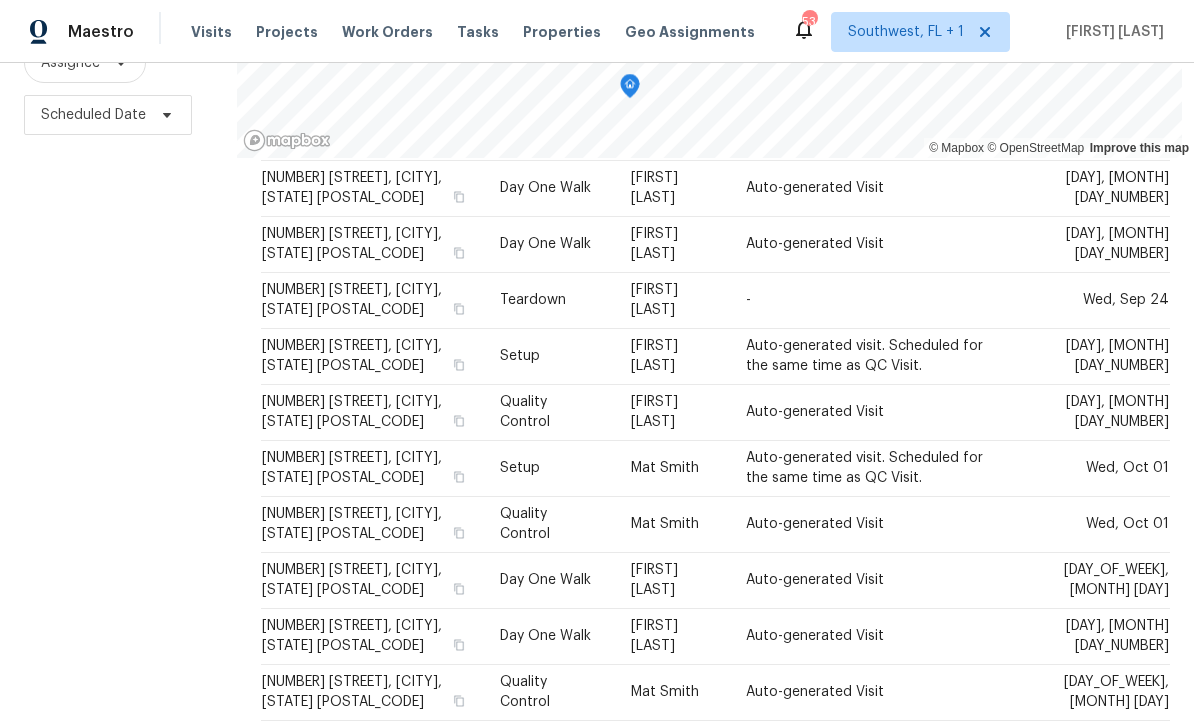 scroll, scrollTop: 265, scrollLeft: 0, axis: vertical 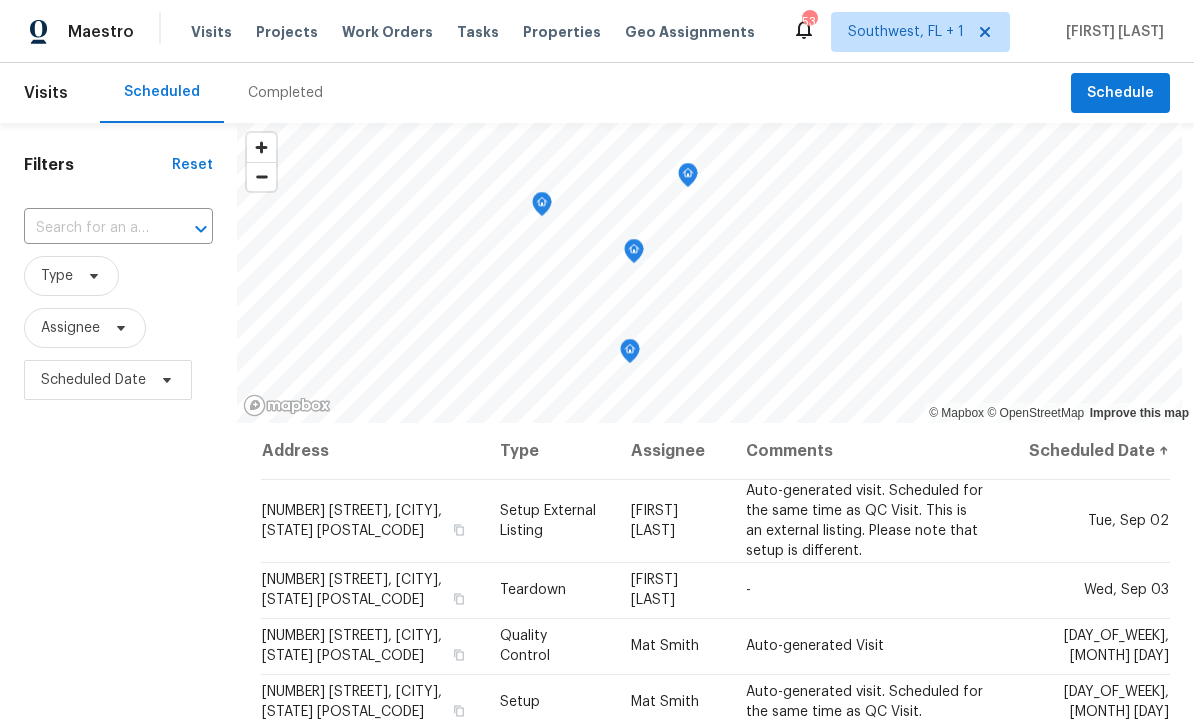 click on "Projects" at bounding box center [287, 32] 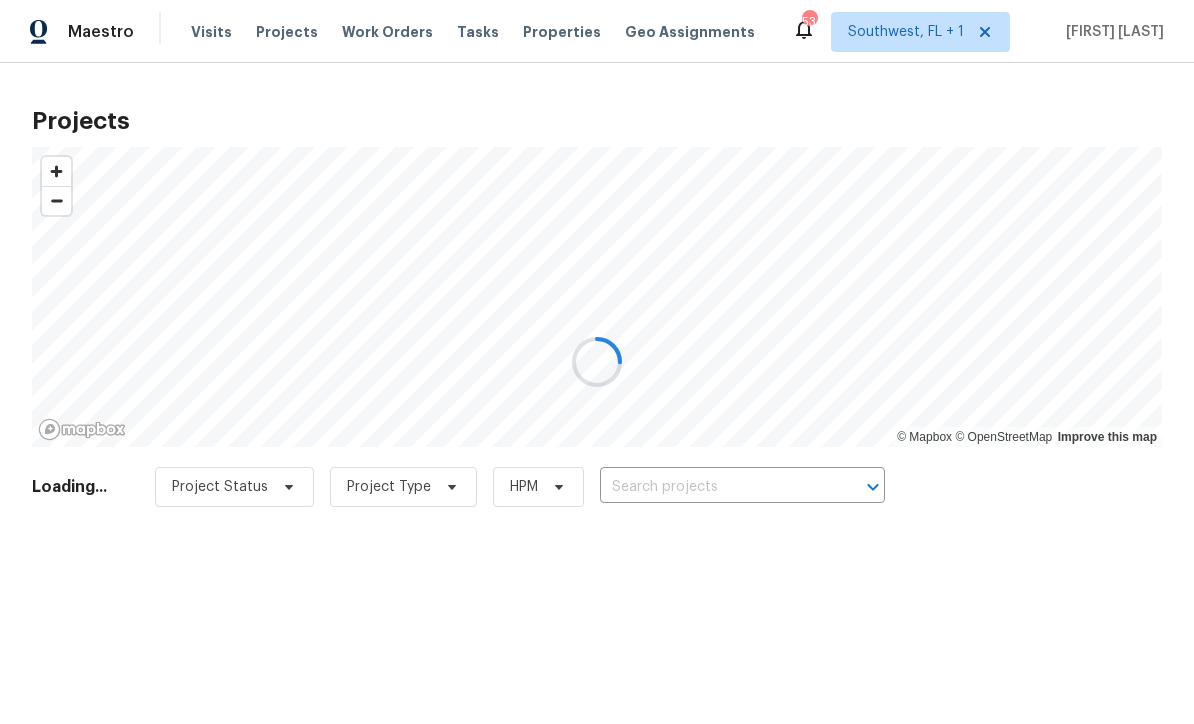 click at bounding box center [597, 362] 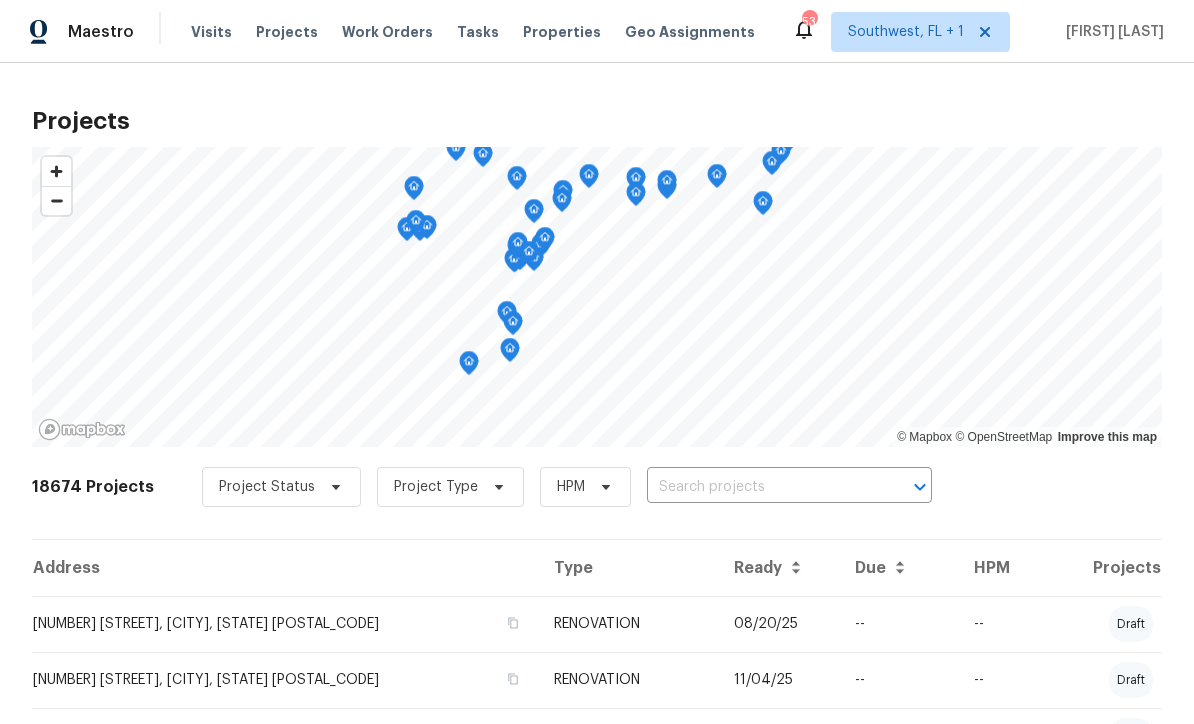 click at bounding box center [761, 487] 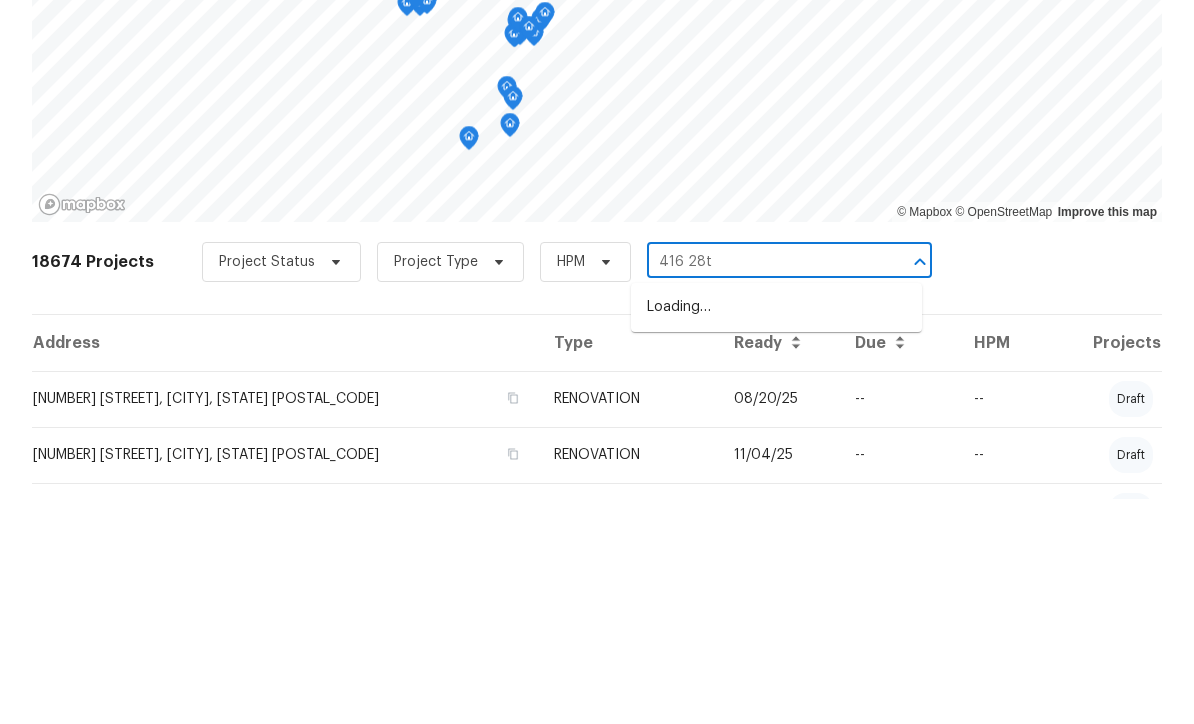 type on "[NUMBER] [STREET]" 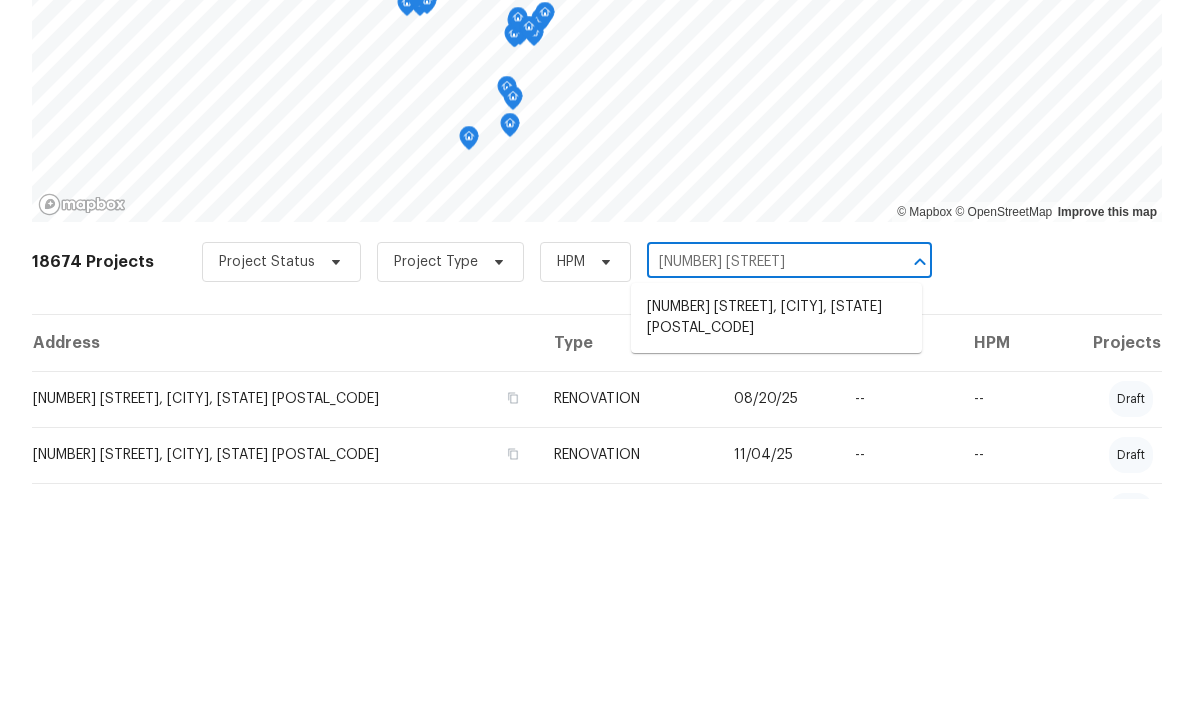 scroll, scrollTop: 66, scrollLeft: 0, axis: vertical 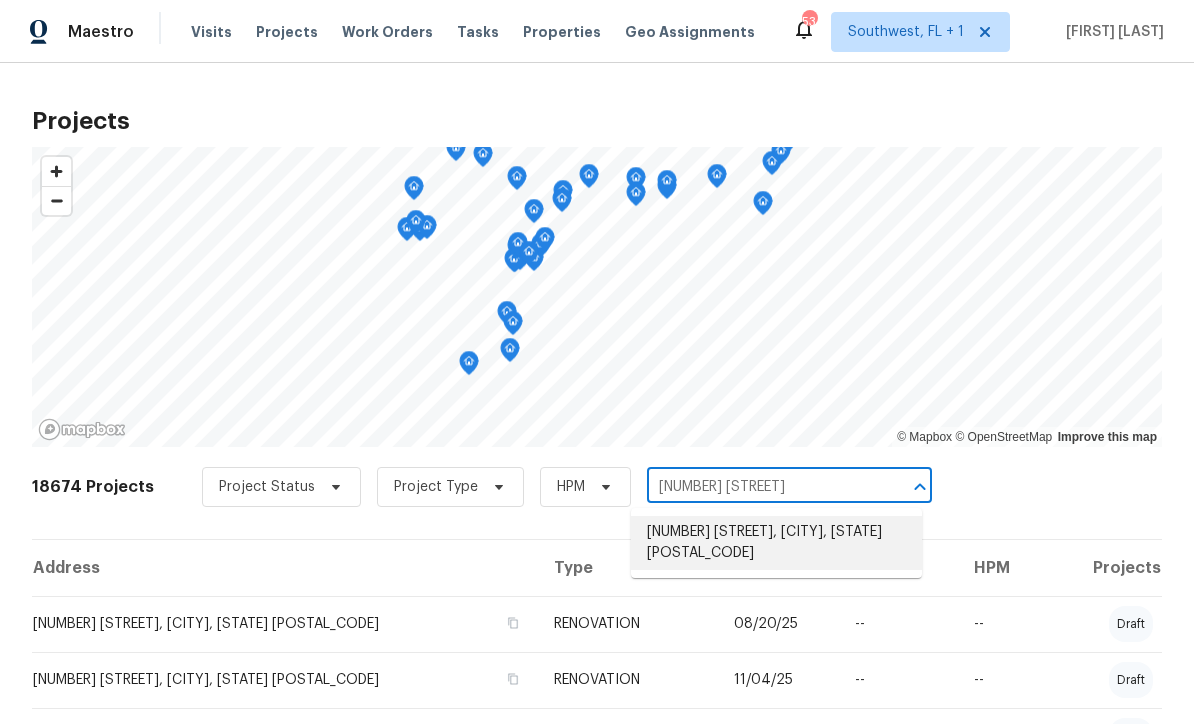 click on "[NUMBER] [STREET], [CITY], [STATE] [POSTAL_CODE]" at bounding box center (776, 543) 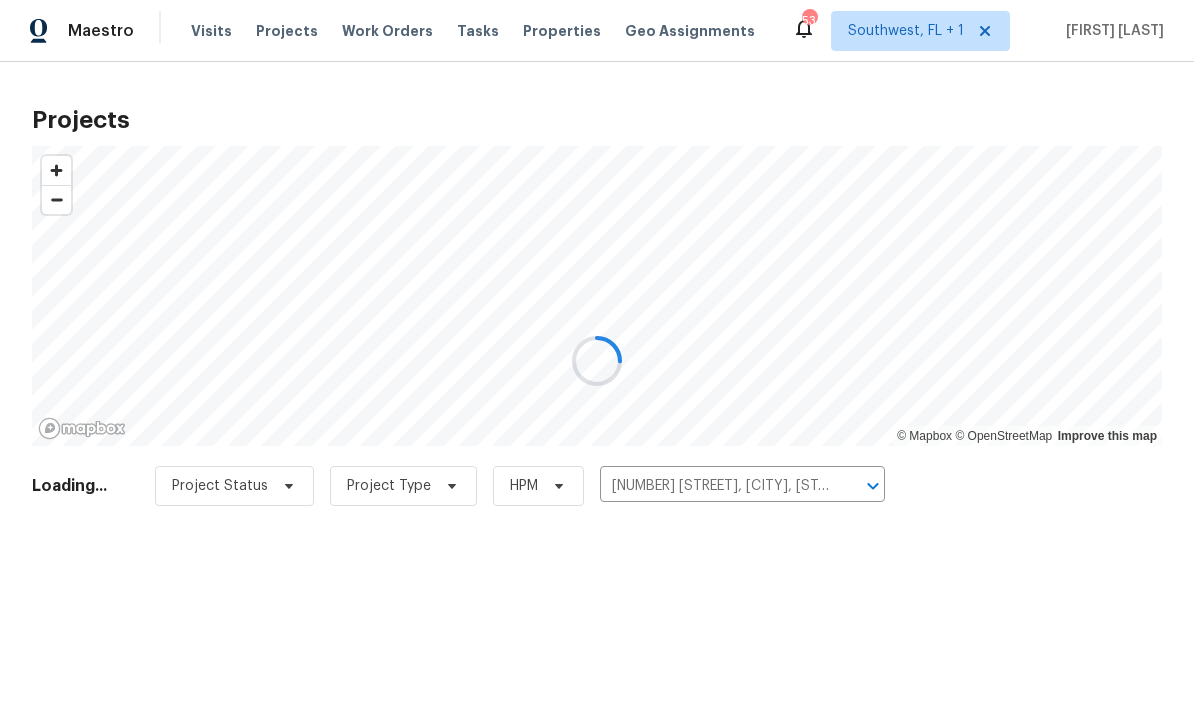 scroll, scrollTop: 1, scrollLeft: 0, axis: vertical 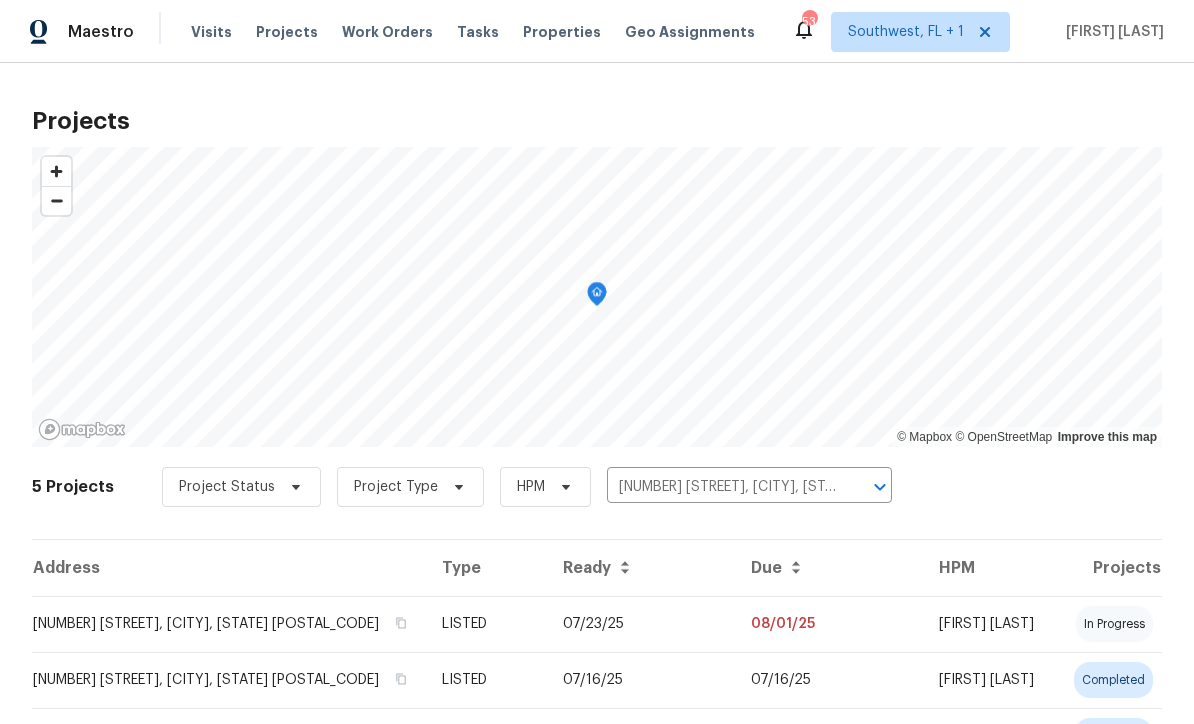 click on "[NUMBER] [STREET], [CITY], [STATE] [POSTAL_CODE]" at bounding box center (229, 624) 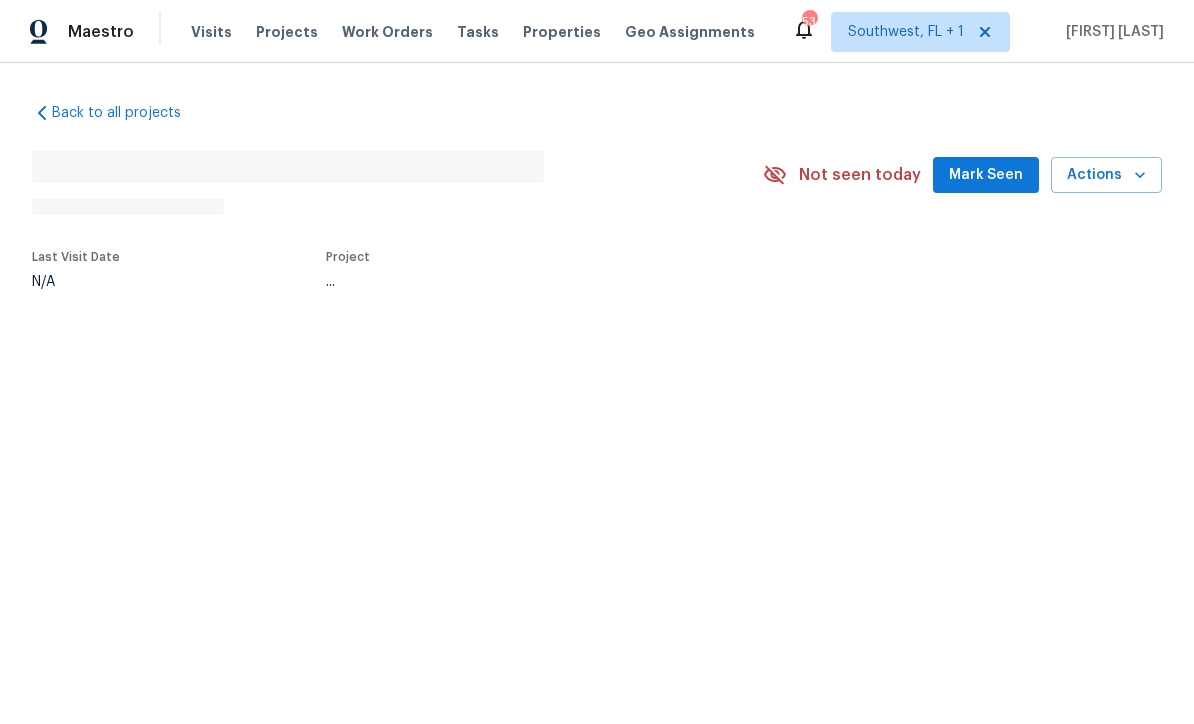 scroll, scrollTop: 0, scrollLeft: 0, axis: both 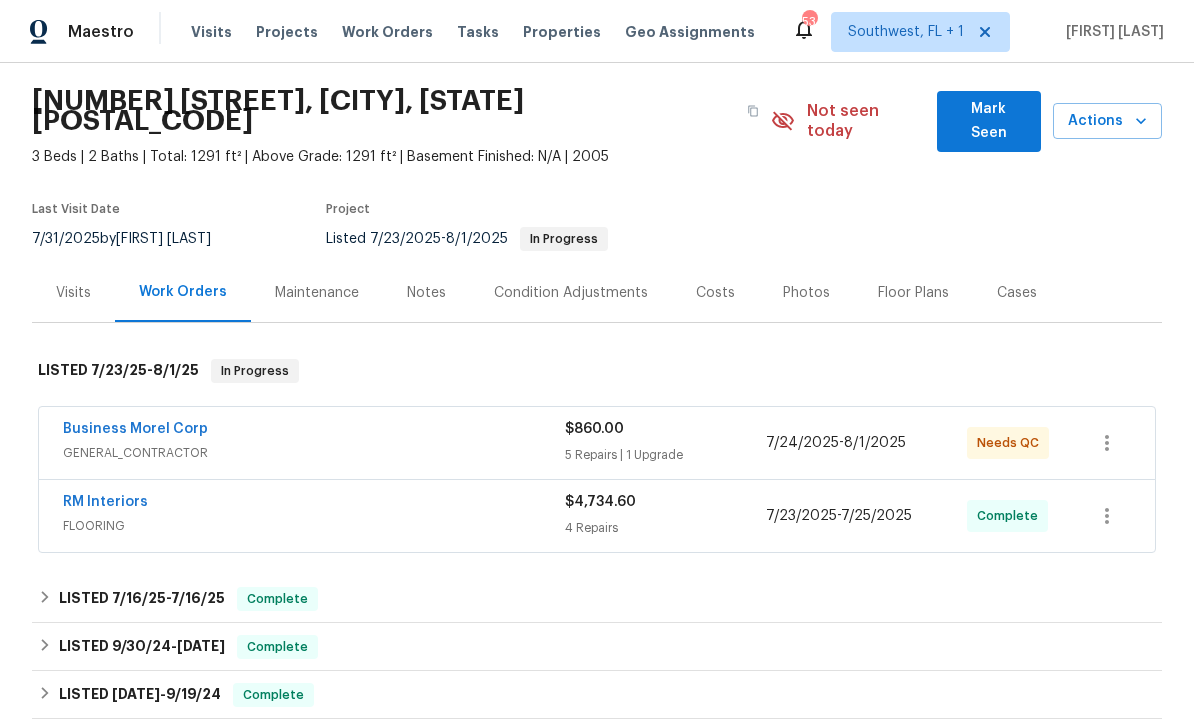 click on "Business Morel Corp" at bounding box center [135, 429] 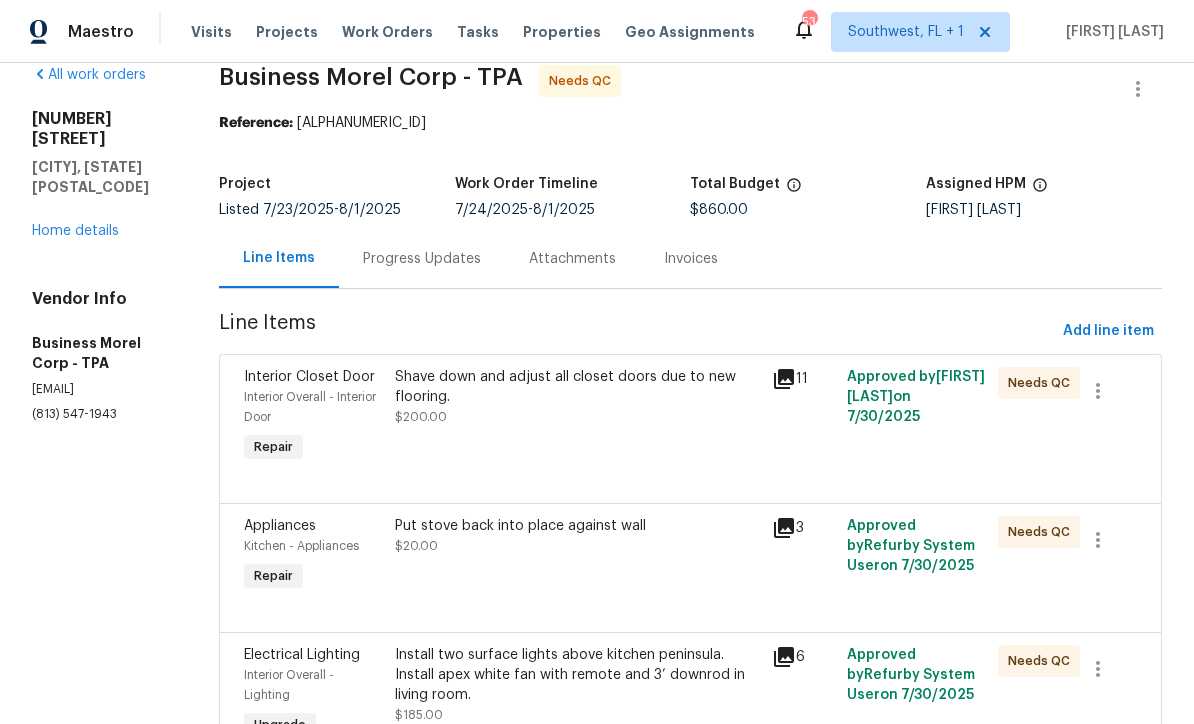 scroll, scrollTop: 34, scrollLeft: 0, axis: vertical 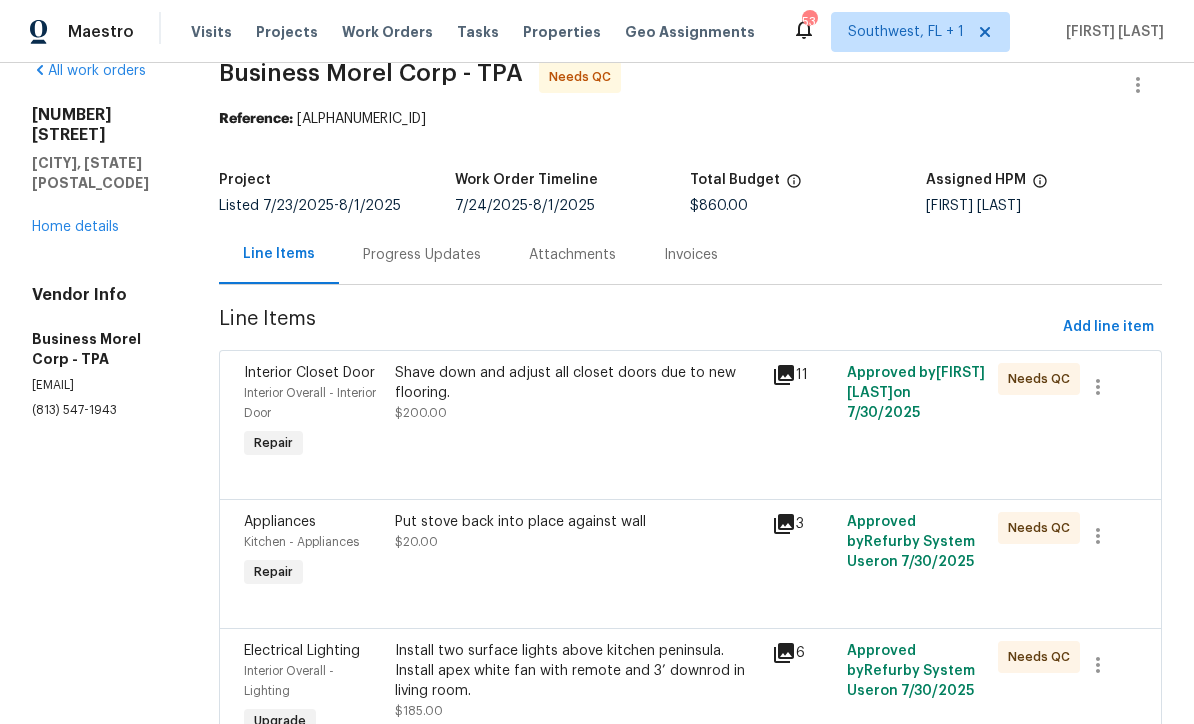click on "Progress Updates" at bounding box center [422, 255] 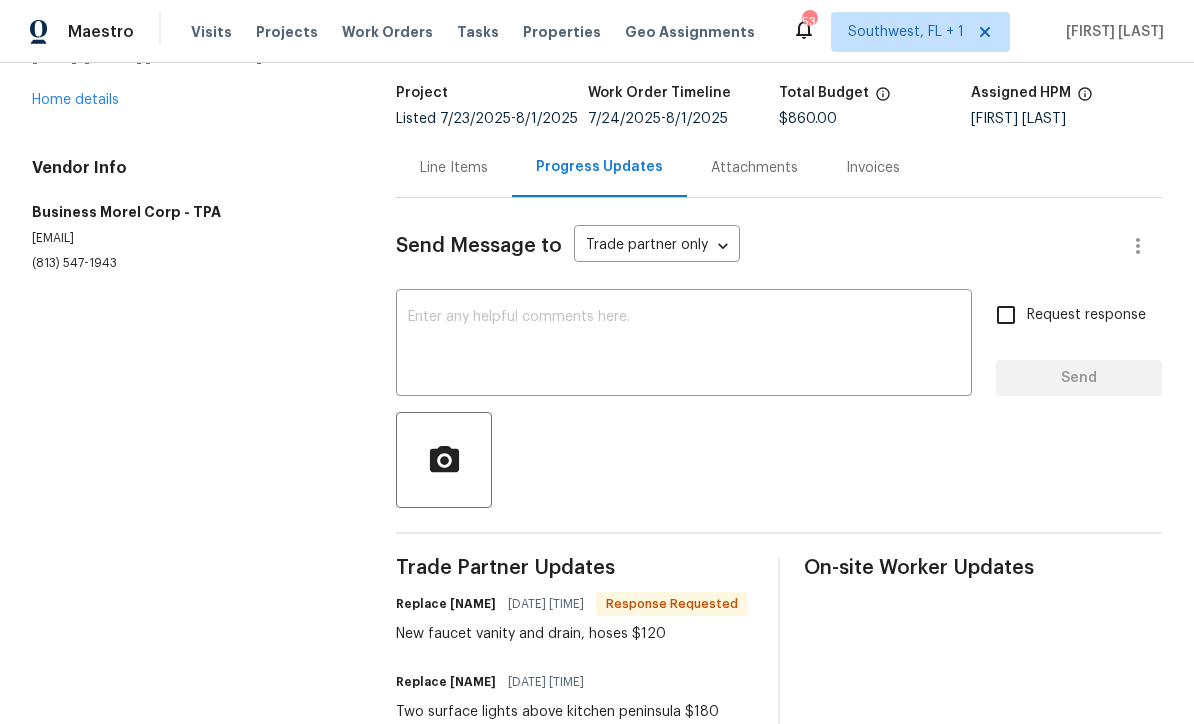 scroll, scrollTop: 114, scrollLeft: 0, axis: vertical 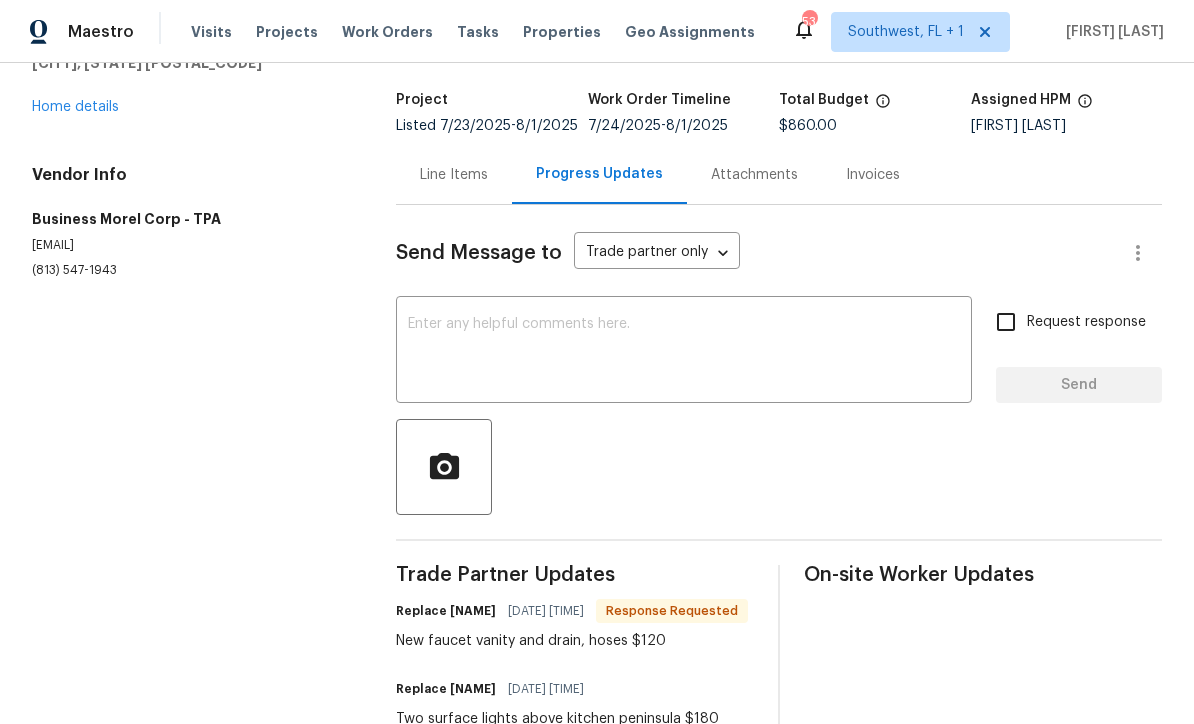 click on "Line Items" at bounding box center [454, 174] 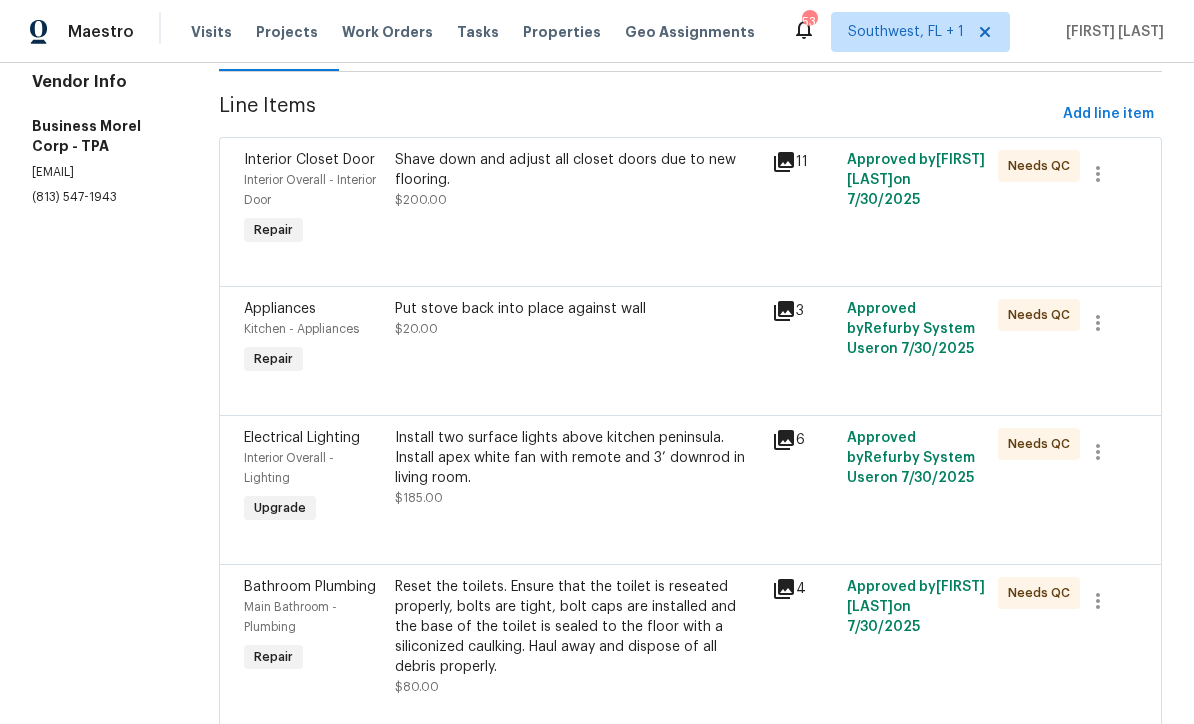 scroll, scrollTop: 248, scrollLeft: 0, axis: vertical 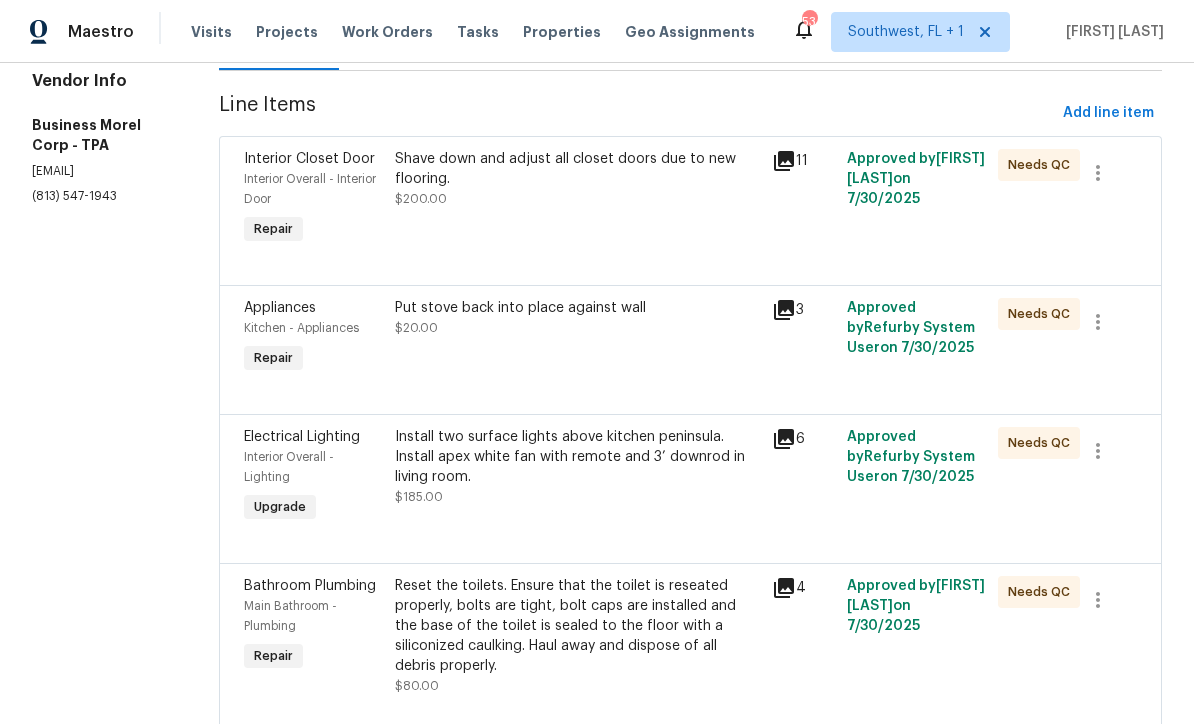 click on "Install two surface lights above kitchen peninsula. Install apex white fan with remote and 3’ downrod in living room. $185.00" at bounding box center [577, 467] 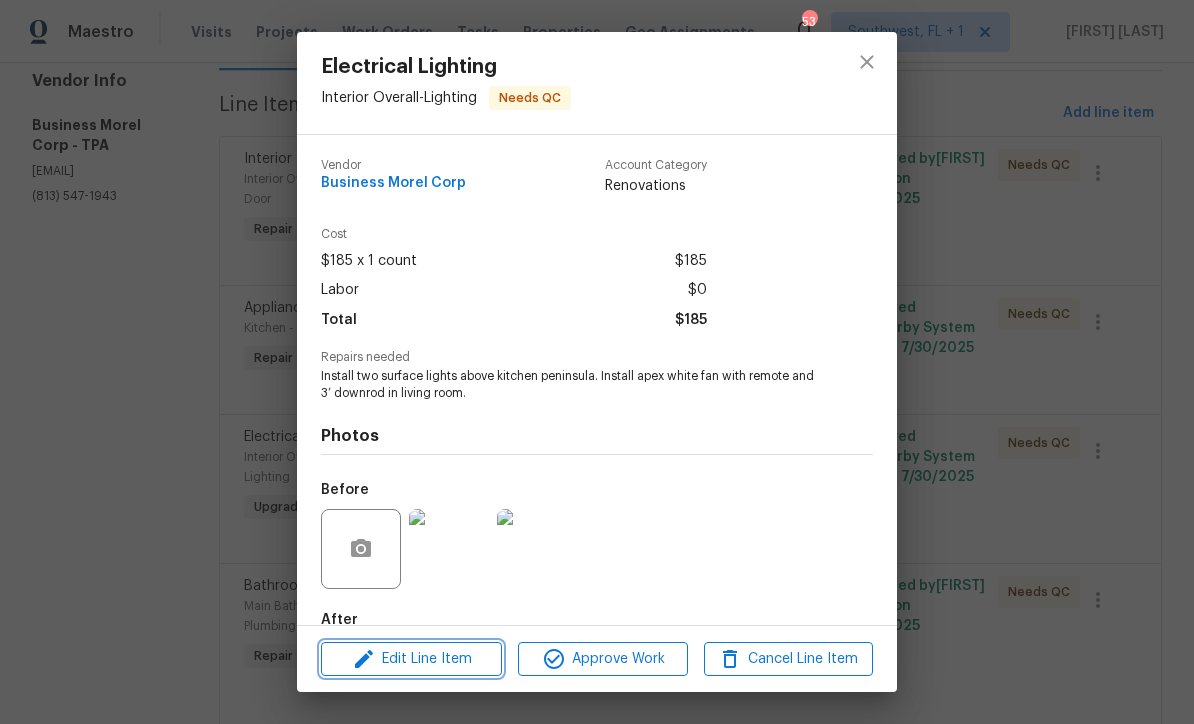 click on "Edit Line Item" at bounding box center (411, 659) 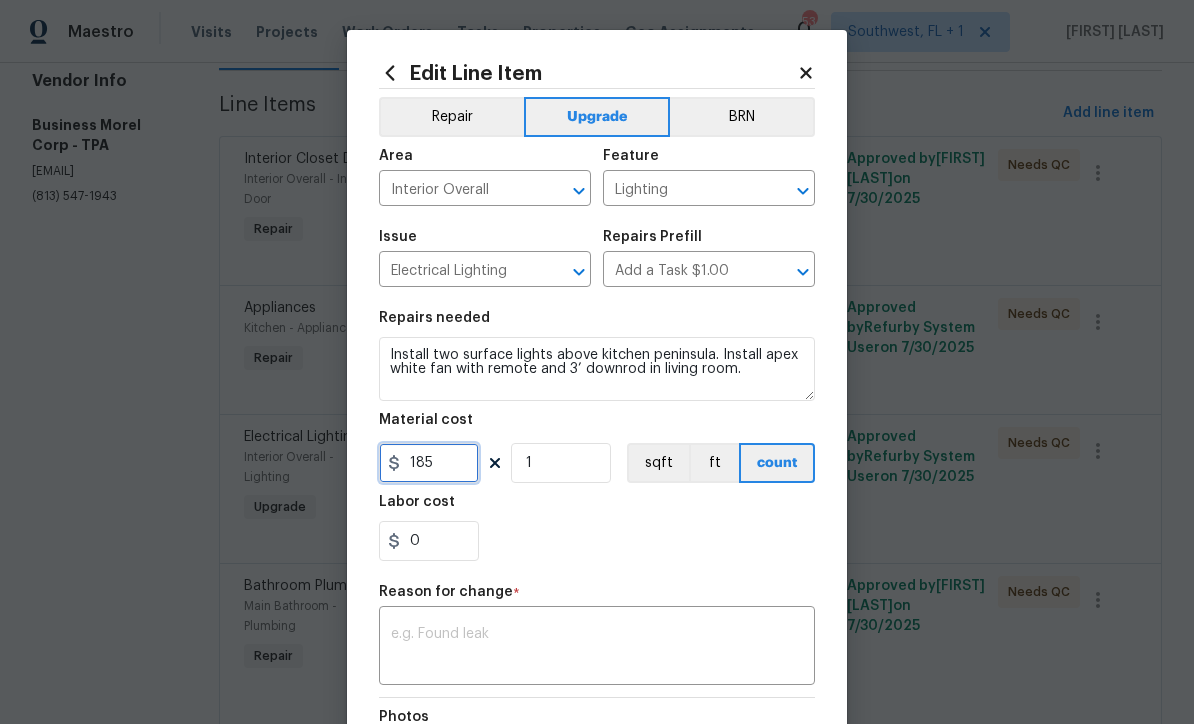 click on "185" at bounding box center (429, 463) 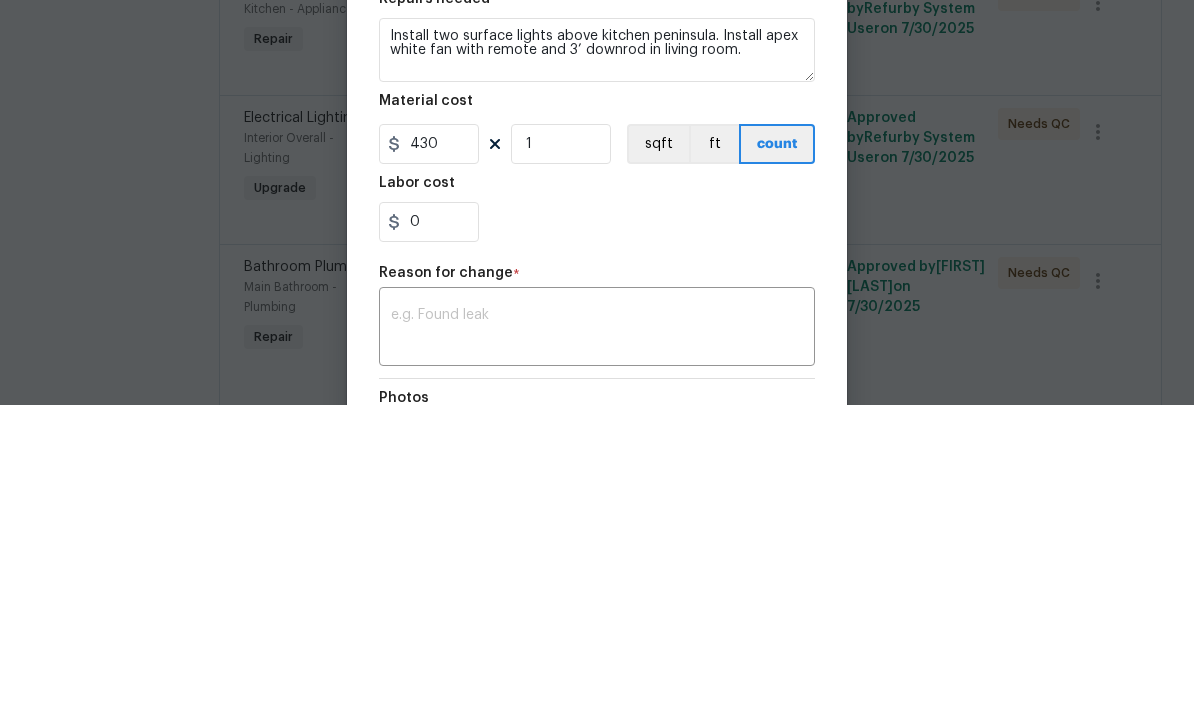 scroll, scrollTop: 66, scrollLeft: 0, axis: vertical 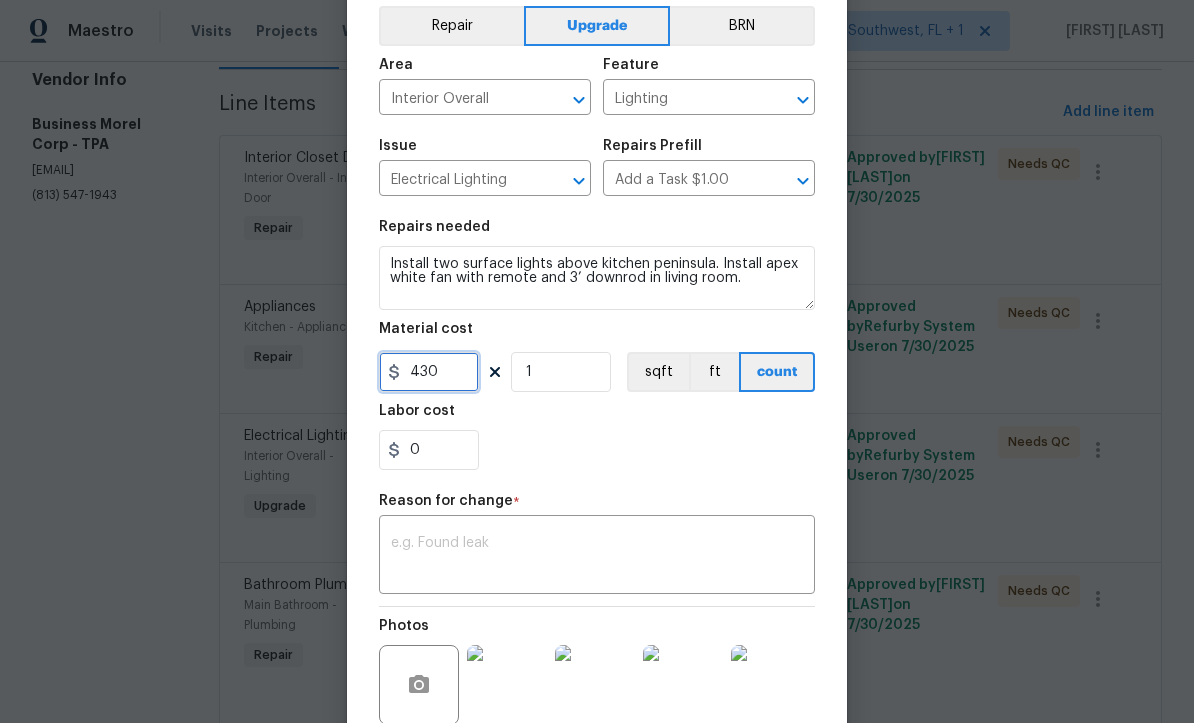 type on "430" 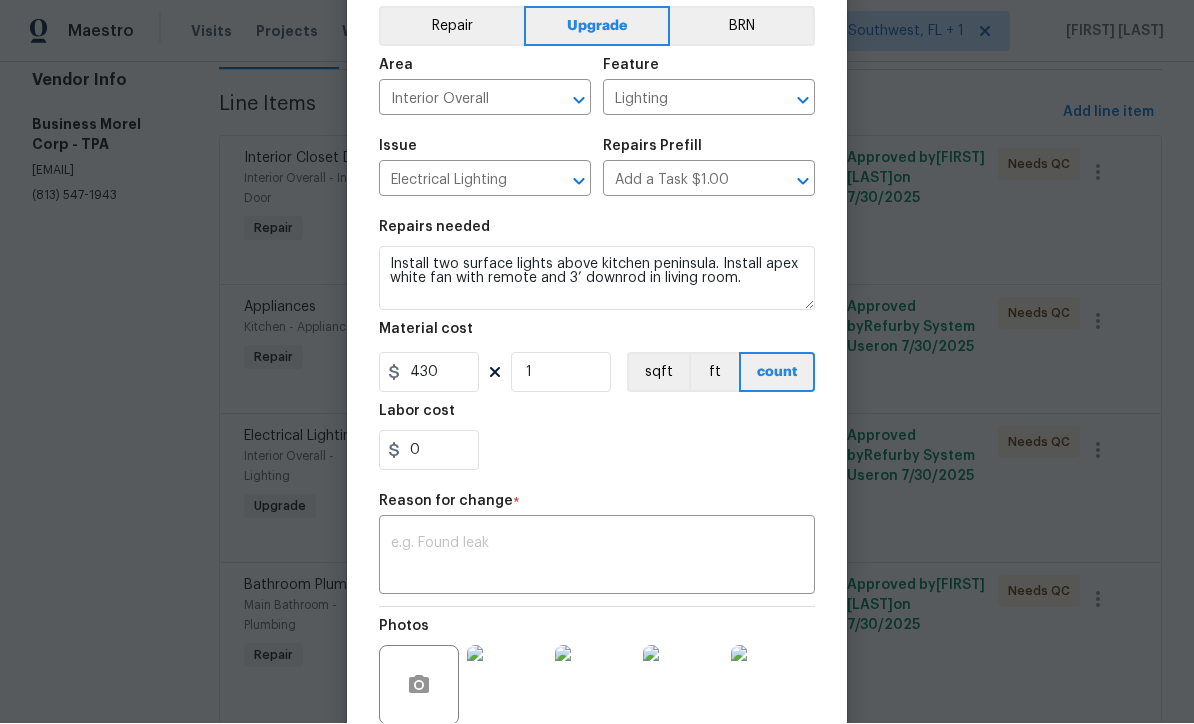 click at bounding box center (597, 558) 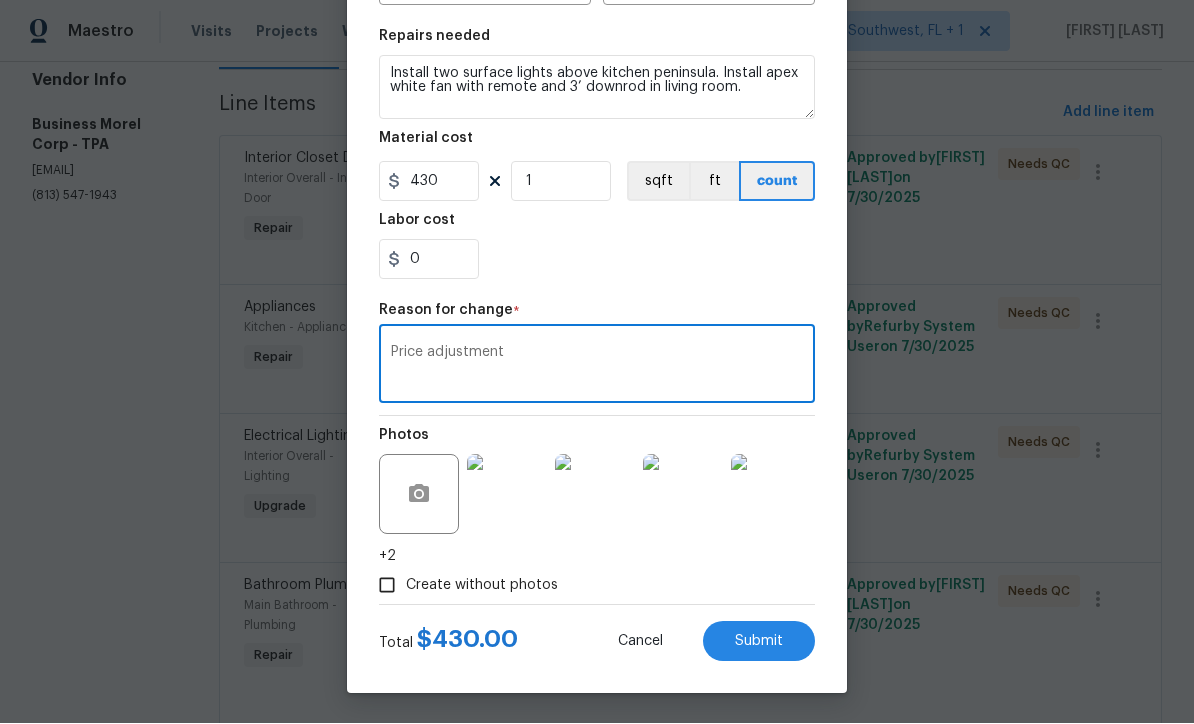 scroll, scrollTop: 285, scrollLeft: 0, axis: vertical 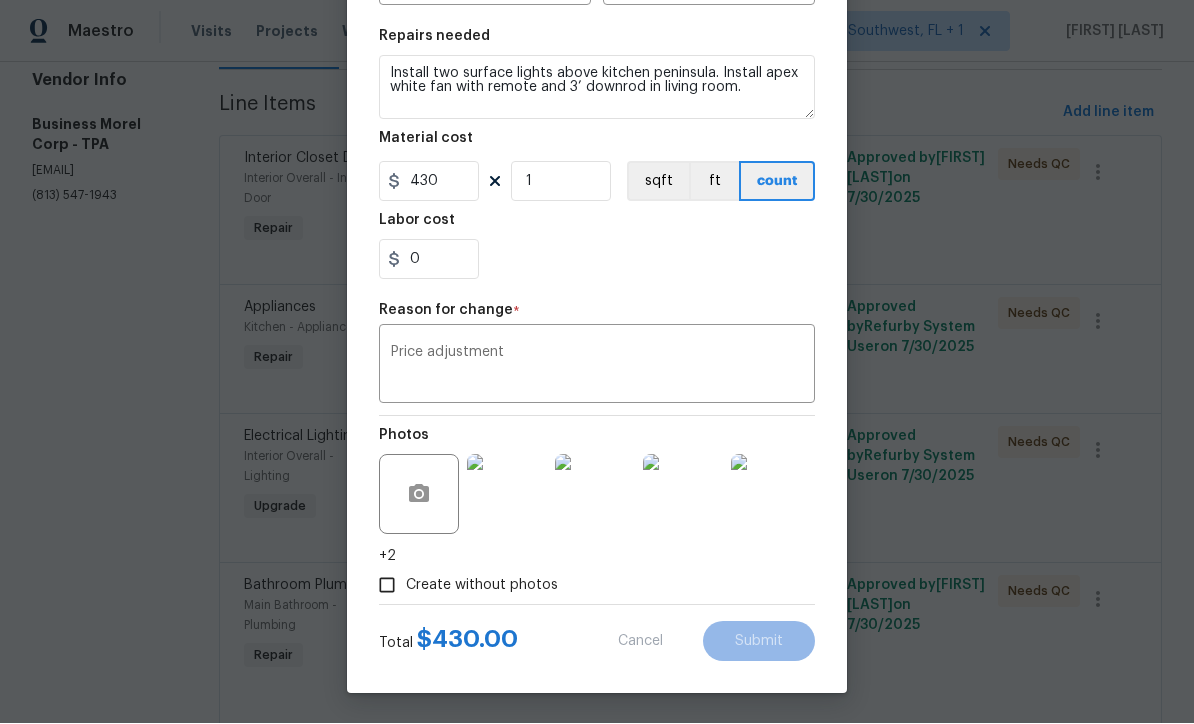 type on "185" 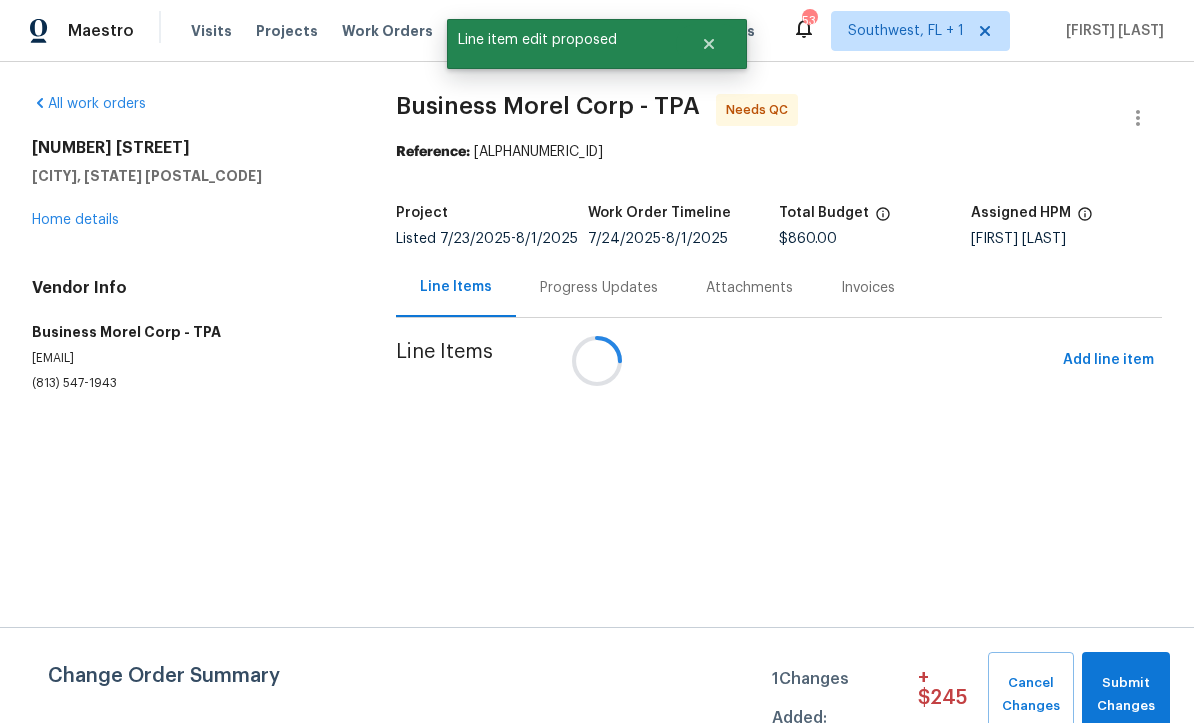 scroll, scrollTop: 0, scrollLeft: 0, axis: both 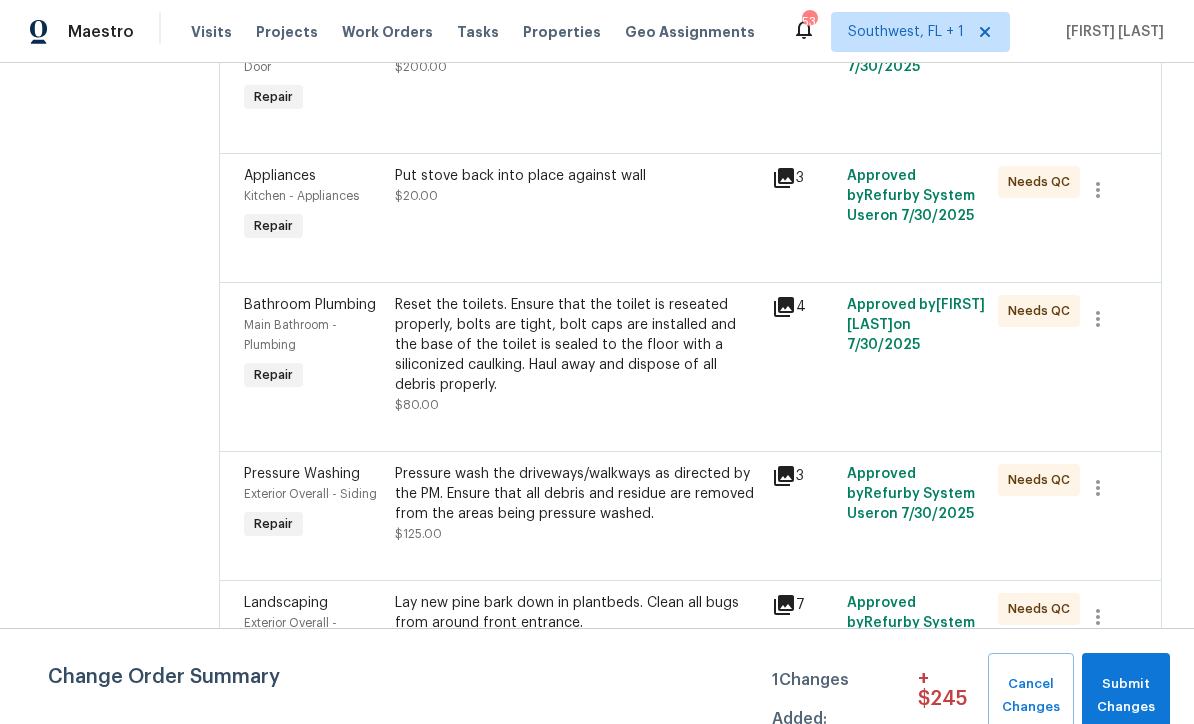 click on "Reset the toilets. Ensure that the toilet is reseated properly, bolts are tight, bolt caps are installed and the base of the toilet is sealed to the floor with a siliconized caulking. Haul away and dispose of all debris properly." at bounding box center (577, 345) 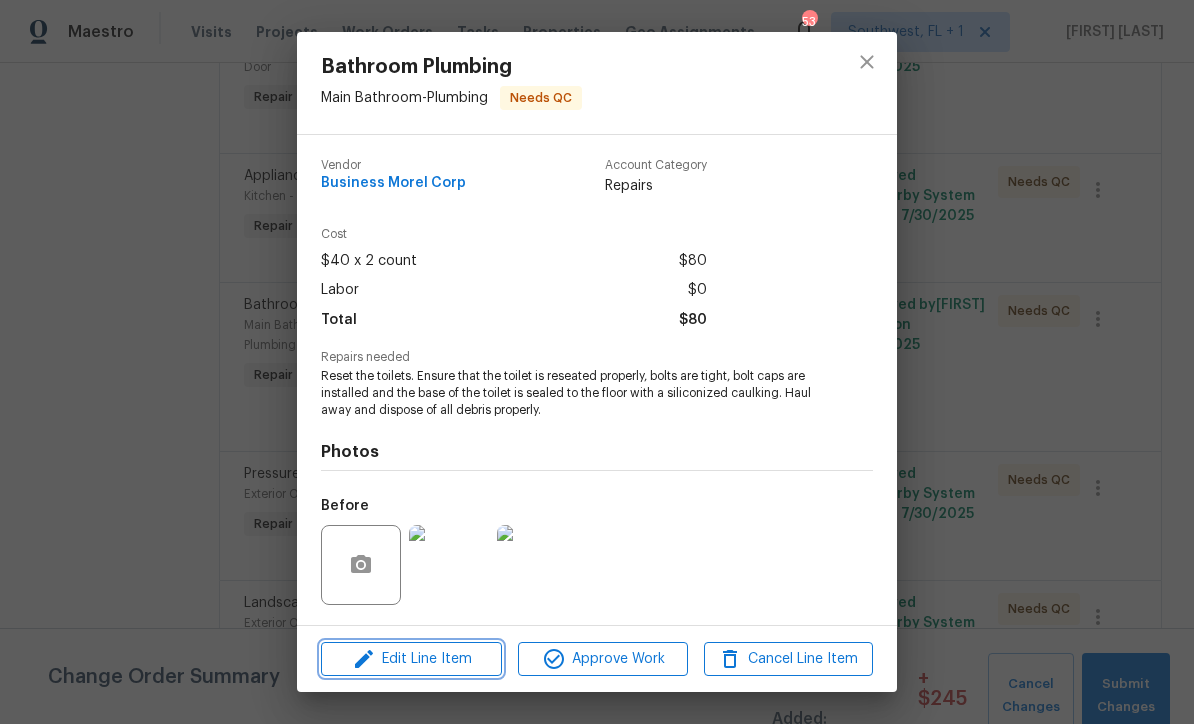 click on "Edit Line Item" at bounding box center [411, 659] 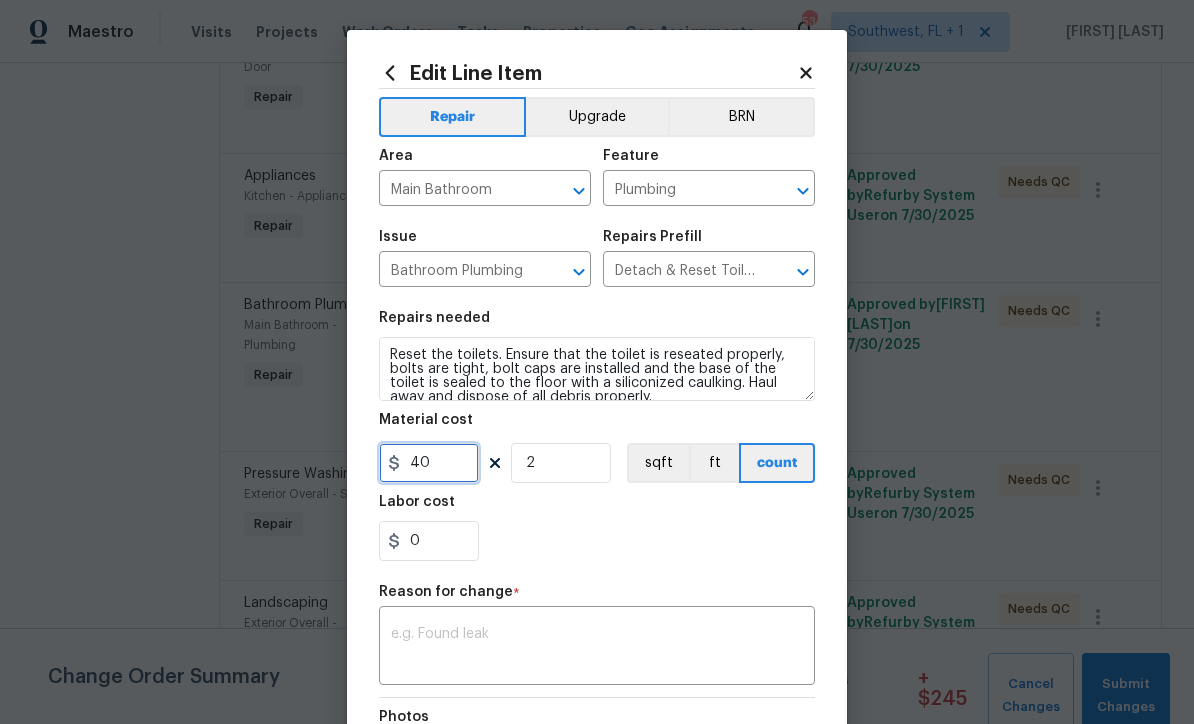 click on "40" at bounding box center (429, 463) 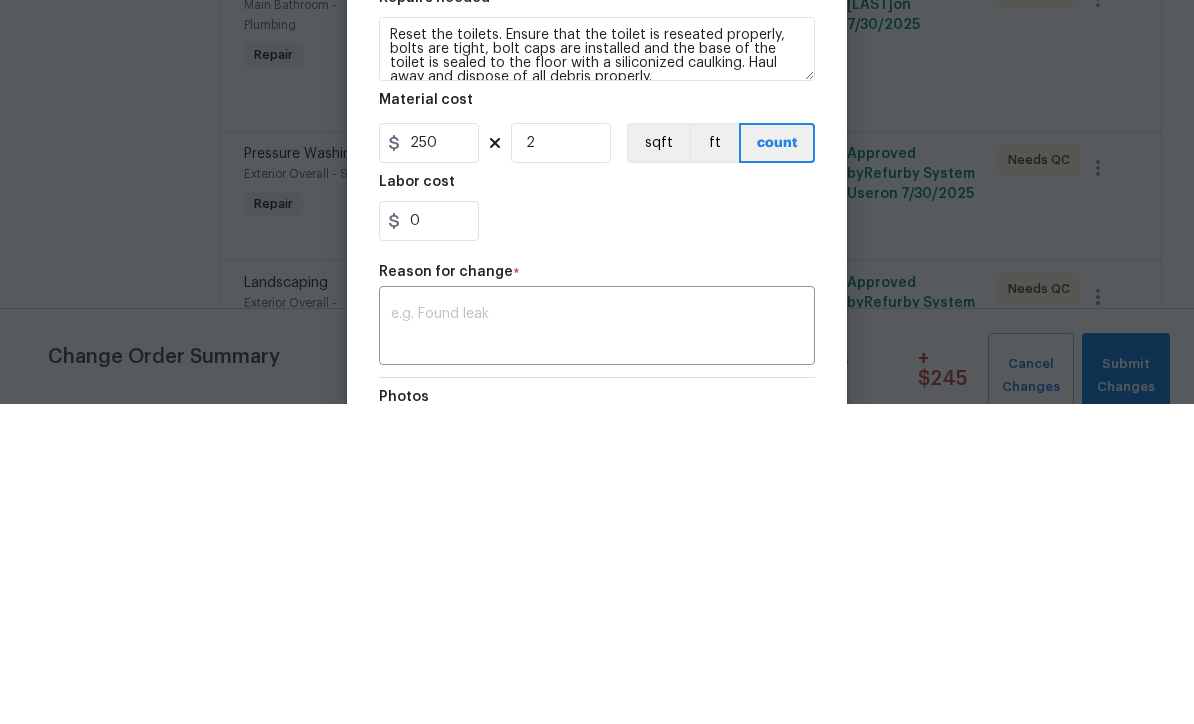 scroll, scrollTop: 66, scrollLeft: 0, axis: vertical 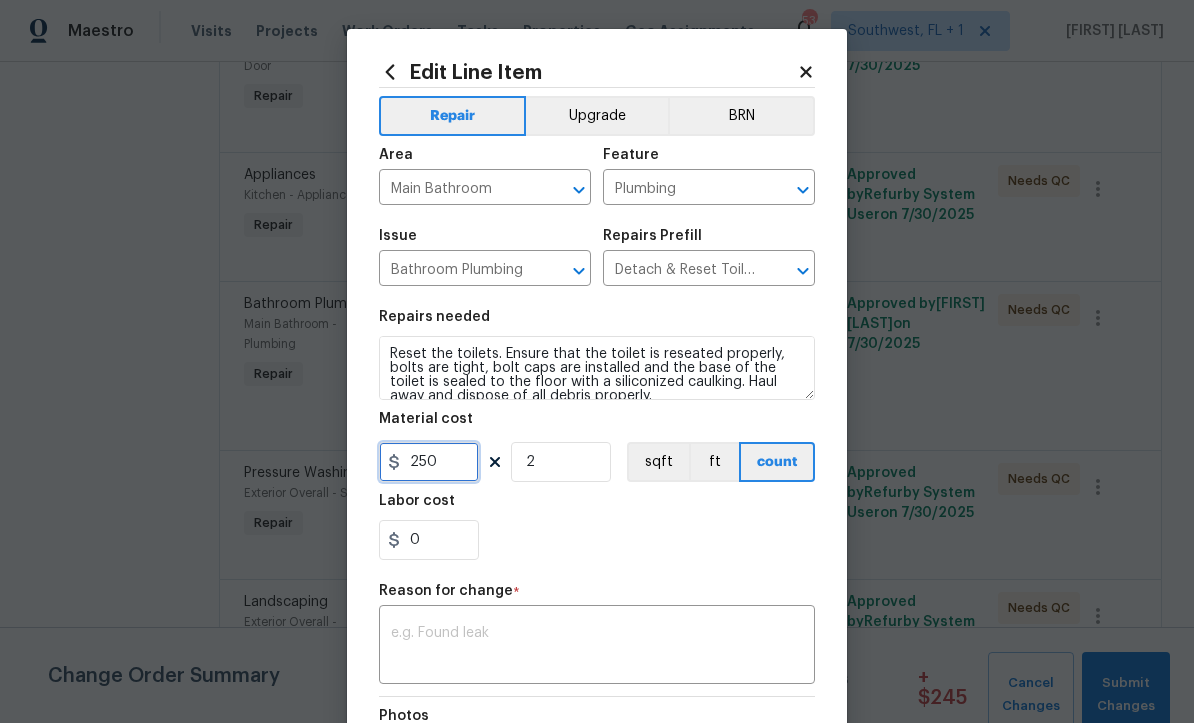 type on "250" 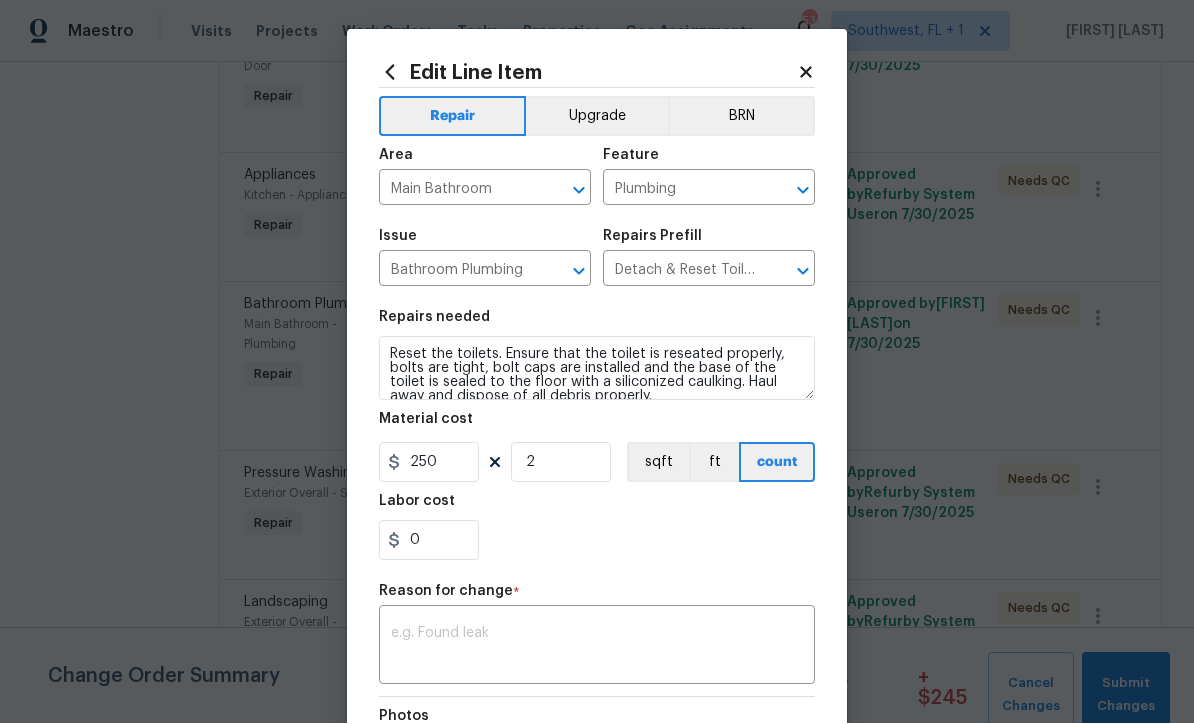 click at bounding box center [597, 648] 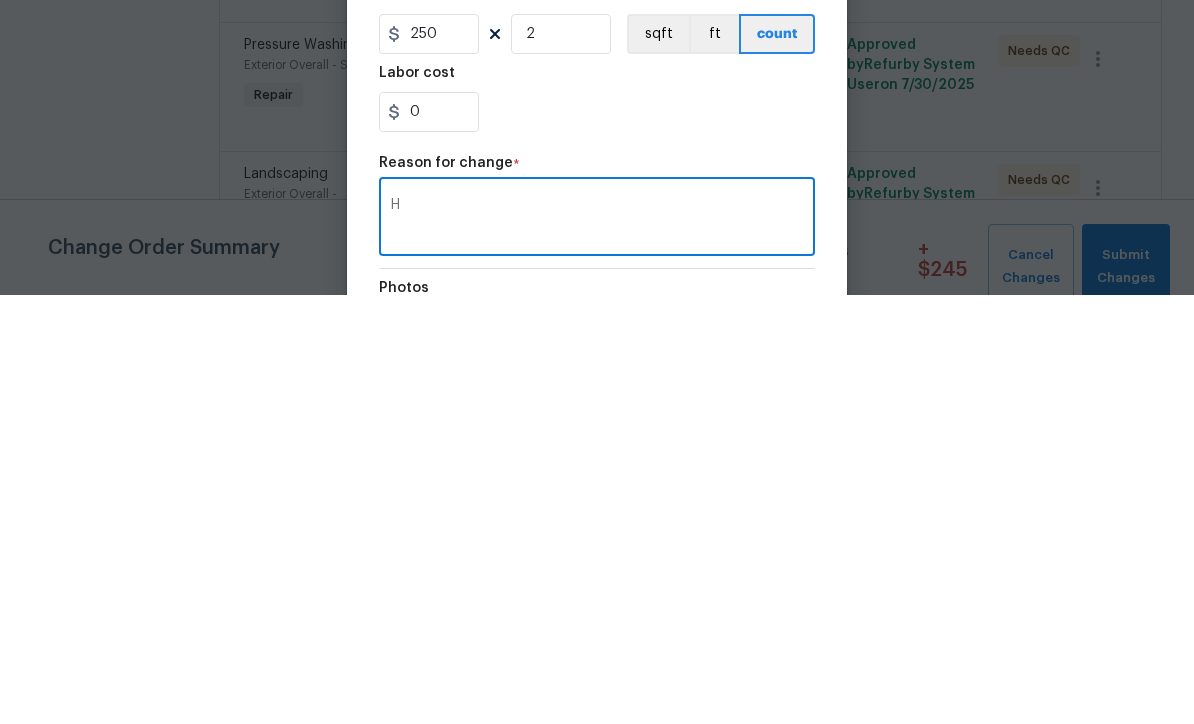 scroll, scrollTop: 66, scrollLeft: 0, axis: vertical 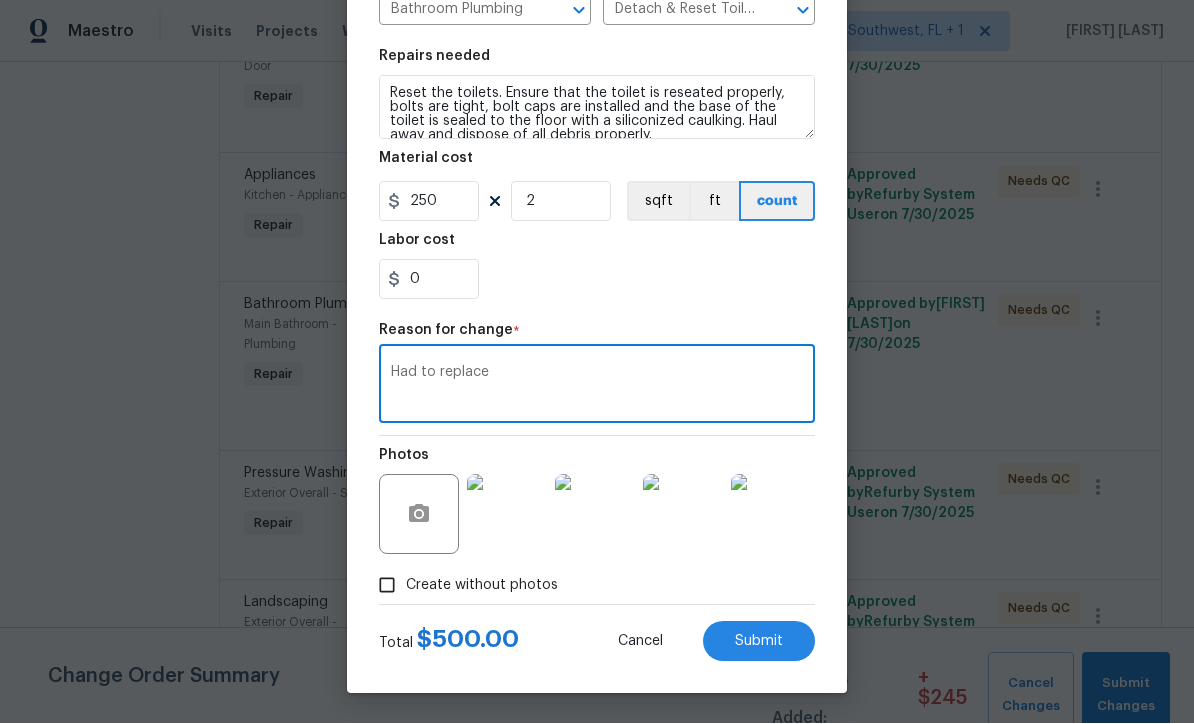type on "Had to replace" 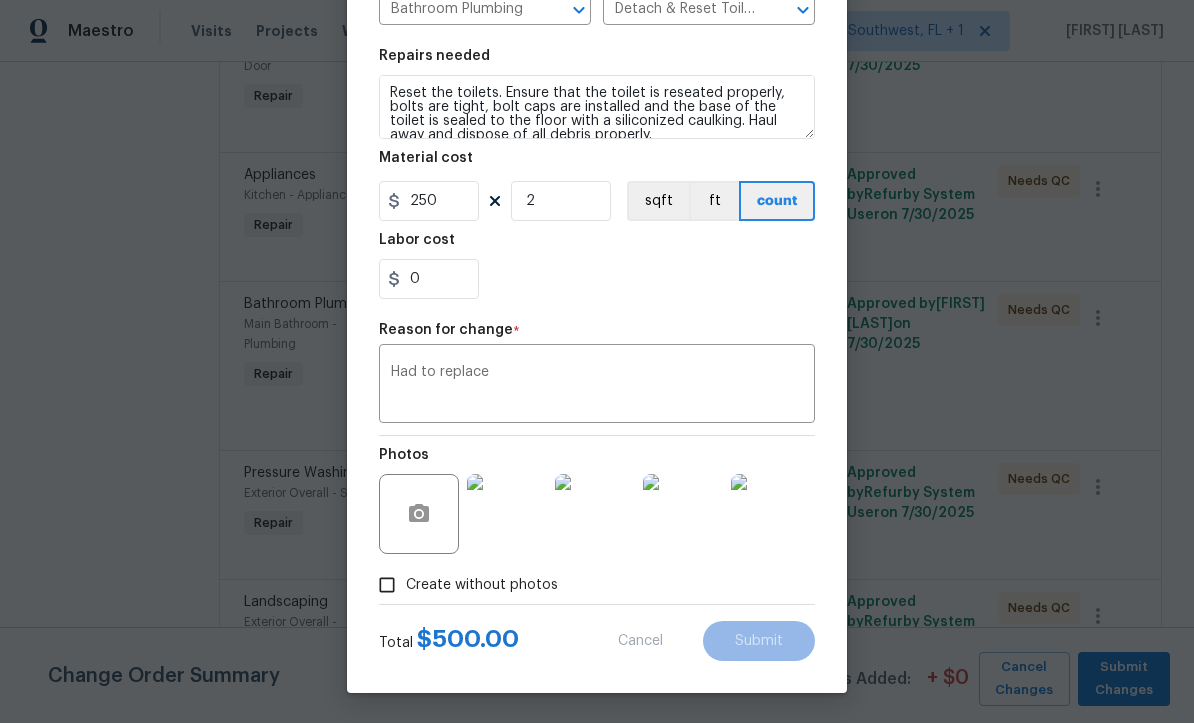 type on "40" 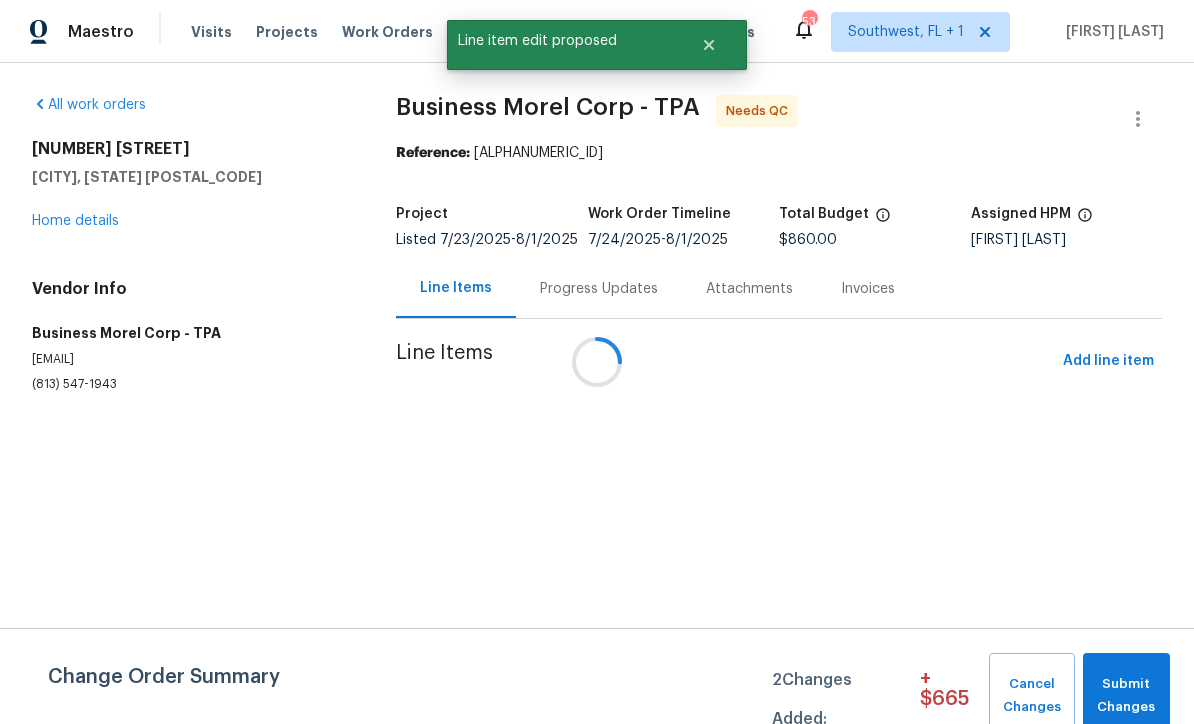 scroll, scrollTop: 0, scrollLeft: 0, axis: both 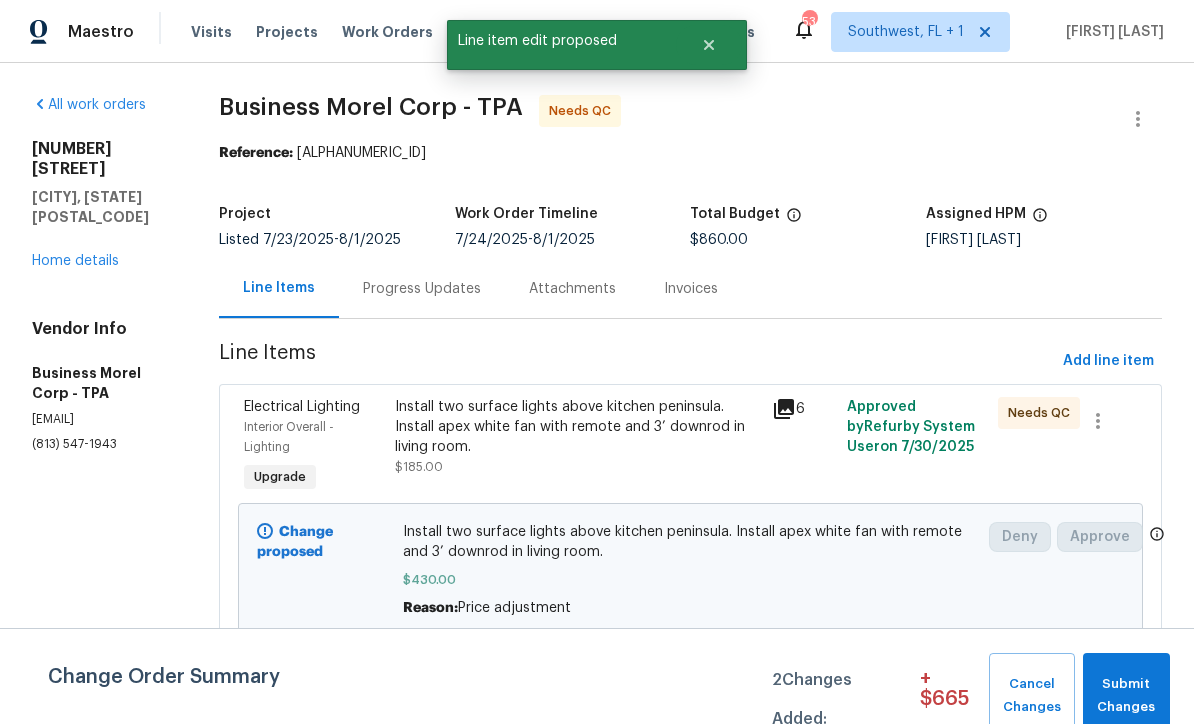 click on "Progress Updates" at bounding box center [422, 289] 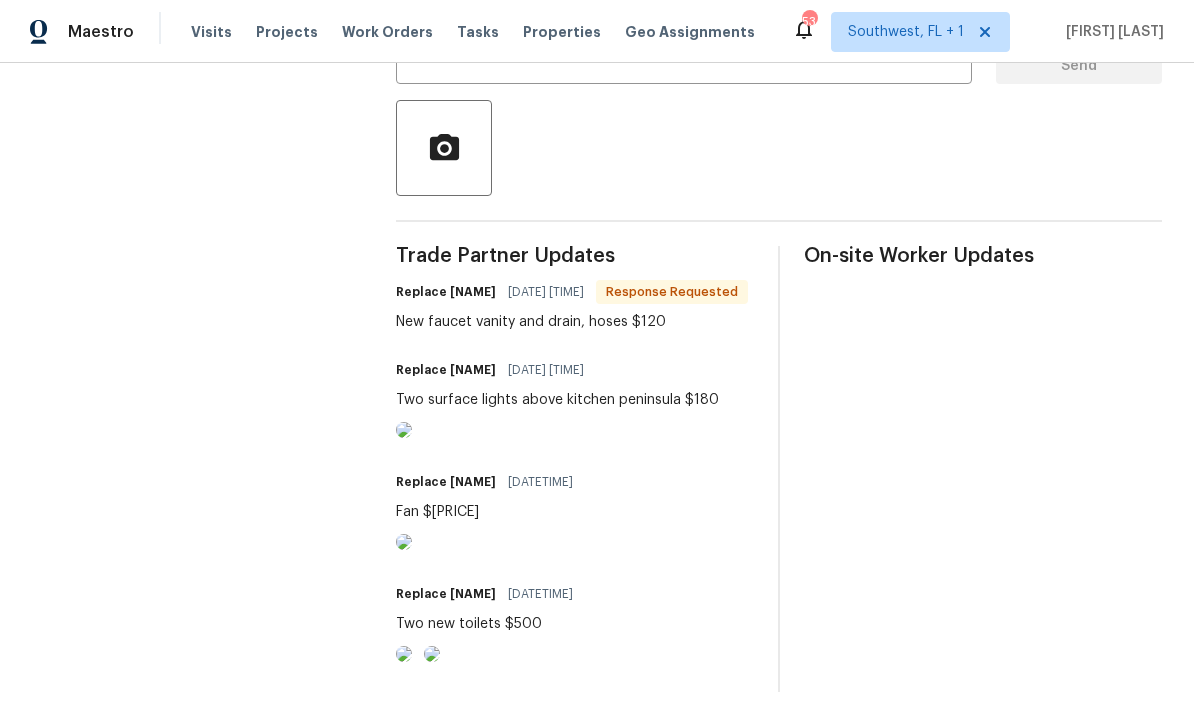 scroll, scrollTop: 640, scrollLeft: 0, axis: vertical 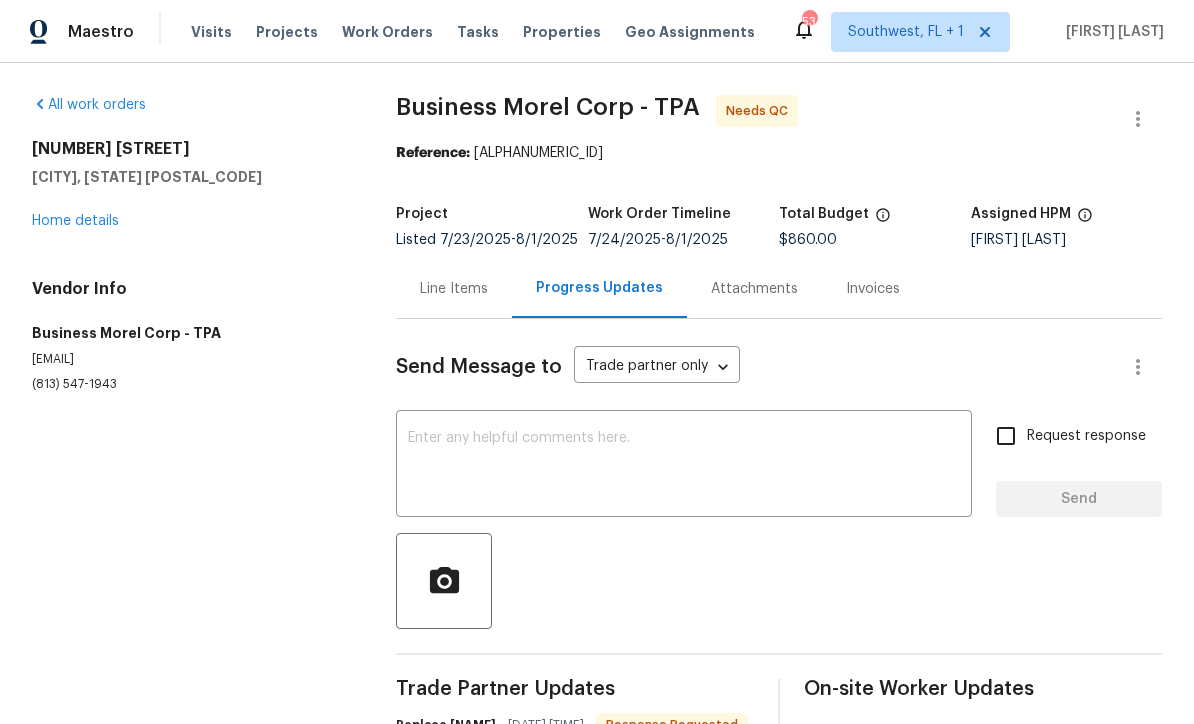 click on "Line Items" at bounding box center [454, 288] 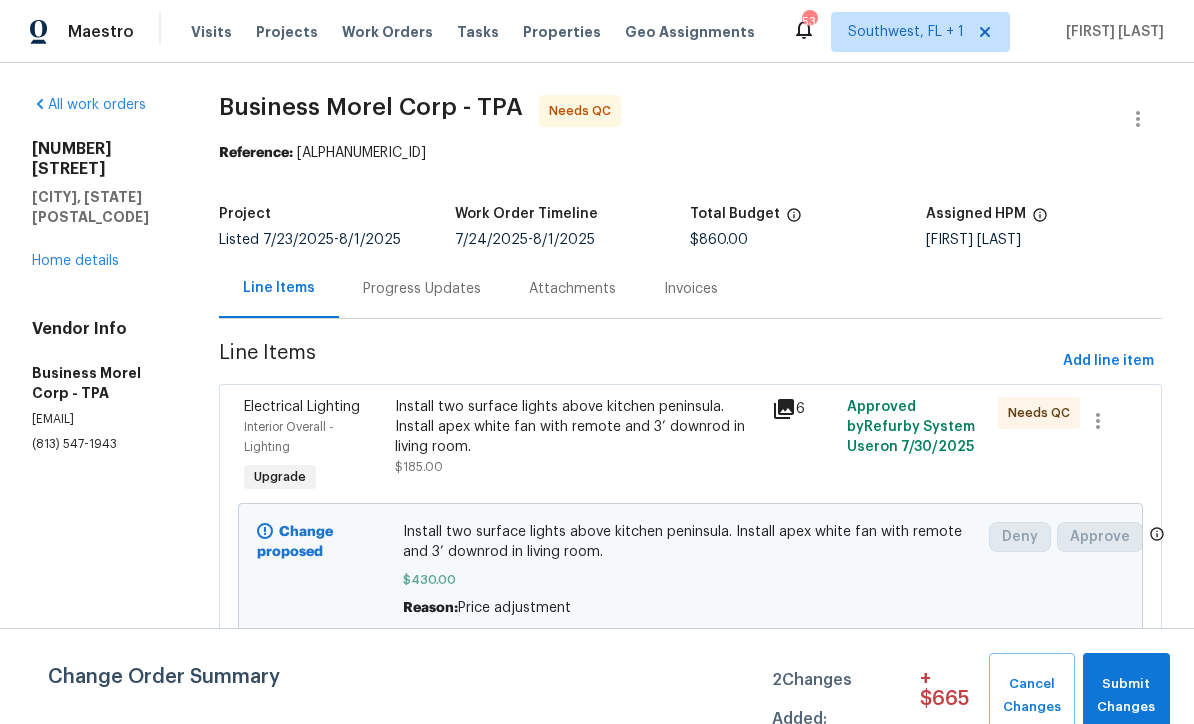 scroll, scrollTop: 0, scrollLeft: 0, axis: both 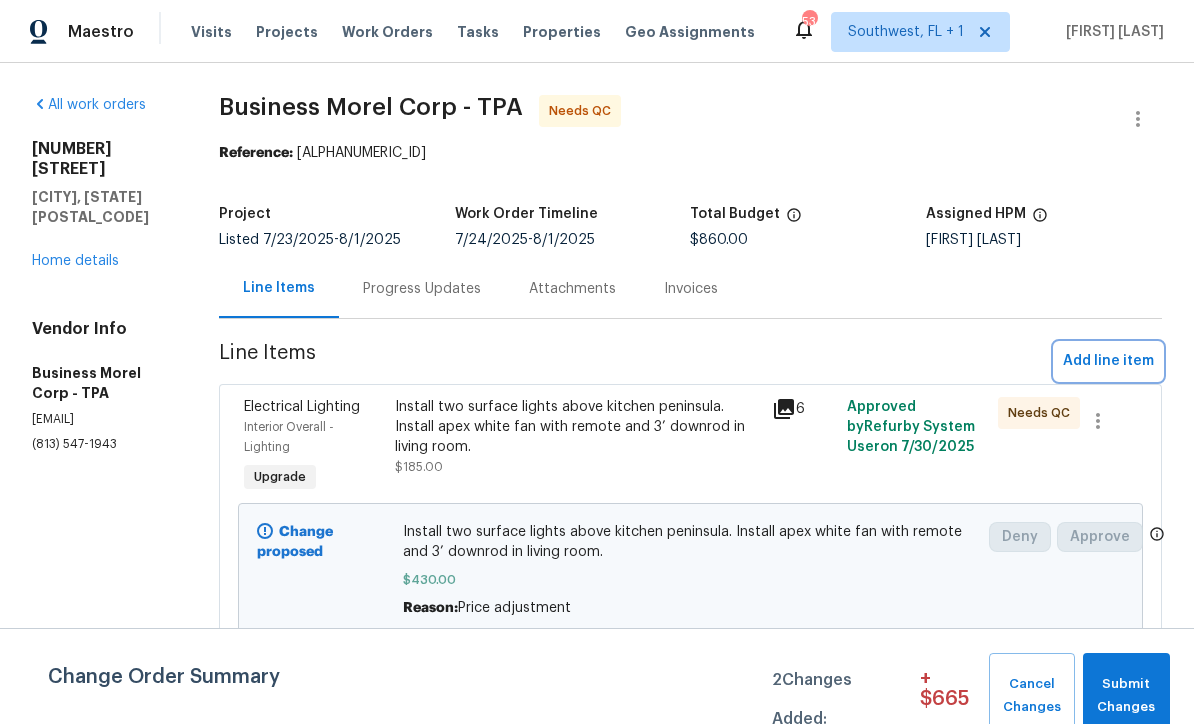 click on "Add line item" at bounding box center (1108, 361) 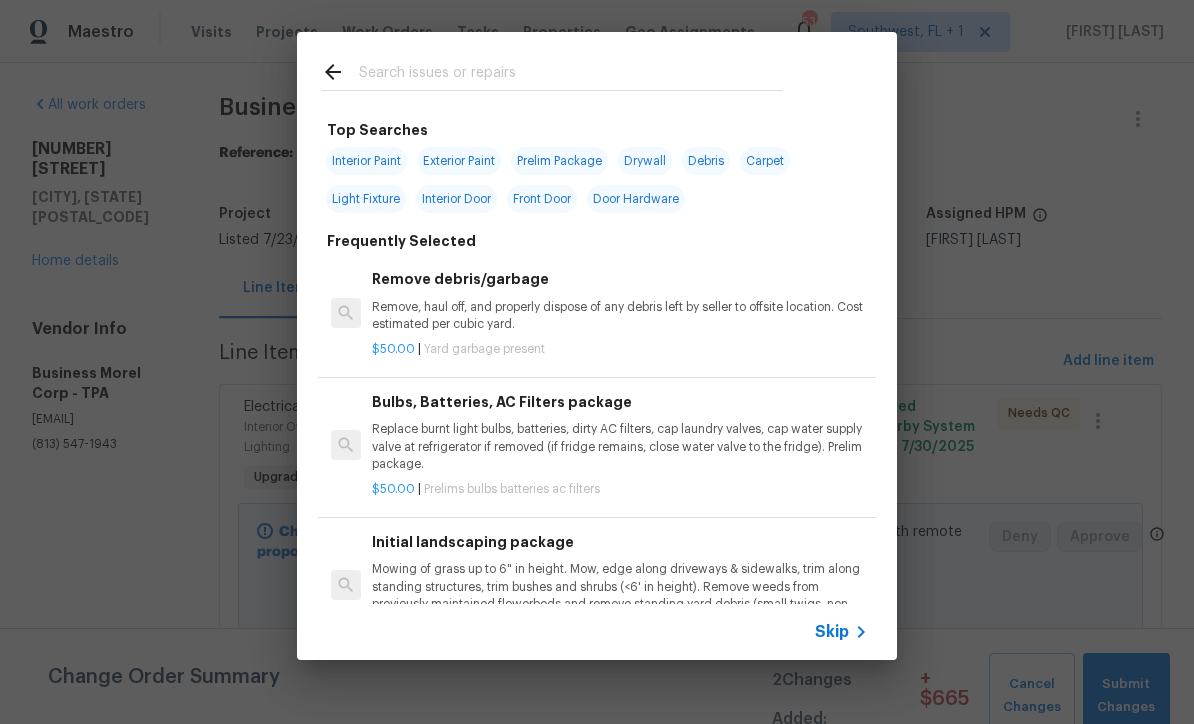 click 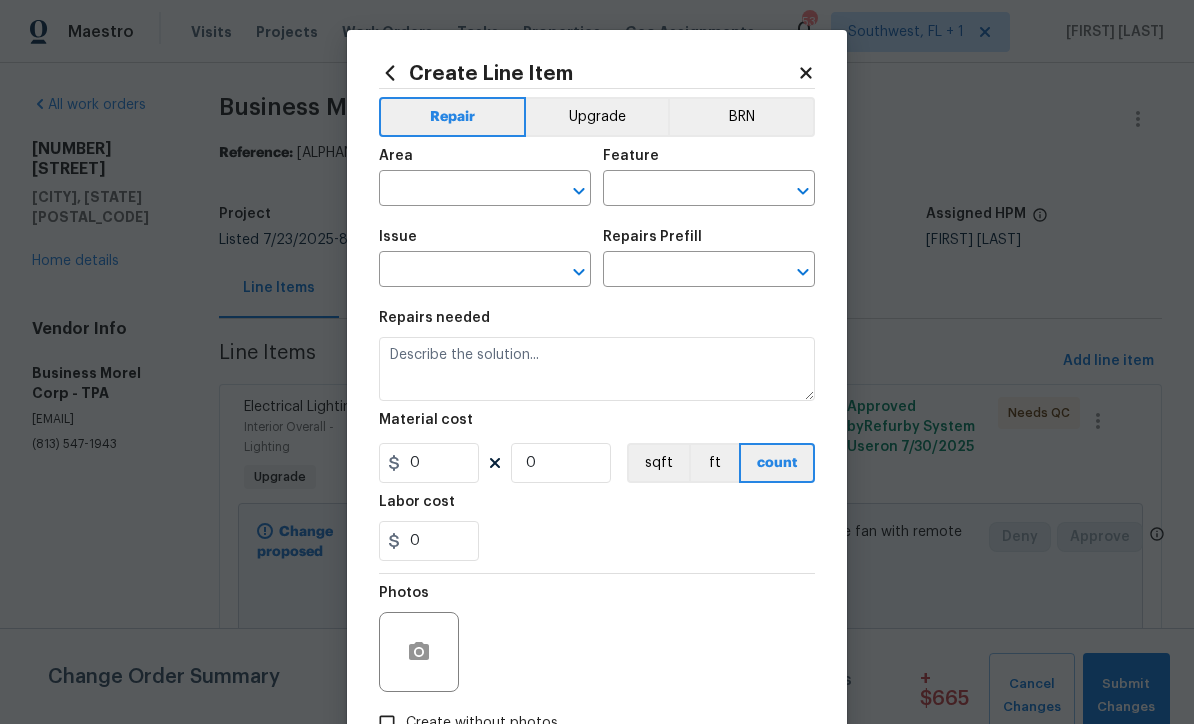 click at bounding box center [457, 190] 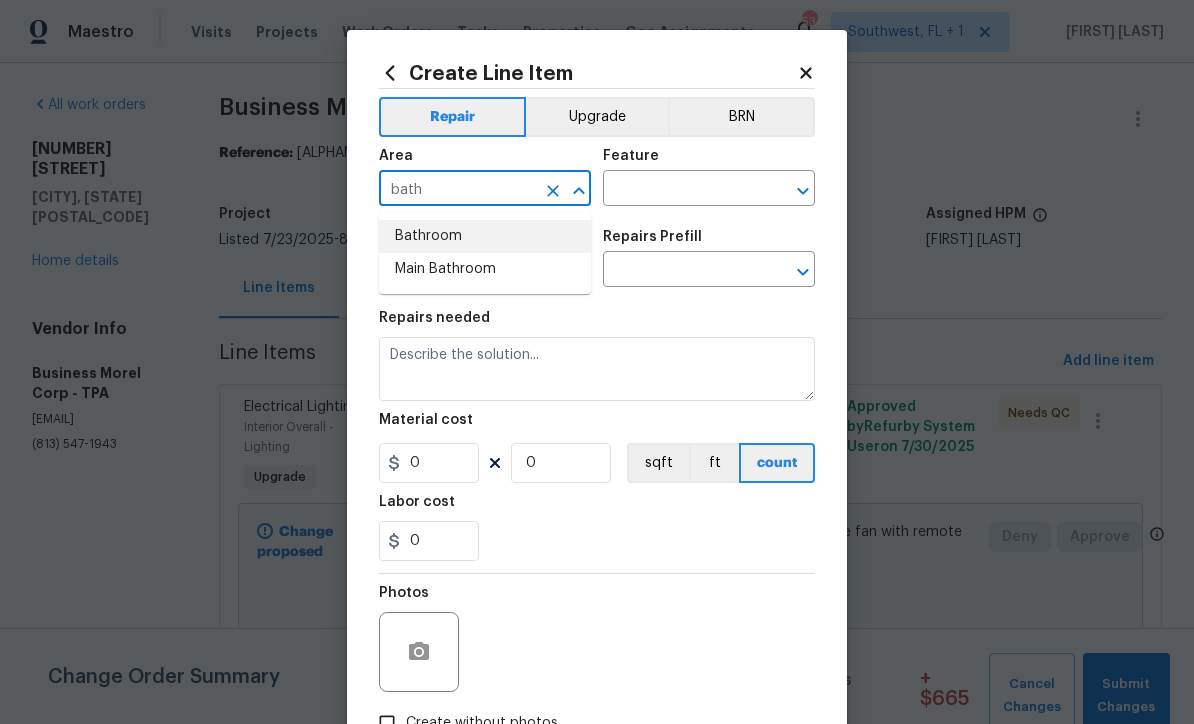 click on "Bathroom" at bounding box center [485, 236] 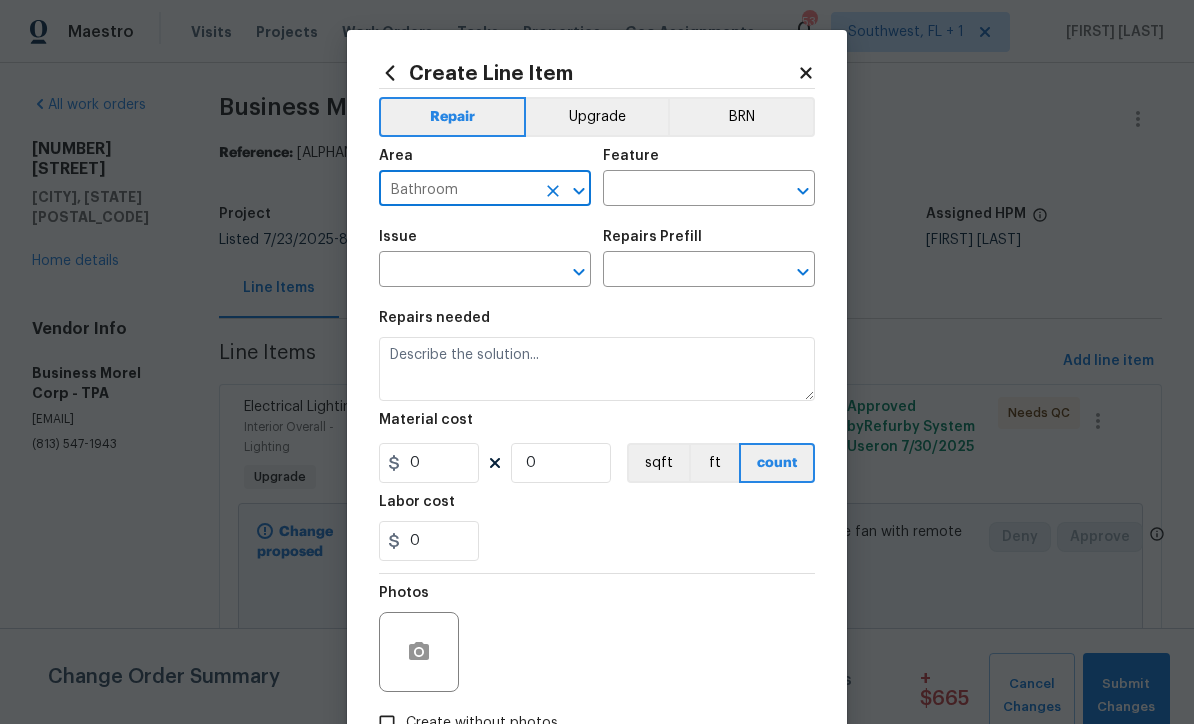 click at bounding box center [681, 190] 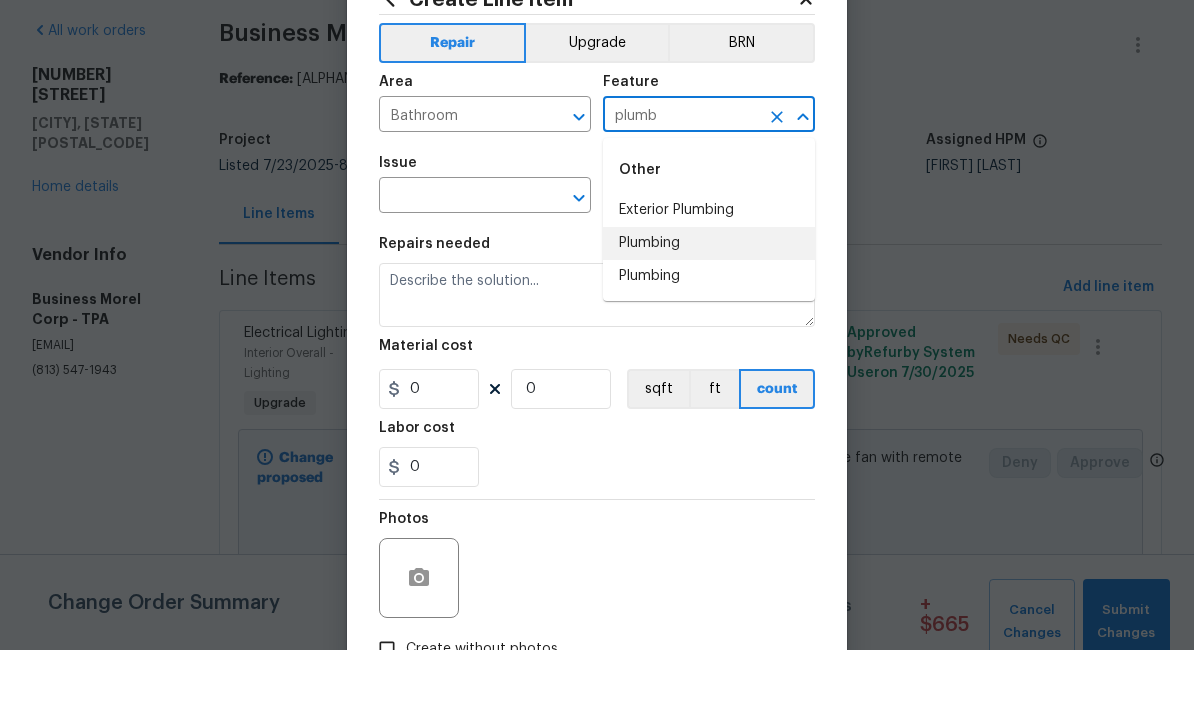 click on "Plumbing" at bounding box center (709, 317) 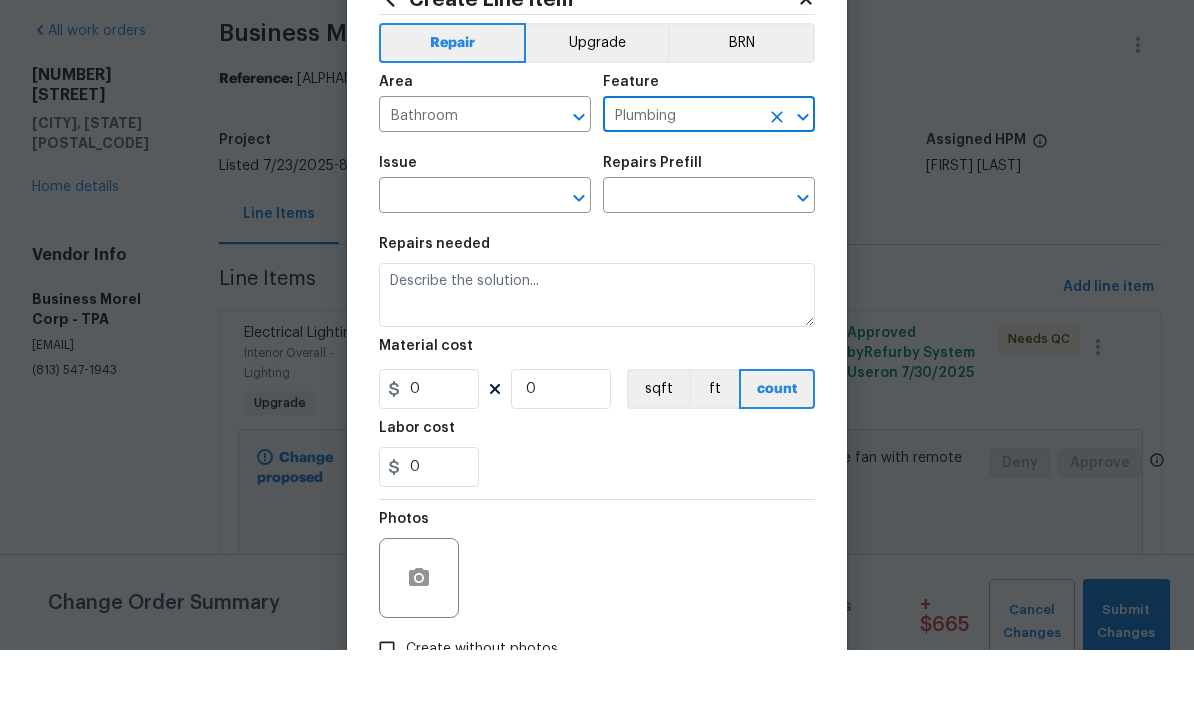 click on "Issue ​" at bounding box center (485, 258) 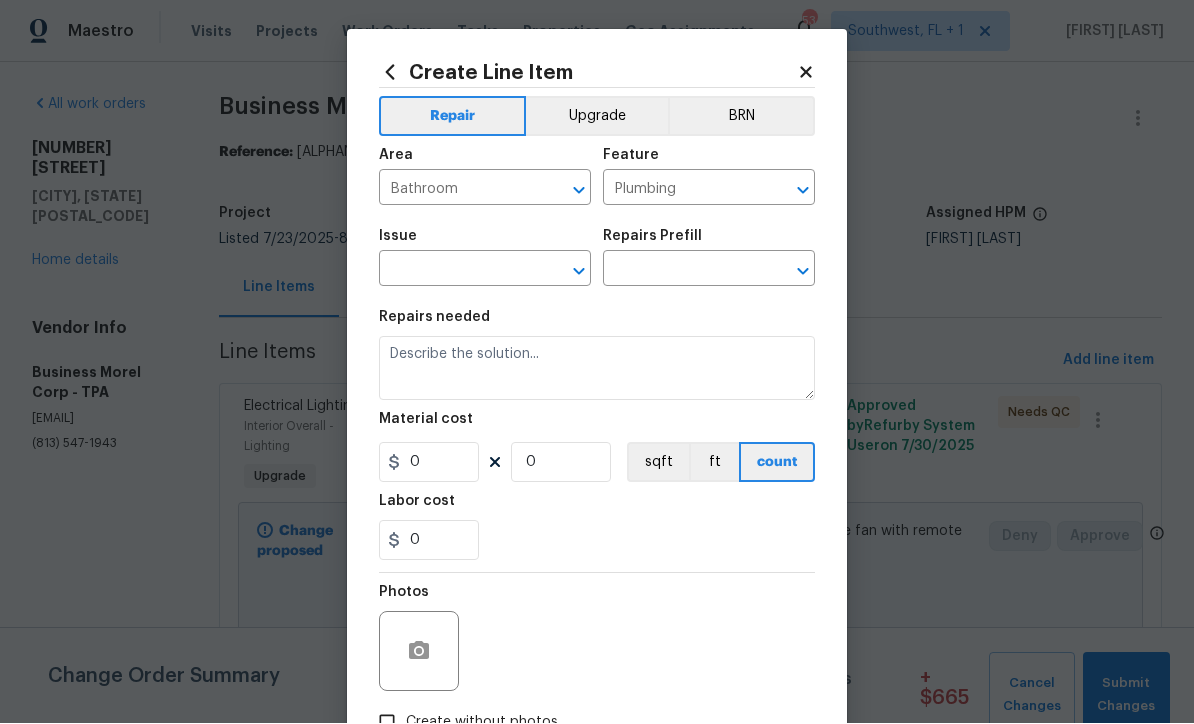 click at bounding box center (457, 271) 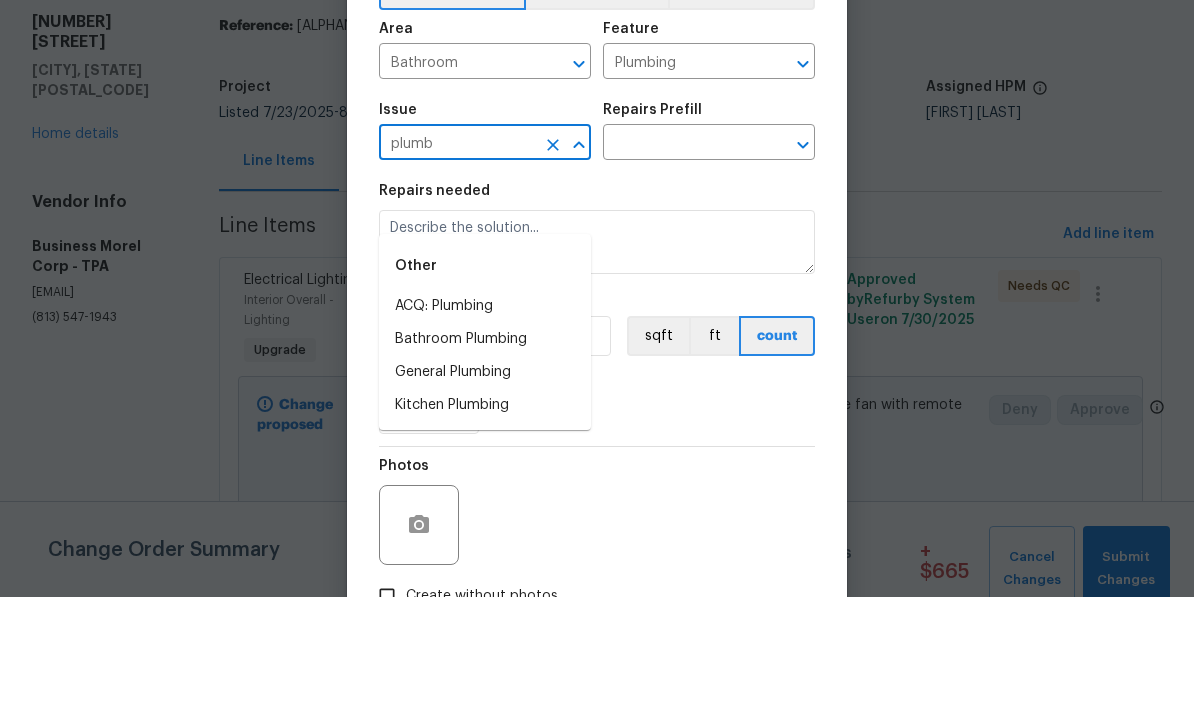 click on "Bathroom Plumbing" at bounding box center [485, 466] 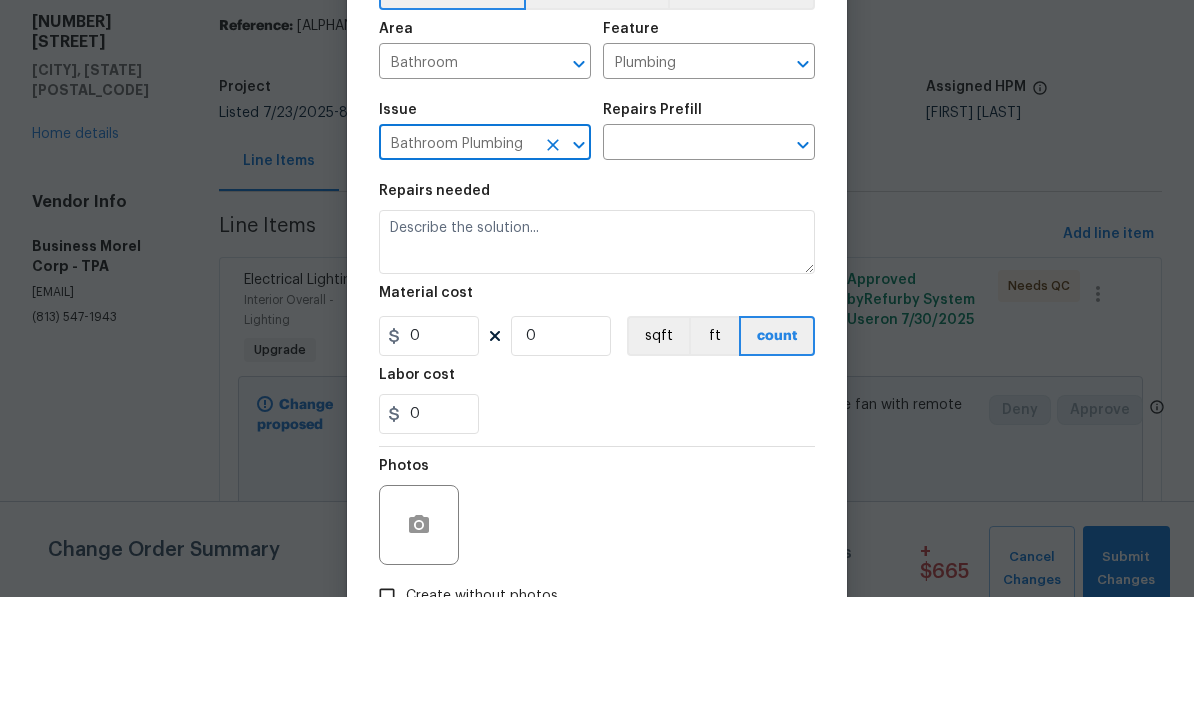 click at bounding box center (681, 271) 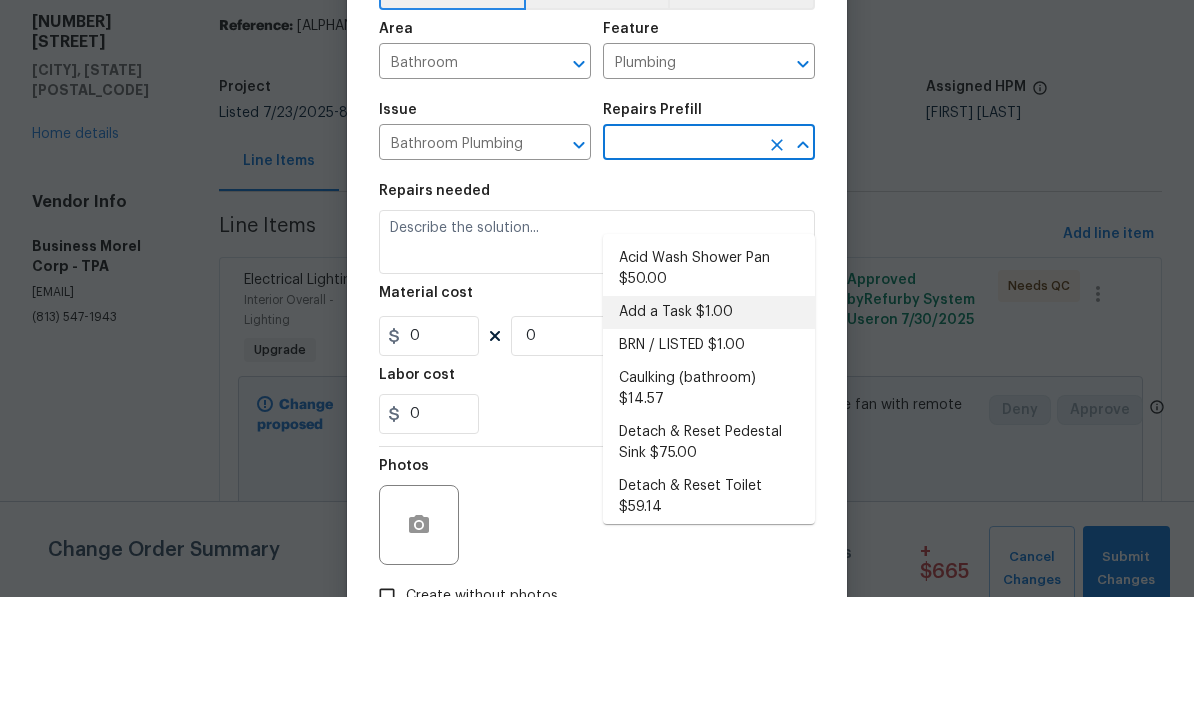 click on "Add a Task $1.00" at bounding box center [709, 439] 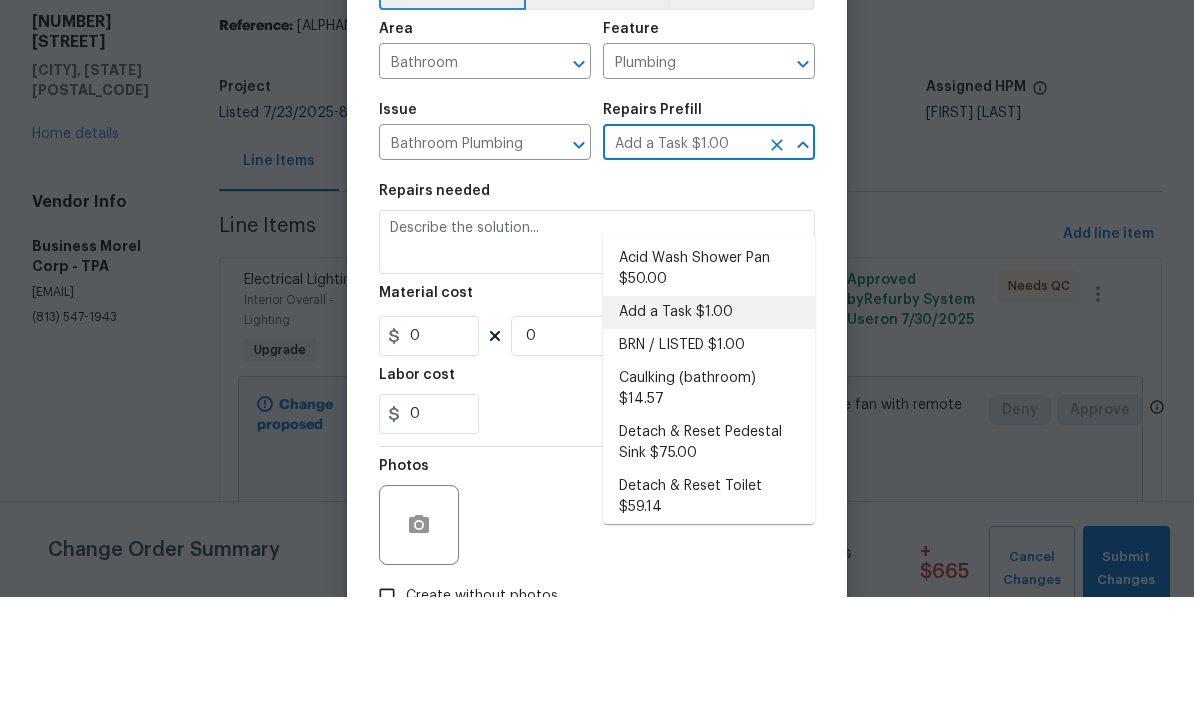 type 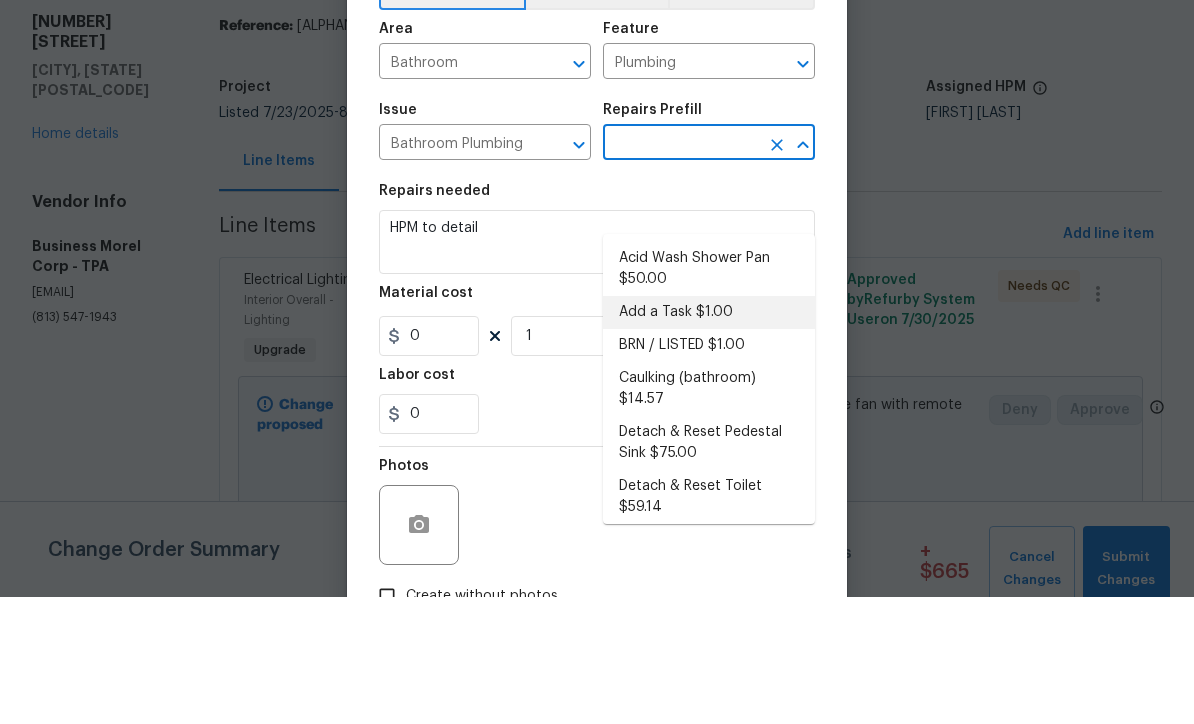 type on "Add a Task $1.00" 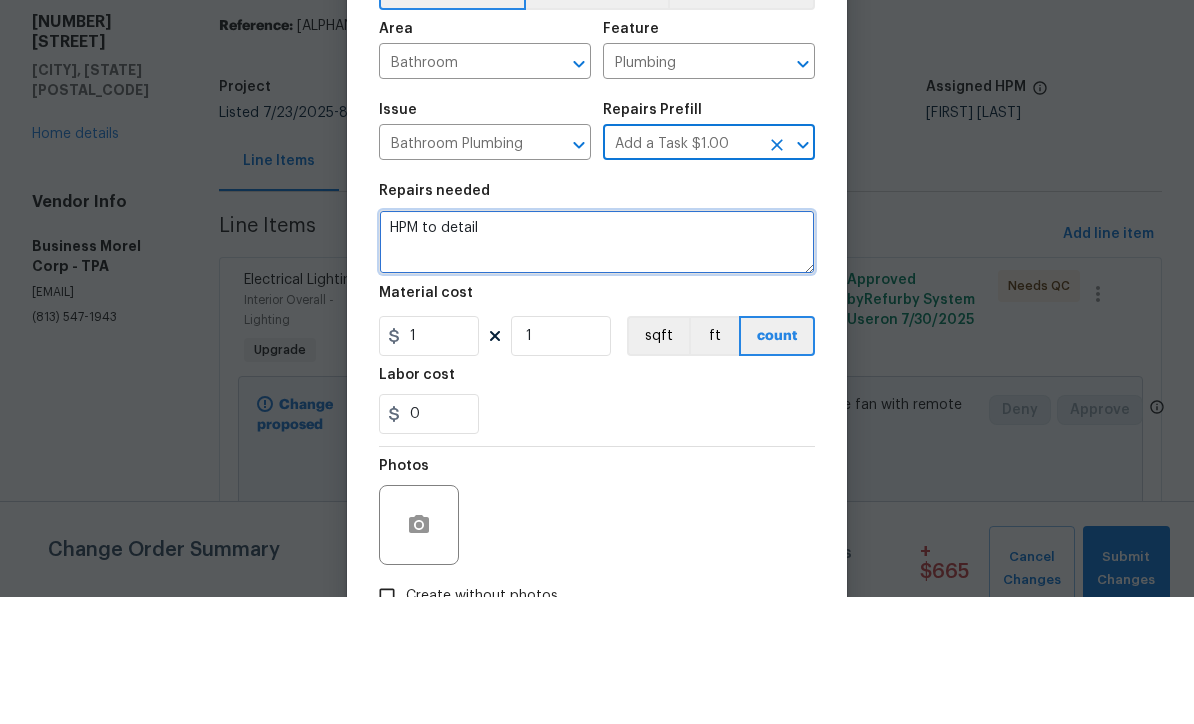 click on "HPM to detail" at bounding box center (597, 369) 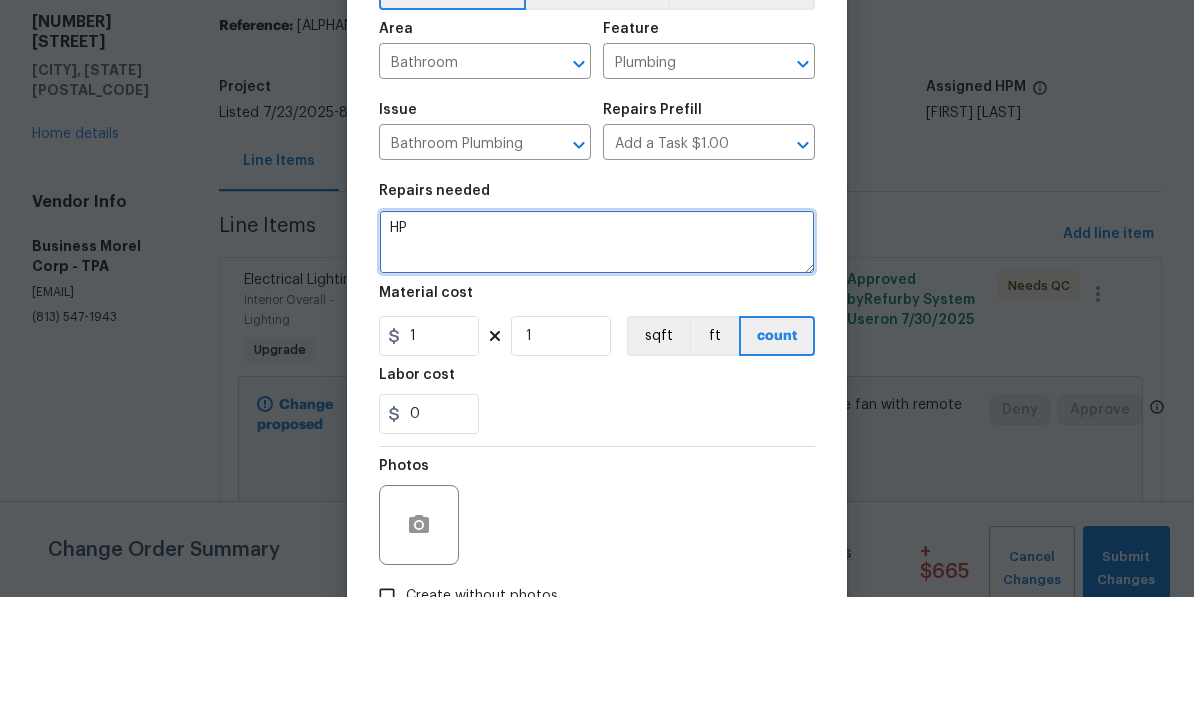 type on "H" 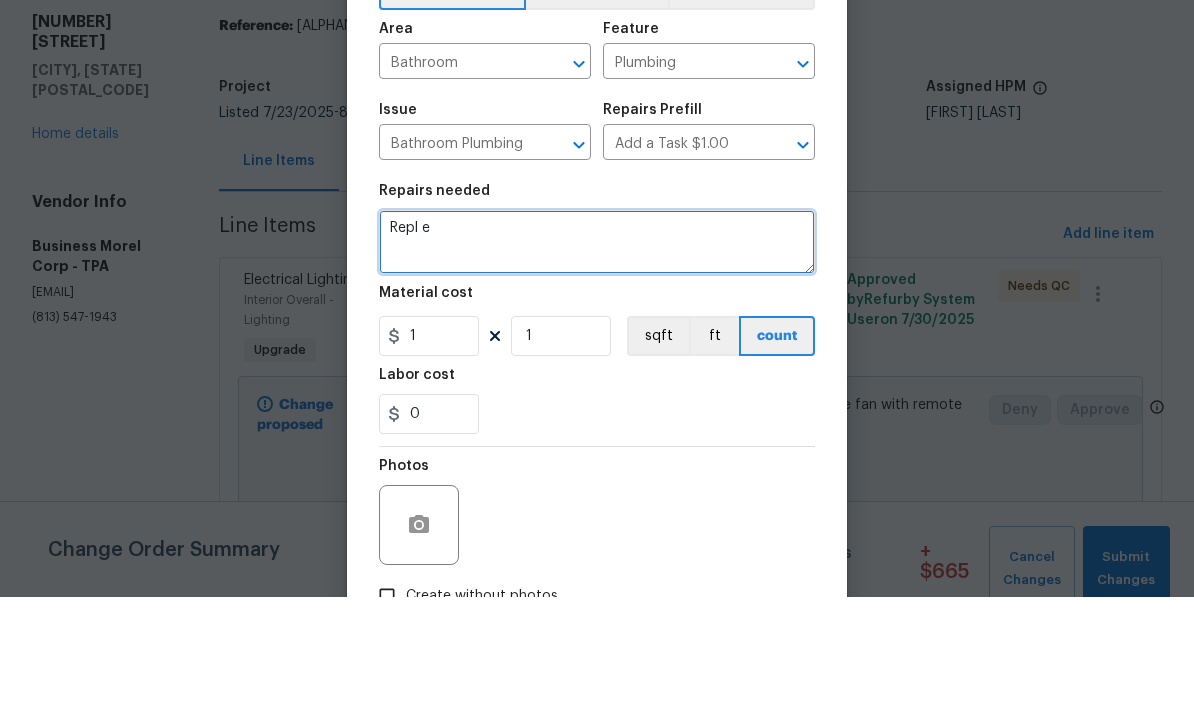 type on "Repl" 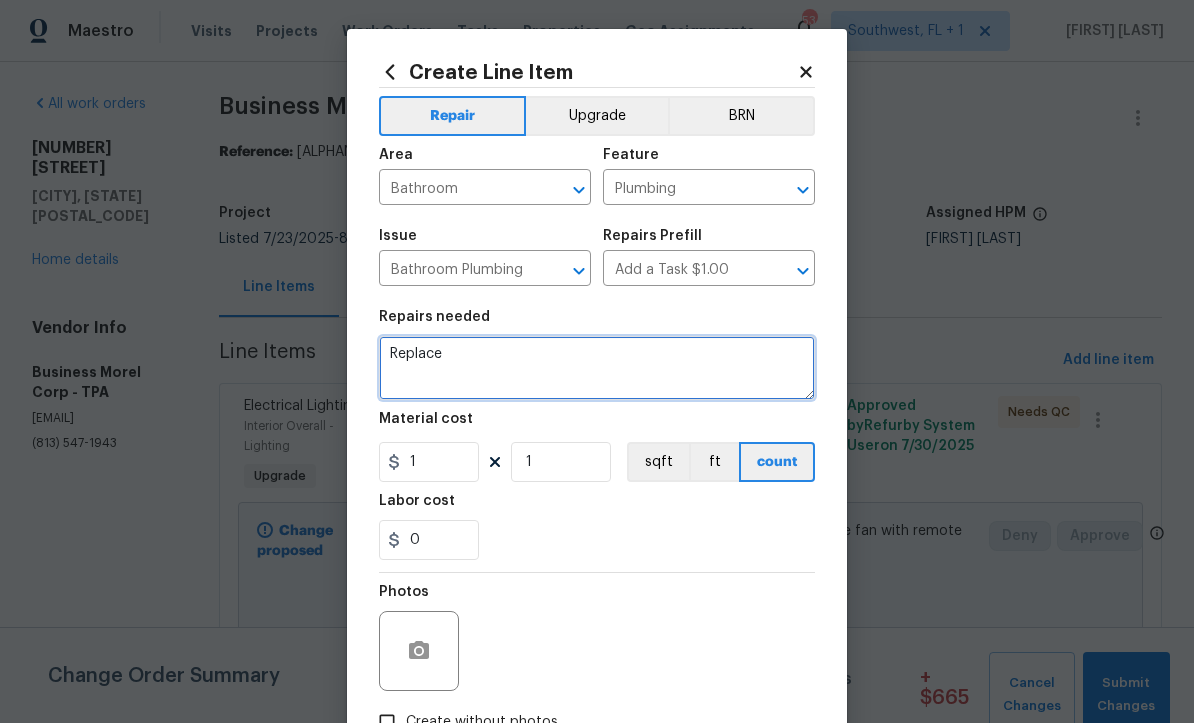 type on "Replace" 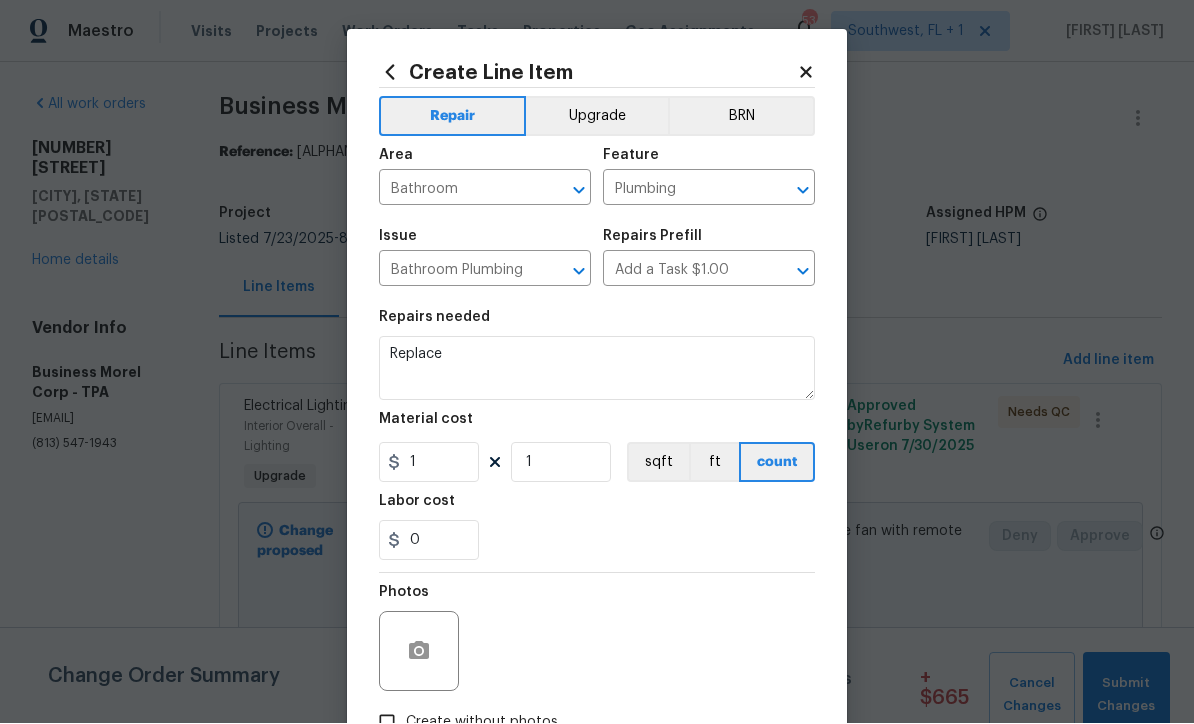 click on "Create Line Item Repair Upgrade BRN Area Bathroom ​ Feature Plumbing ​ Issue Bathroom Plumbing ​ Repairs Prefill Add a Task $1.00 ​ Repairs needed Replace Material cost 1 1 sqft ft count Labor cost 0 Photos Create without photos Total   $ 1.00 Cancel Create" at bounding box center (597, 430) 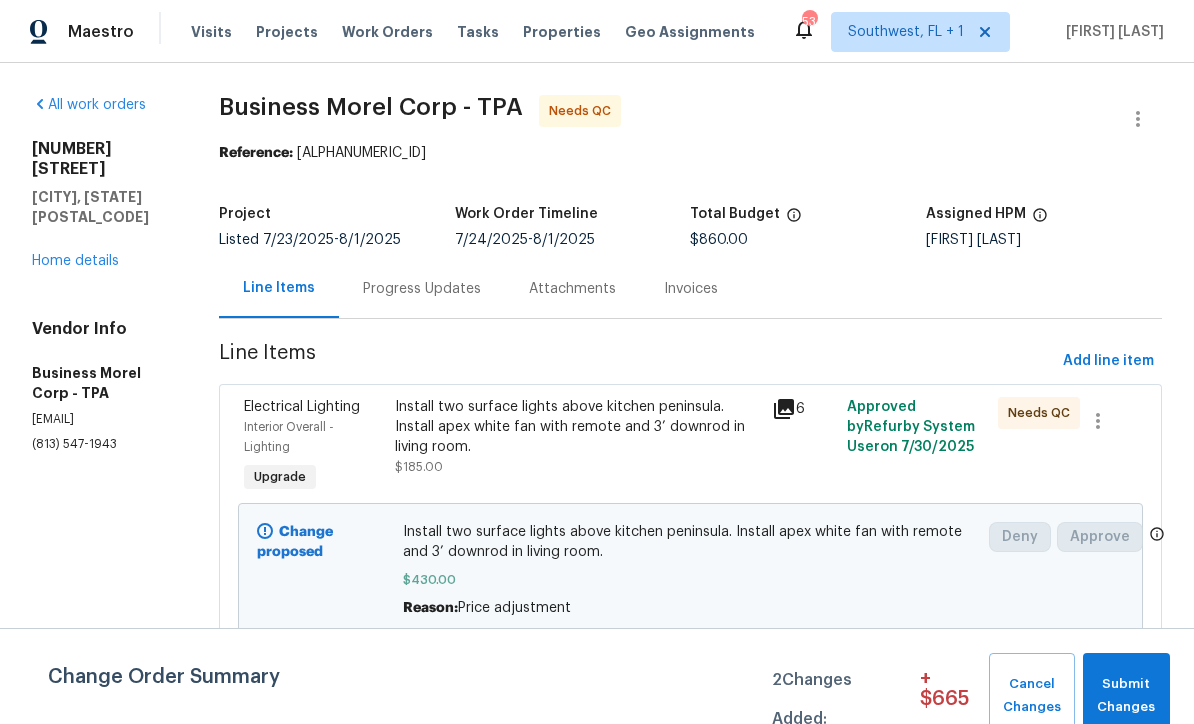click on "Progress Updates" at bounding box center (422, 288) 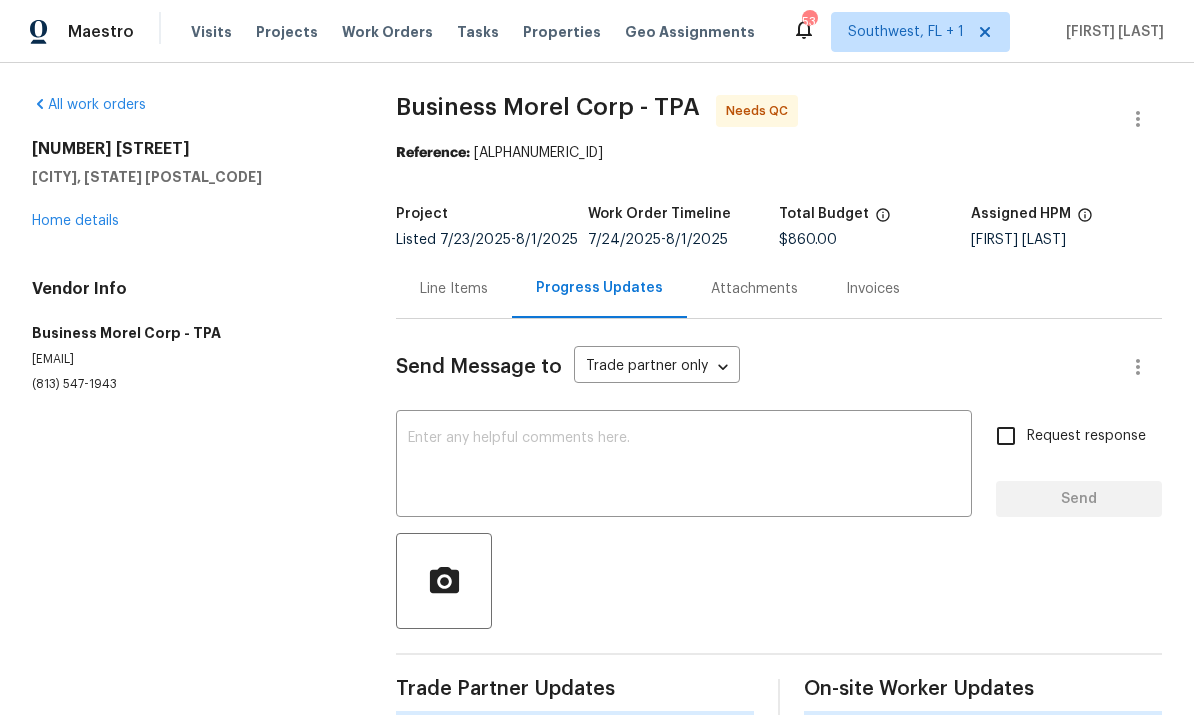 scroll, scrollTop: 24, scrollLeft: 0, axis: vertical 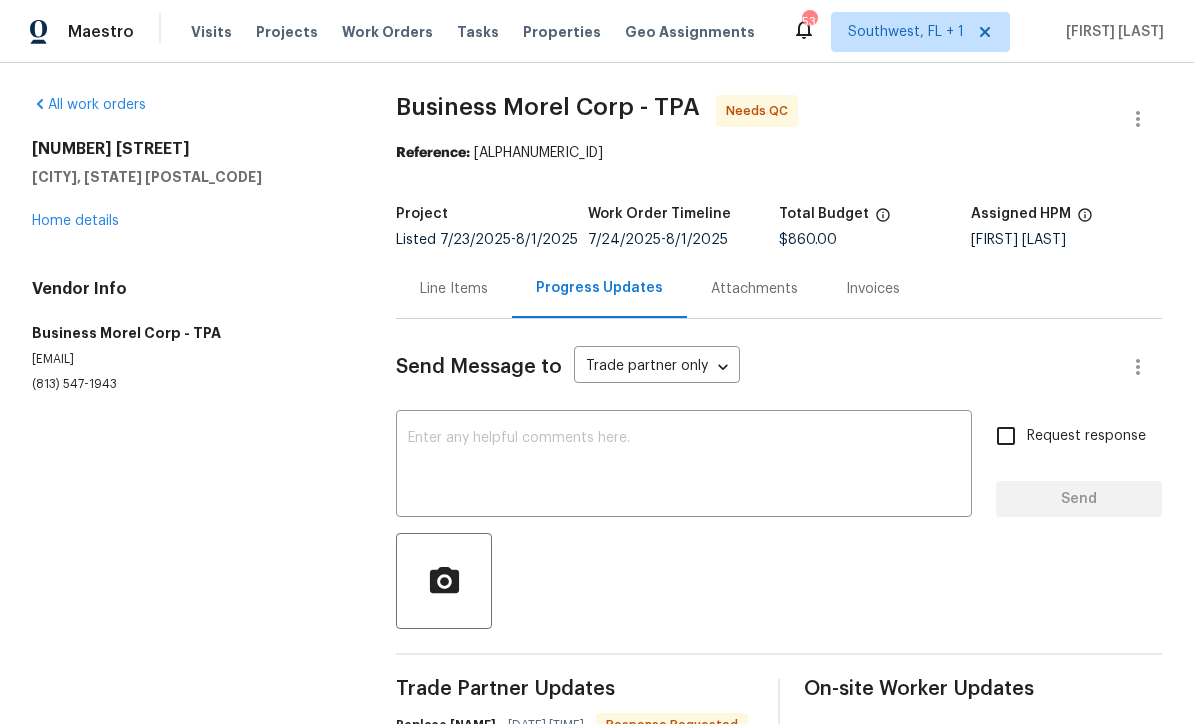 click on "Line Items" at bounding box center [454, 289] 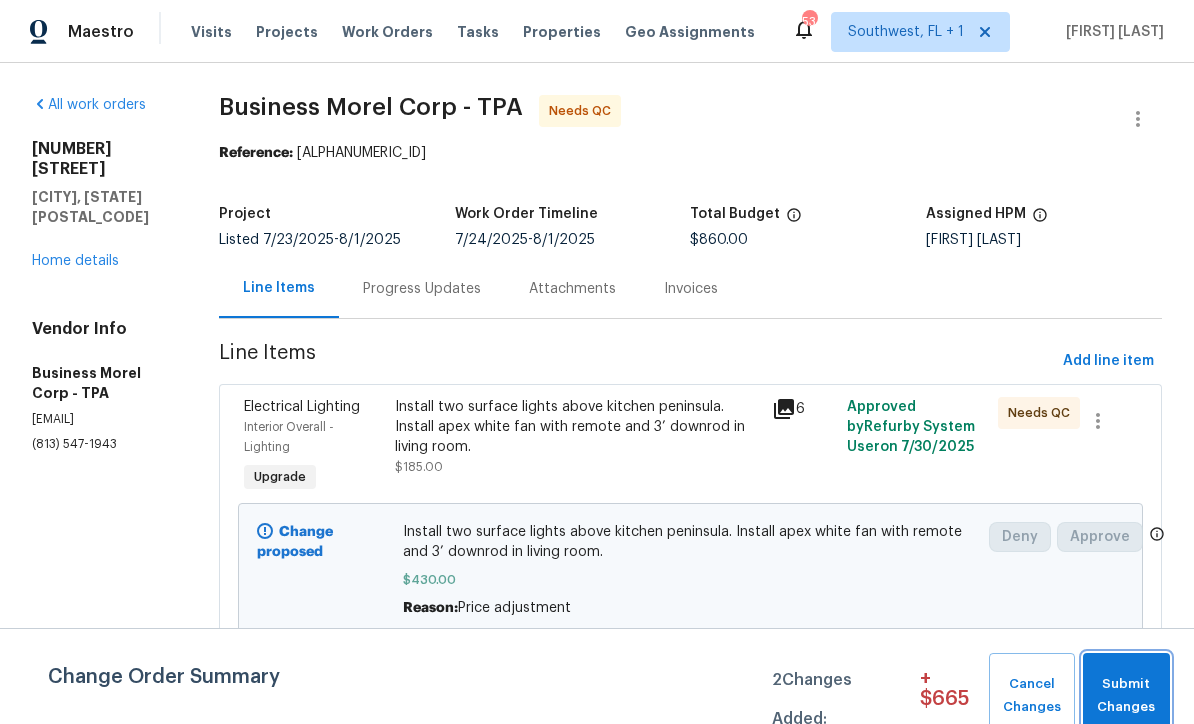 click on "Submit Changes" at bounding box center (1126, 696) 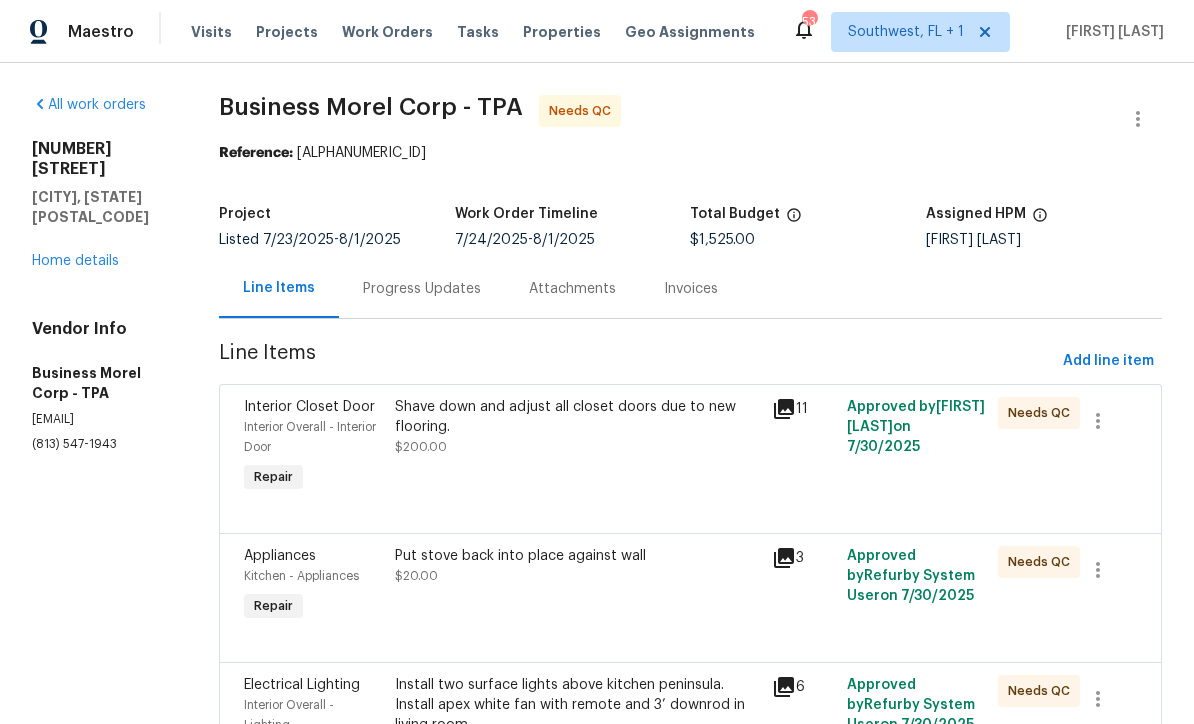 click on "Home details" at bounding box center (75, 261) 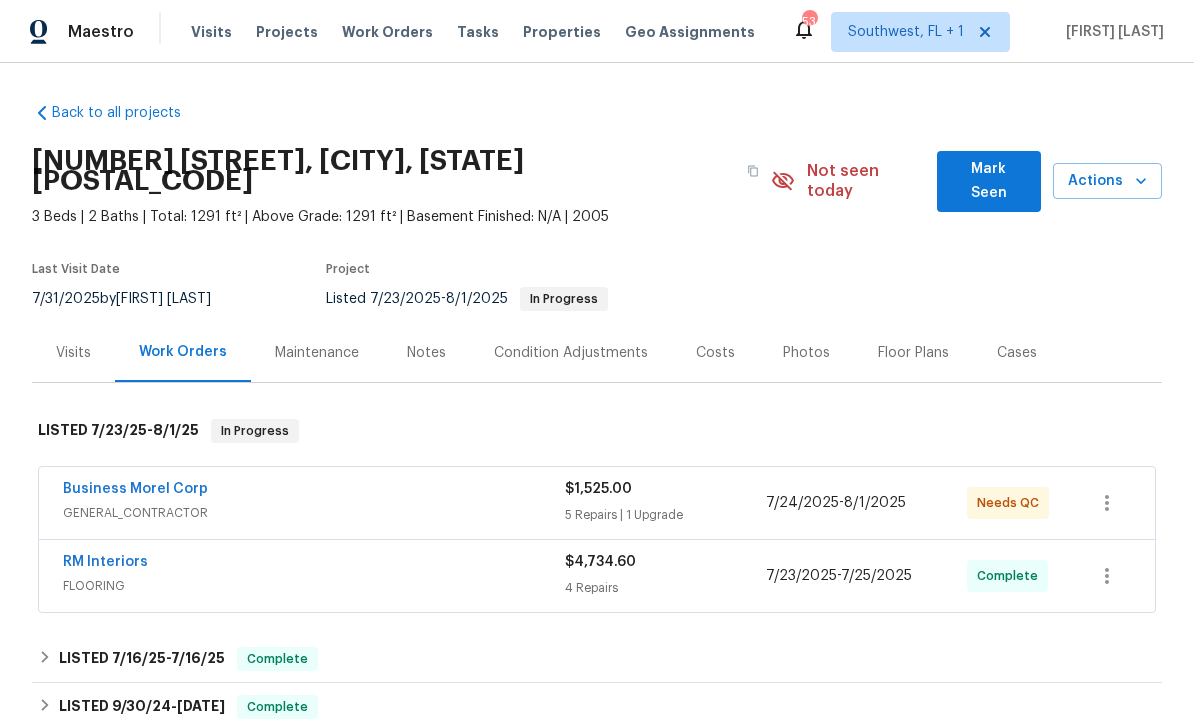 click on "Business Morel Corp" at bounding box center [135, 489] 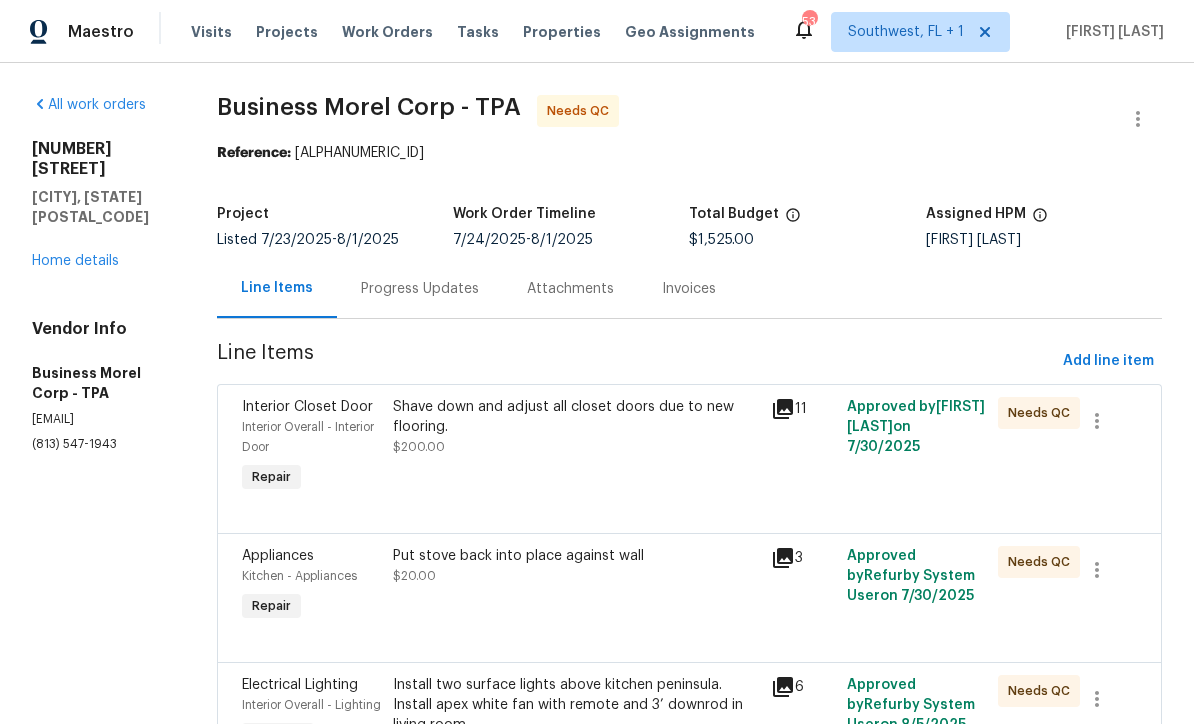 click on "Progress Updates" at bounding box center [420, 289] 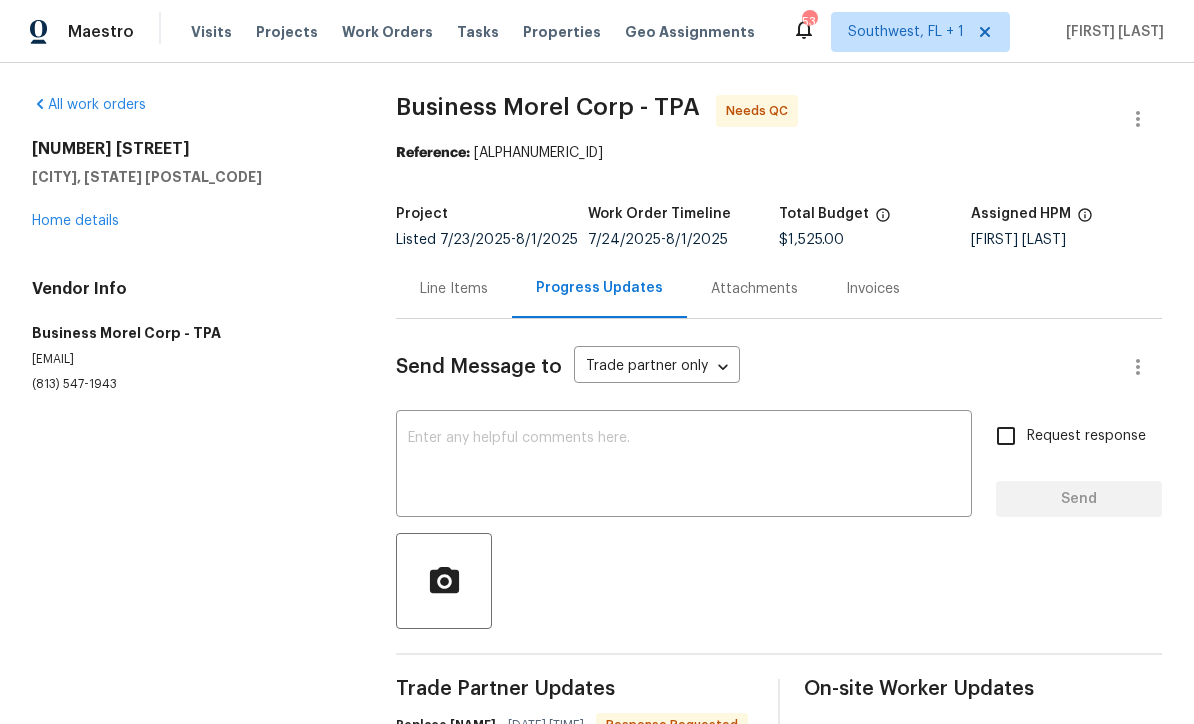 click at bounding box center [684, 466] 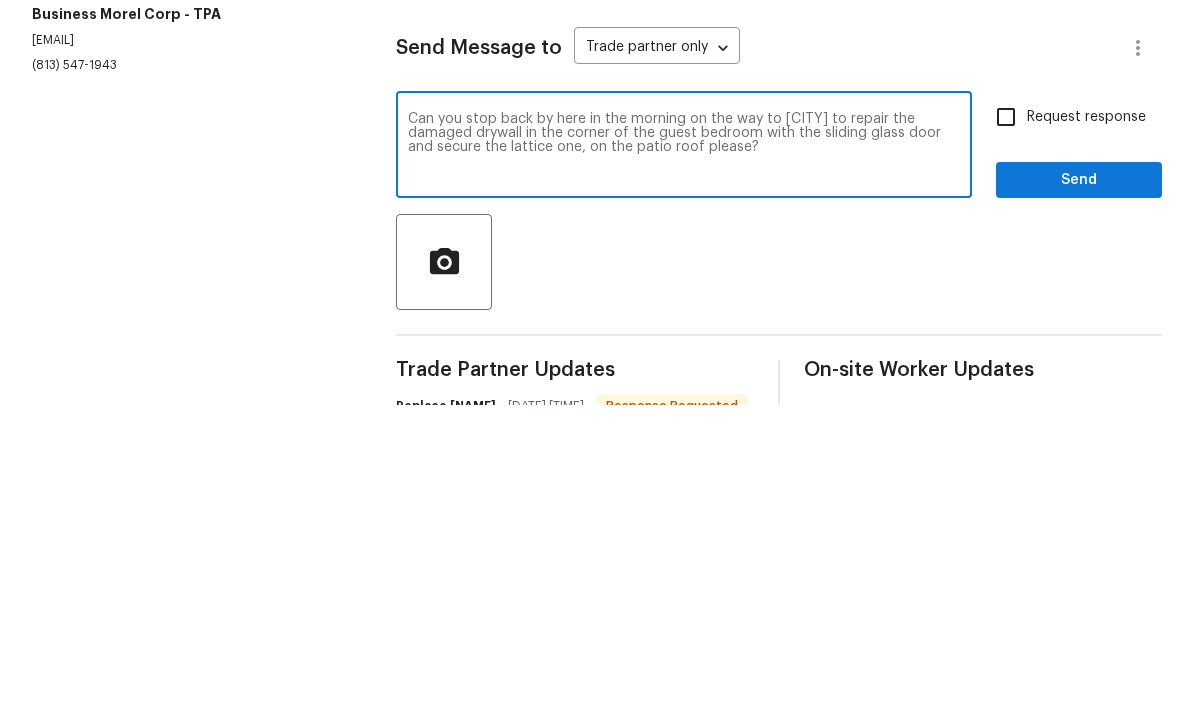 click on "Can you stop back by here in the morning on the way to [CITY] to repair the damaged drywall in the corner of the guest bedroom with the sliding glass door and secure the lattice one, on the patio roof please?" at bounding box center [684, 466] 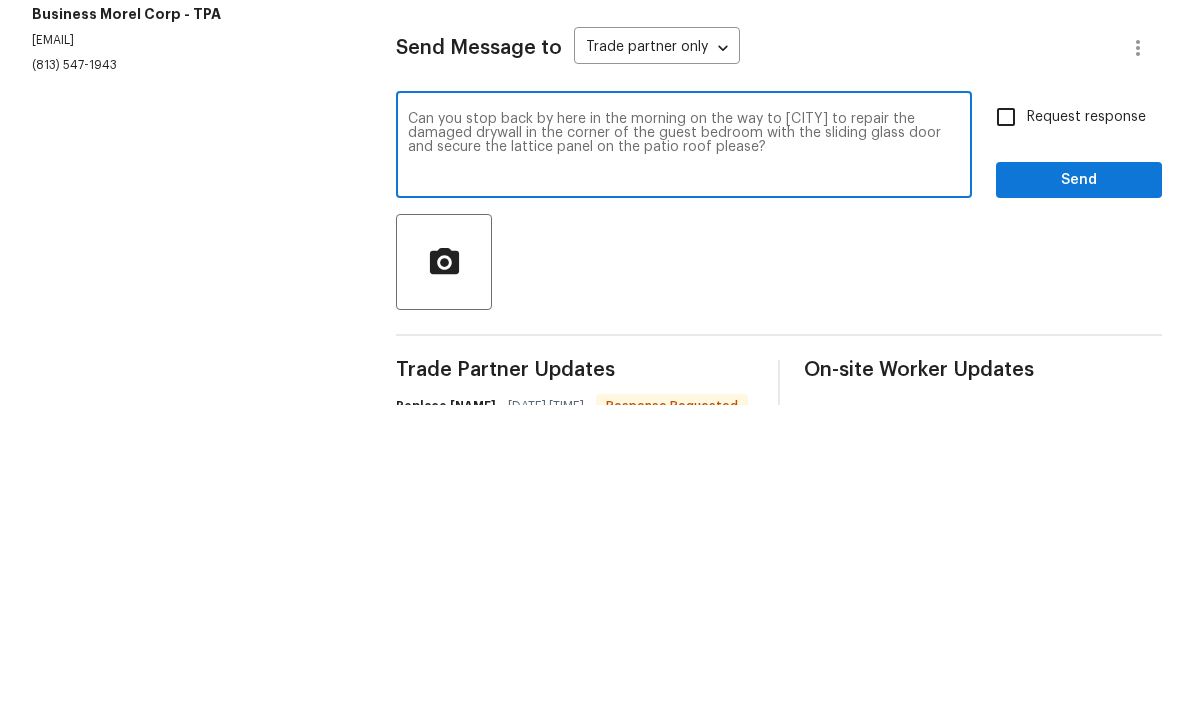 type on "Can you stop back by here in the morning on the way to [CITY] to repair the damaged drywall in the corner of the guest bedroom with the sliding glass door and secure the lattice panel on the patio roof please?" 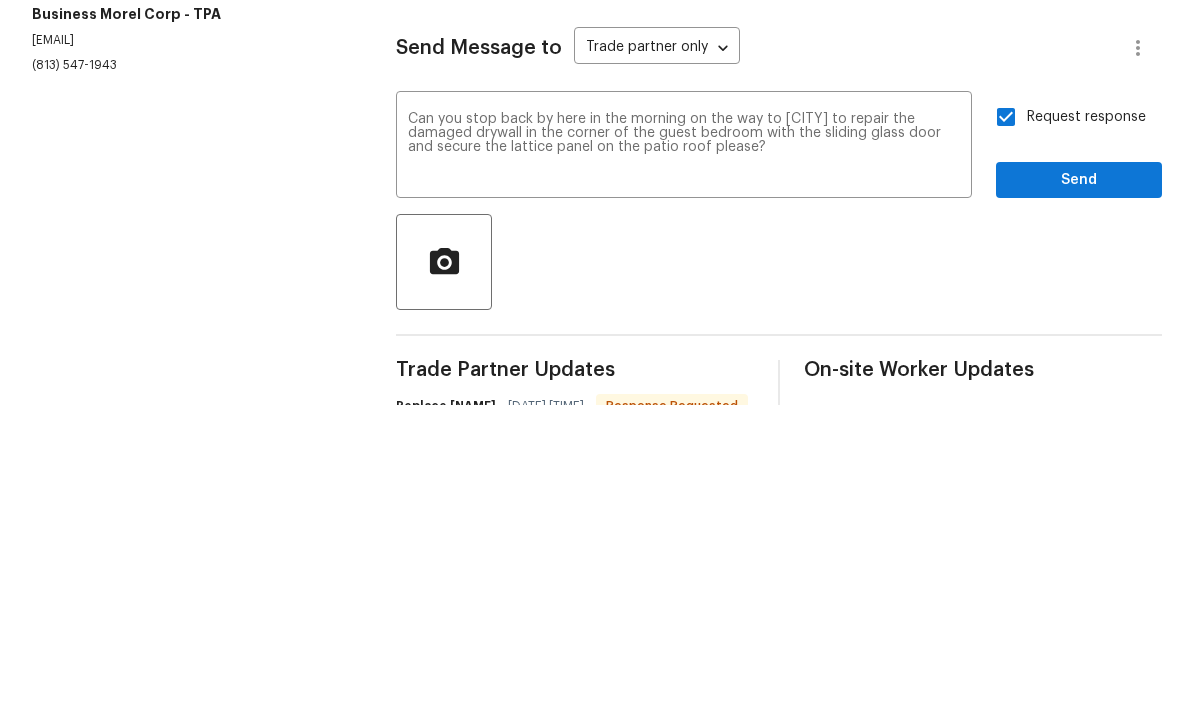 scroll, scrollTop: 66, scrollLeft: 0, axis: vertical 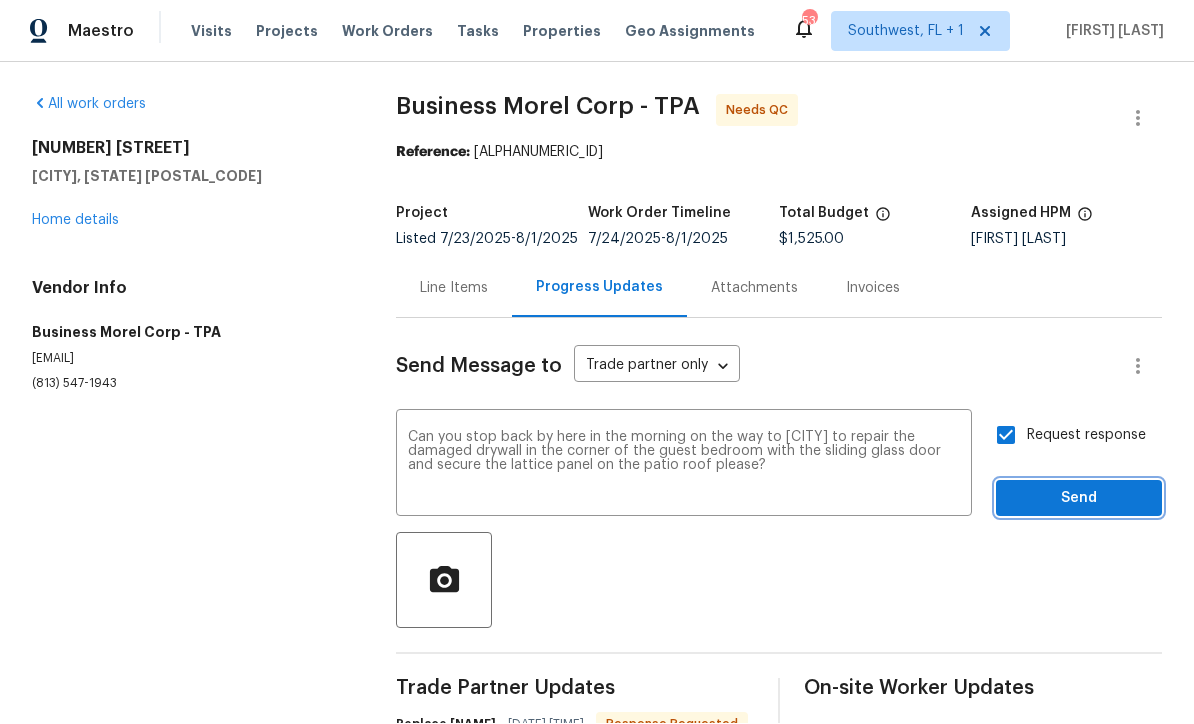 click on "Send" at bounding box center (1079, 499) 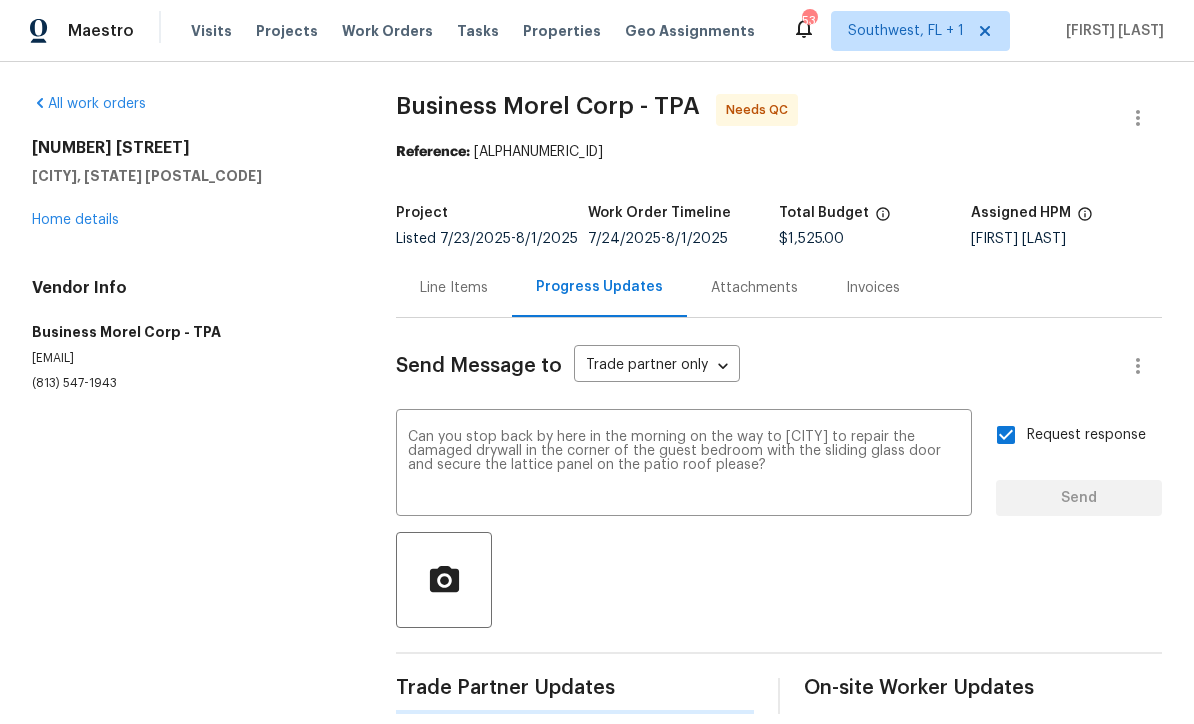 scroll, scrollTop: 24, scrollLeft: 0, axis: vertical 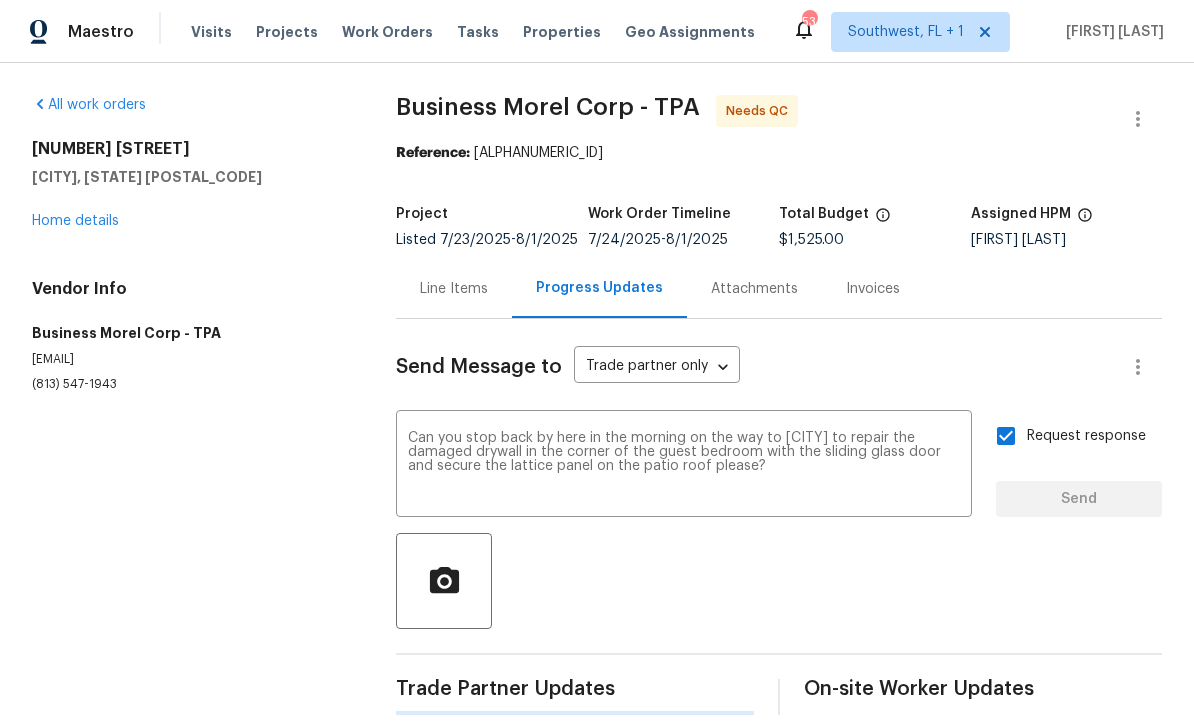 type 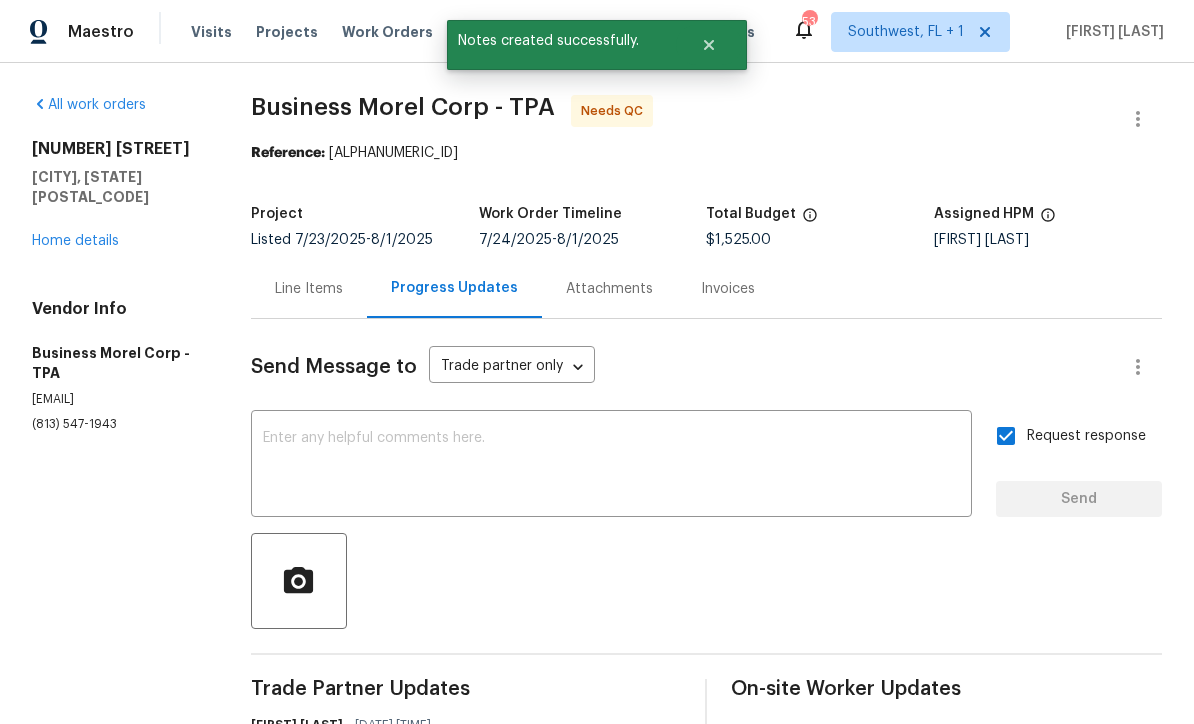 scroll, scrollTop: 0, scrollLeft: 0, axis: both 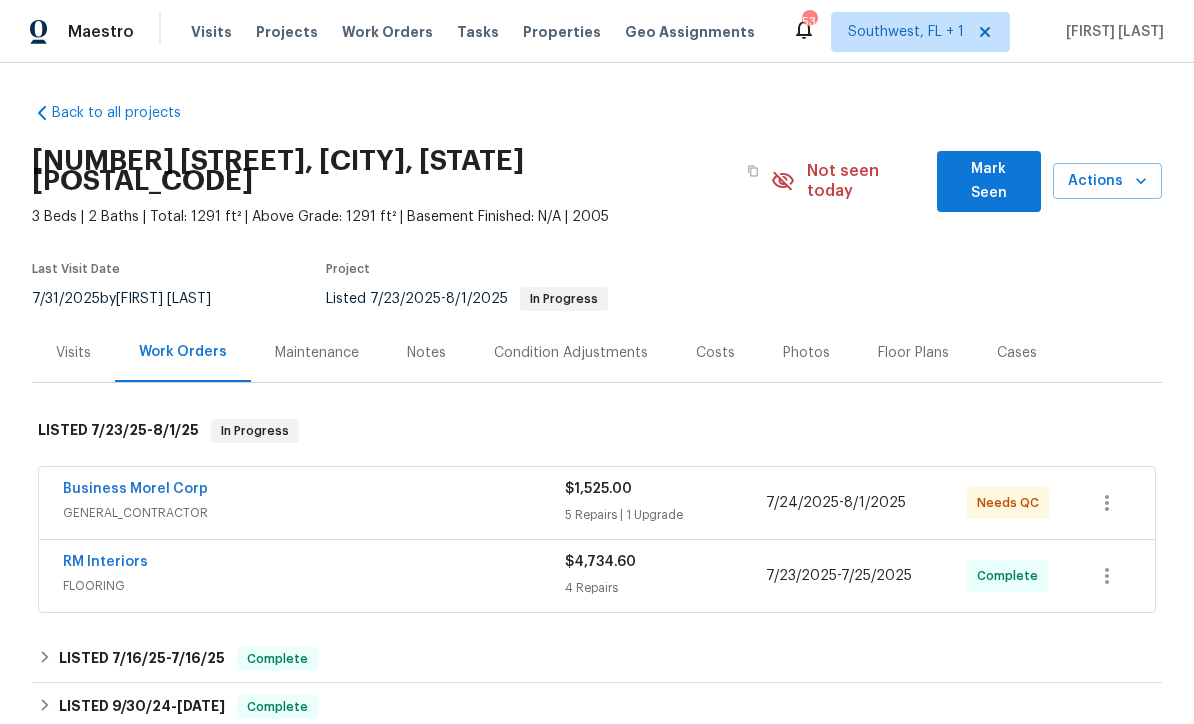click on "Projects" at bounding box center (287, 32) 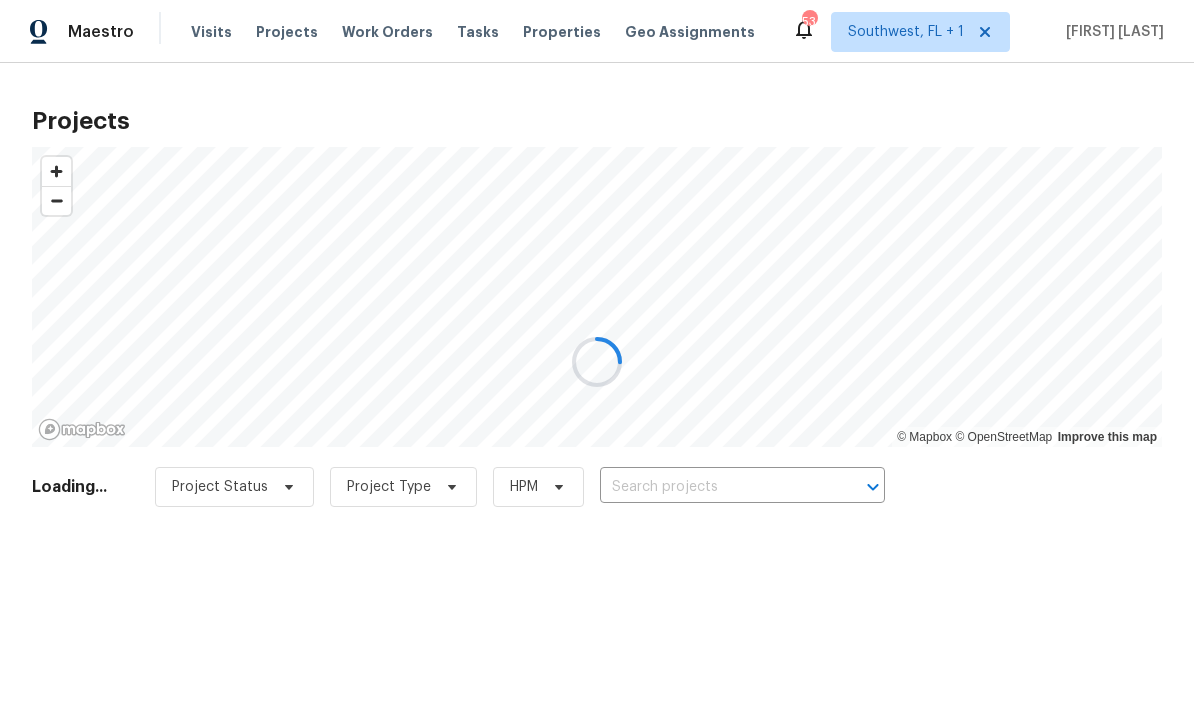 click at bounding box center [597, 362] 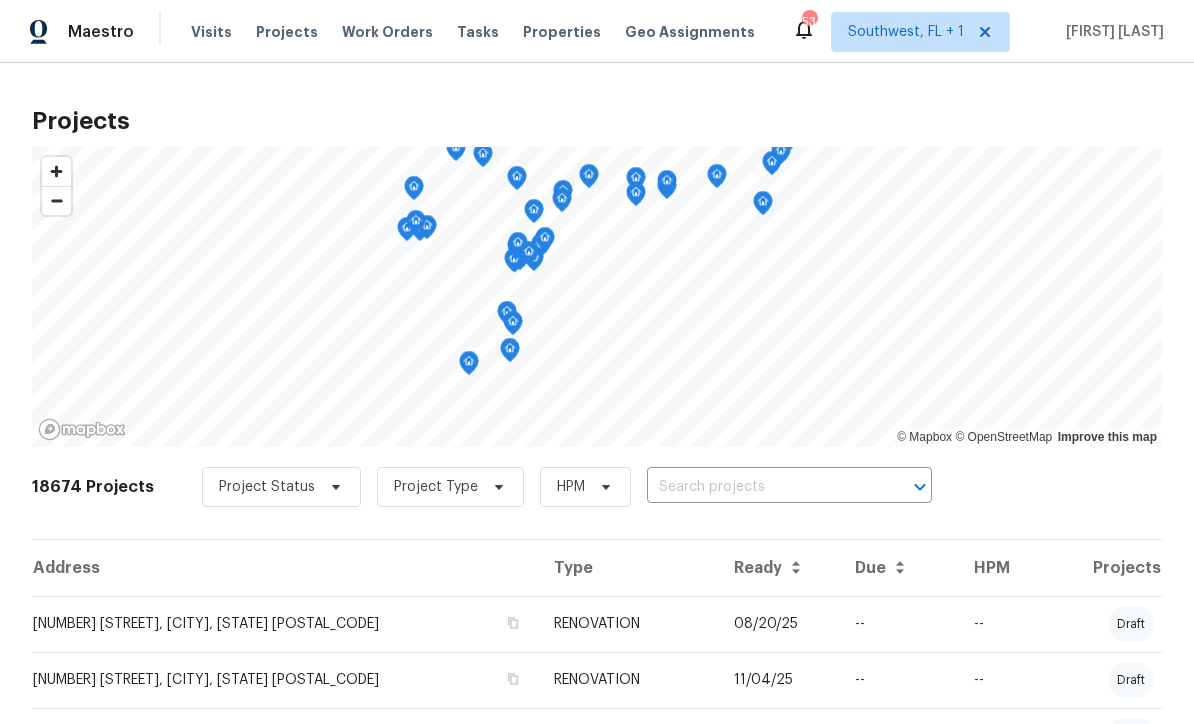 click at bounding box center (761, 487) 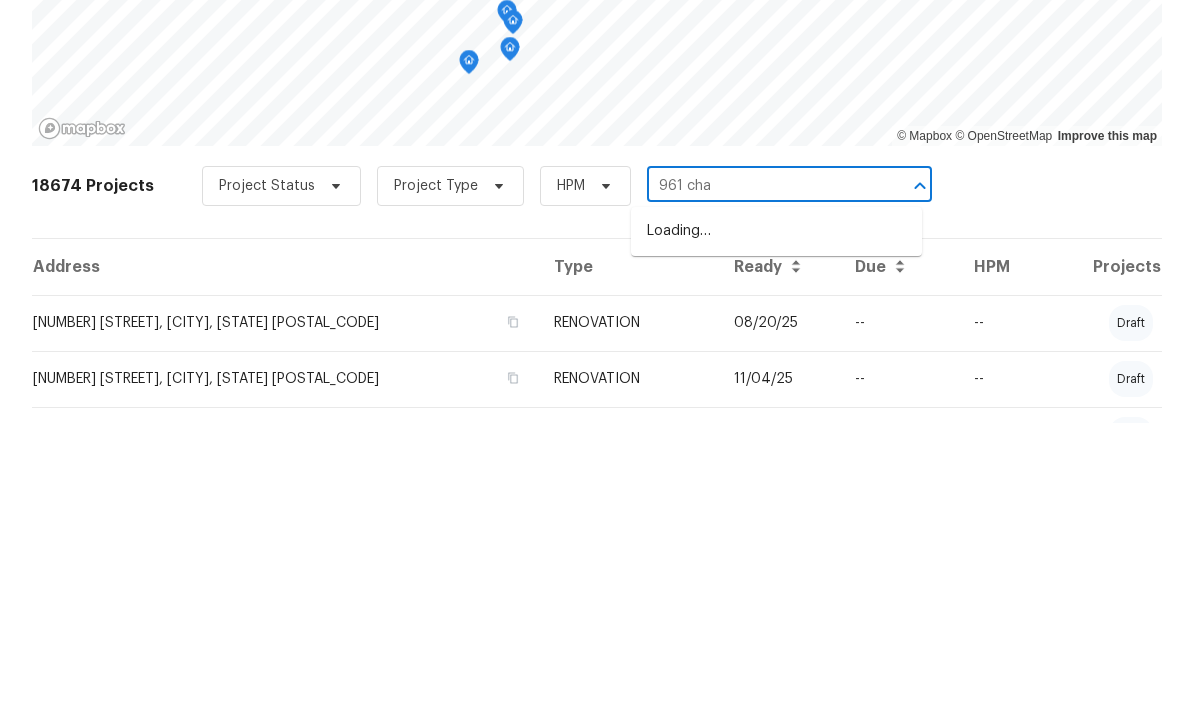 type on "961 char" 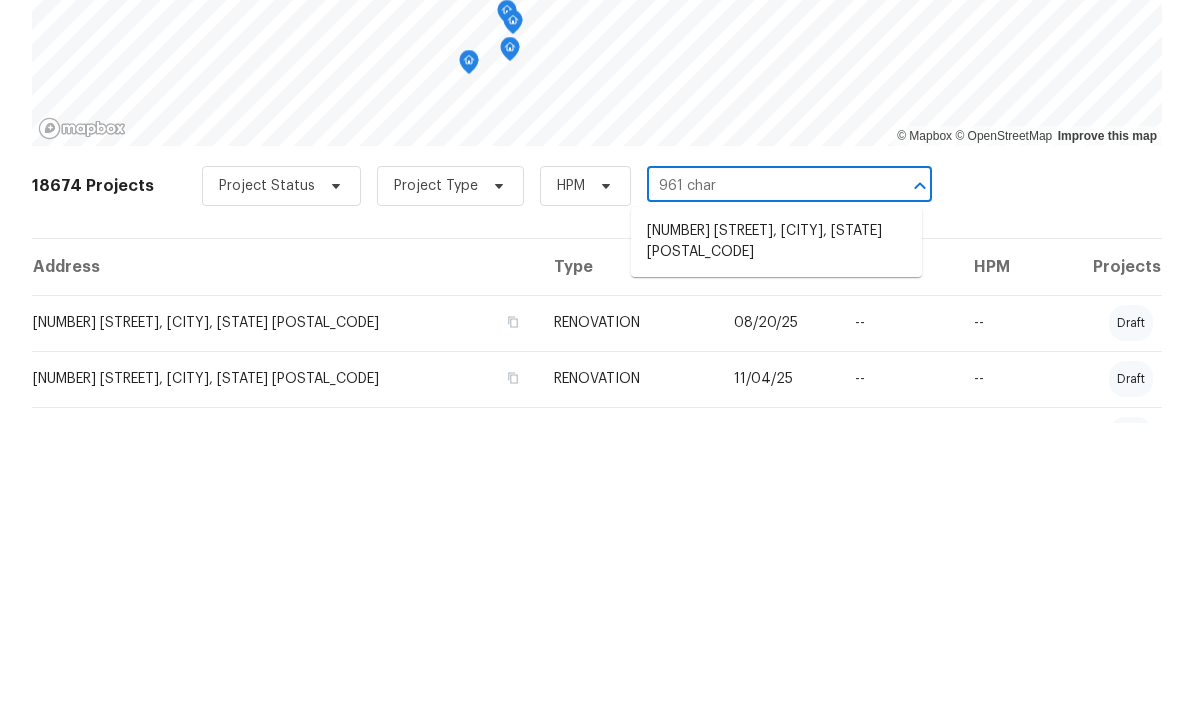 click on "[NUMBER] [STREET], [CITY], [STATE] [POSTAL_CODE]" at bounding box center [776, 543] 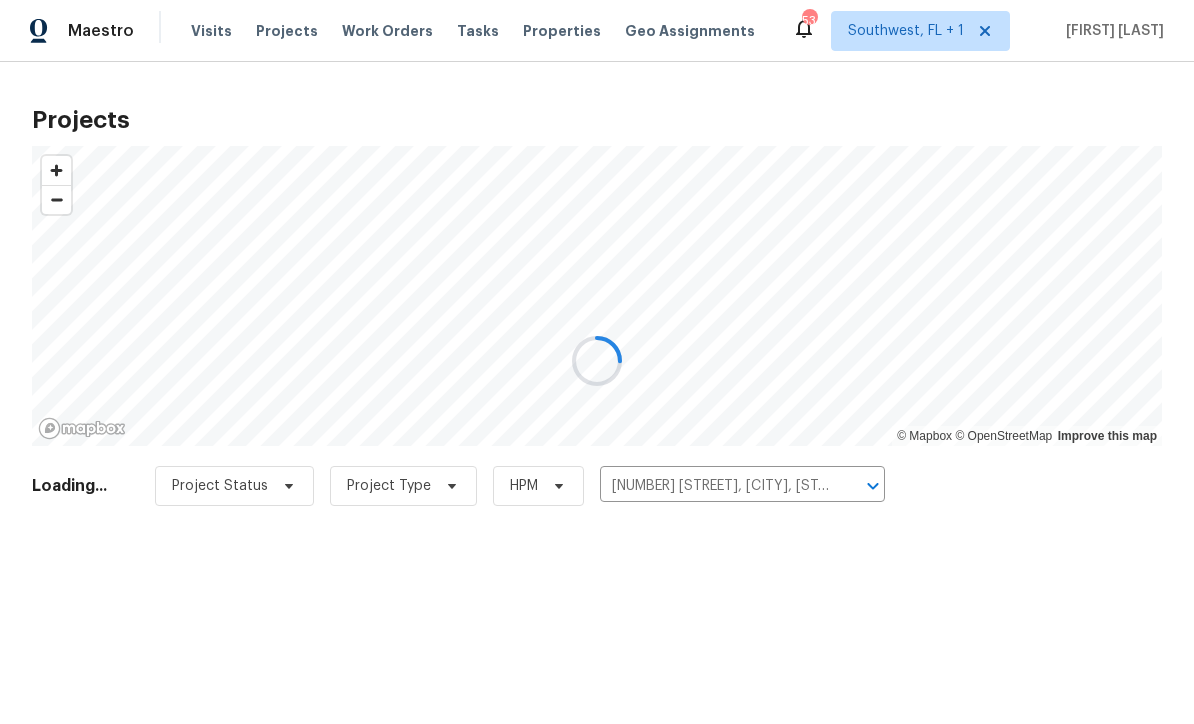 scroll, scrollTop: 1, scrollLeft: 0, axis: vertical 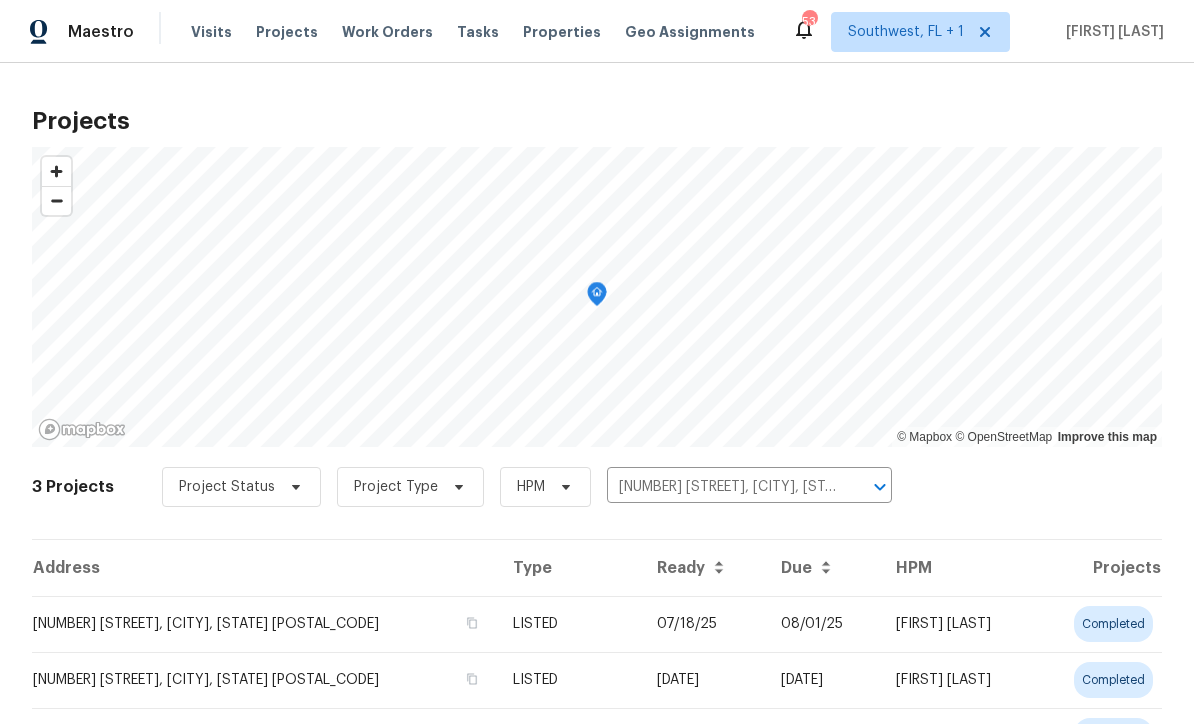 click on "07/18/25" at bounding box center [703, 624] 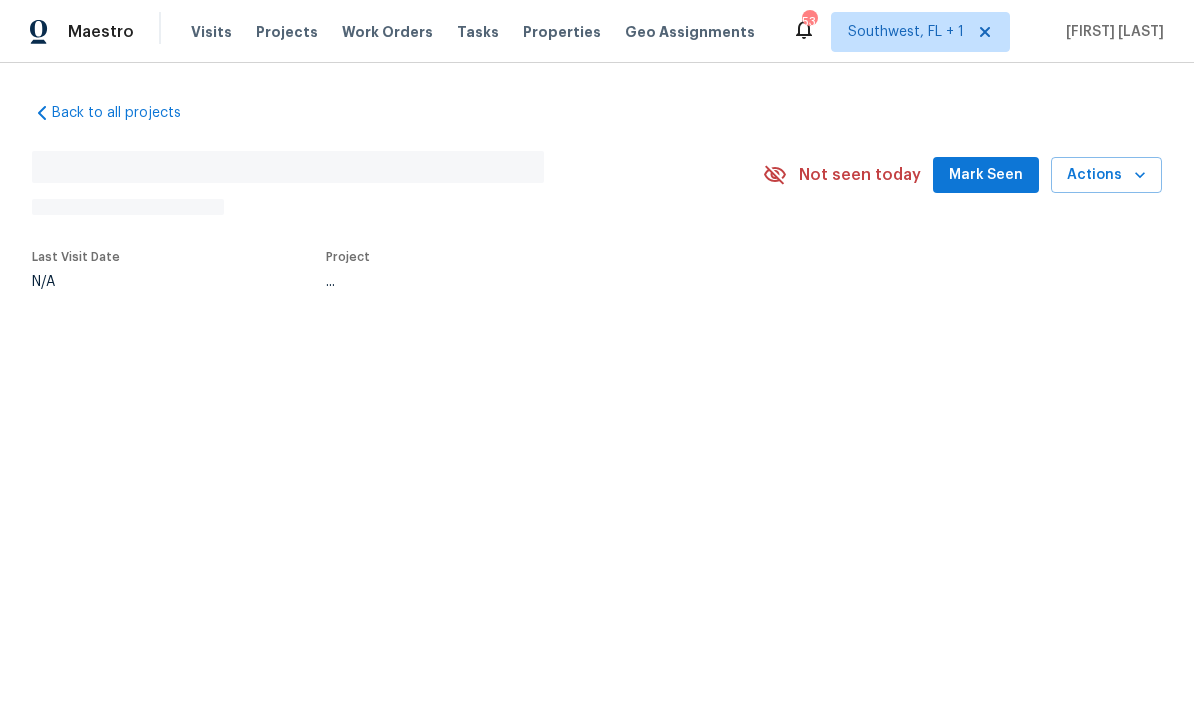 scroll, scrollTop: 0, scrollLeft: 0, axis: both 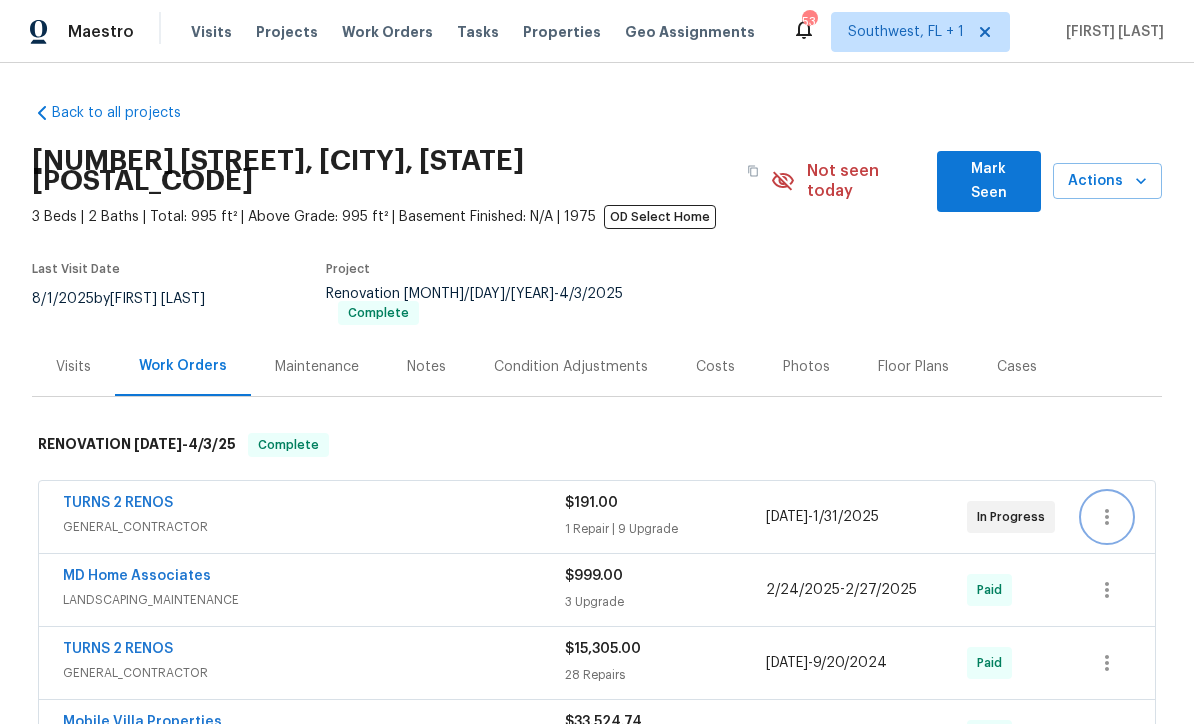 click at bounding box center (1107, 517) 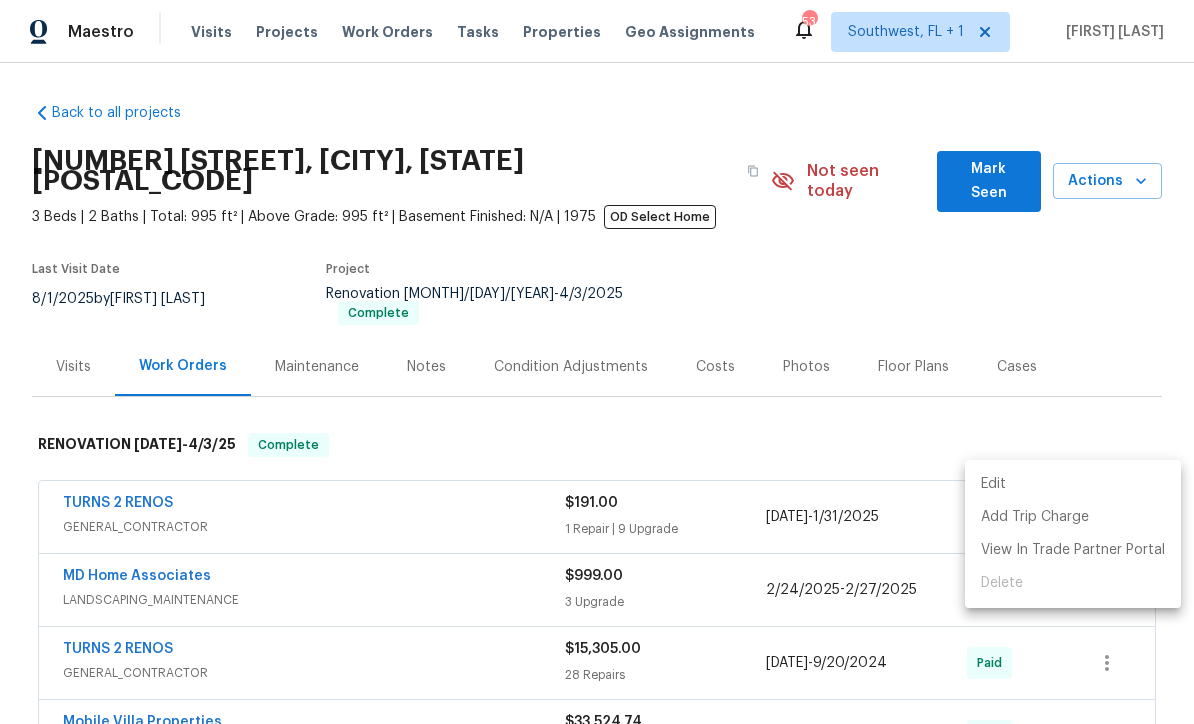 click at bounding box center (597, 362) 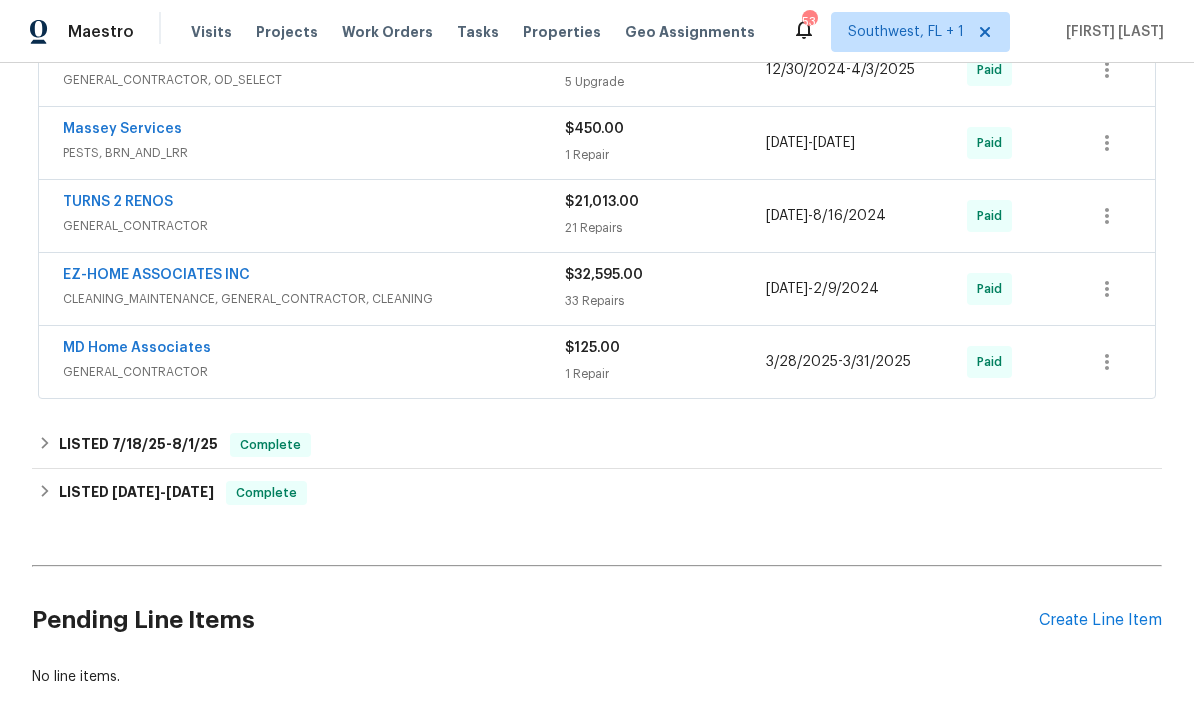 scroll, scrollTop: 665, scrollLeft: 0, axis: vertical 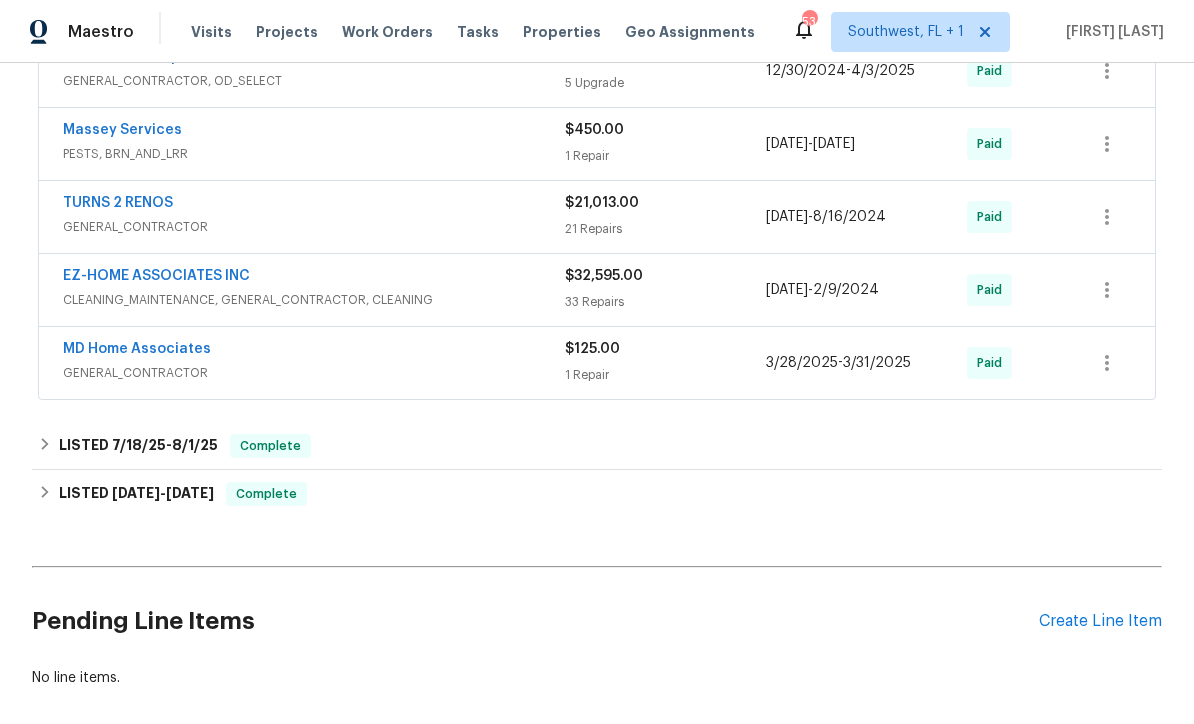 click on "Create Line Item" at bounding box center (1100, 621) 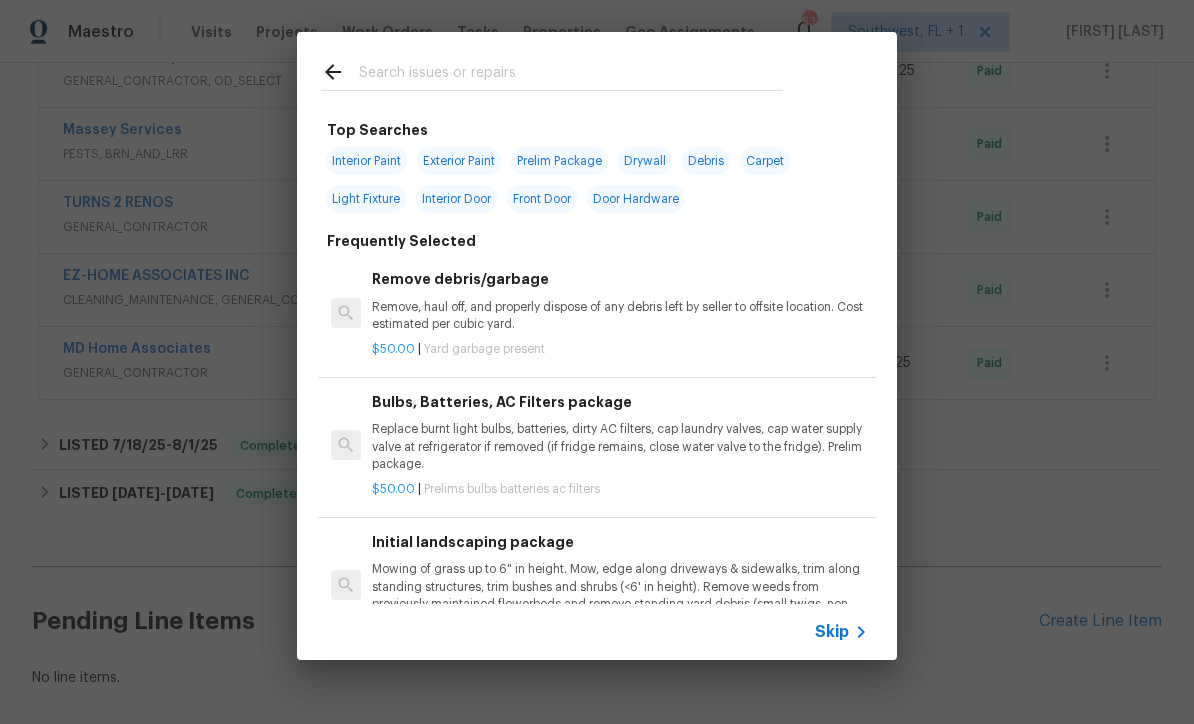 click on "Skip" at bounding box center (832, 632) 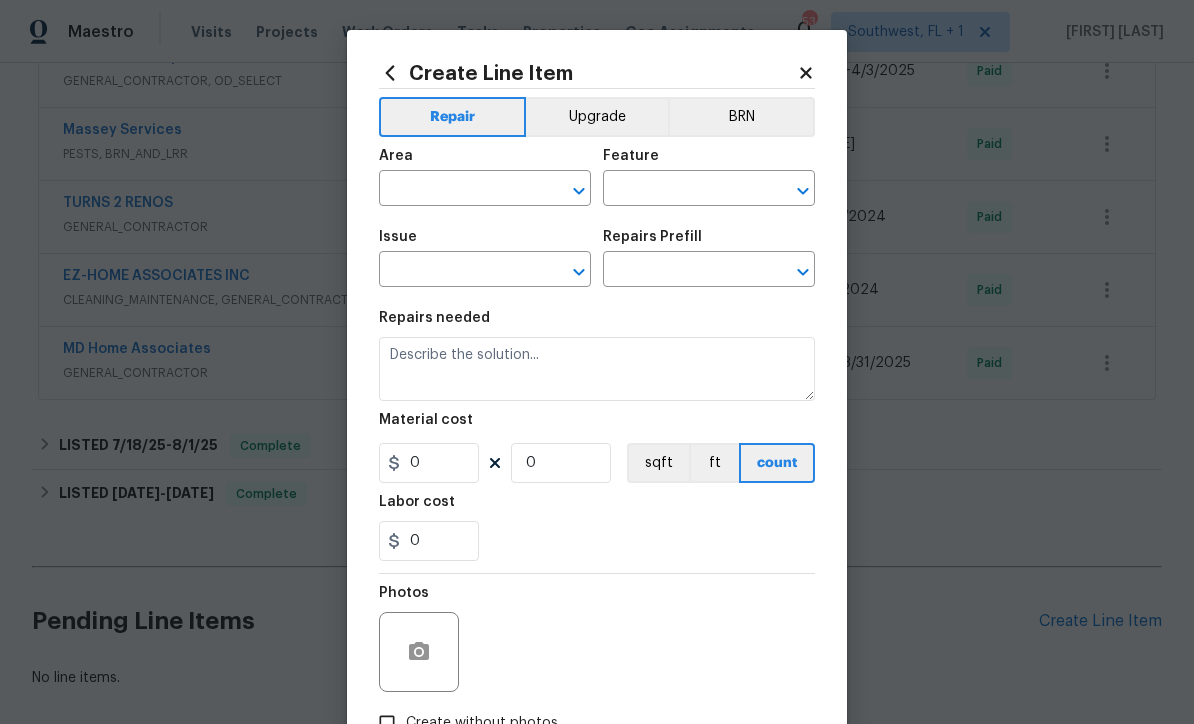 click at bounding box center [457, 190] 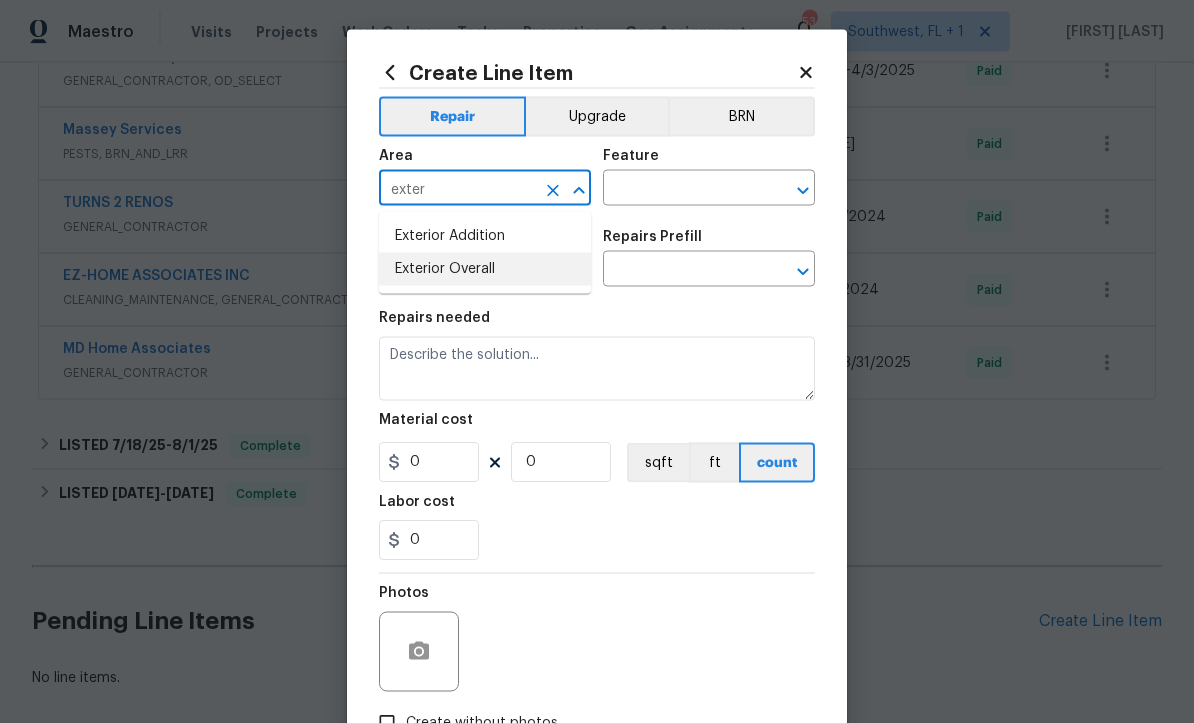 click on "Exterior Overall" at bounding box center [485, 269] 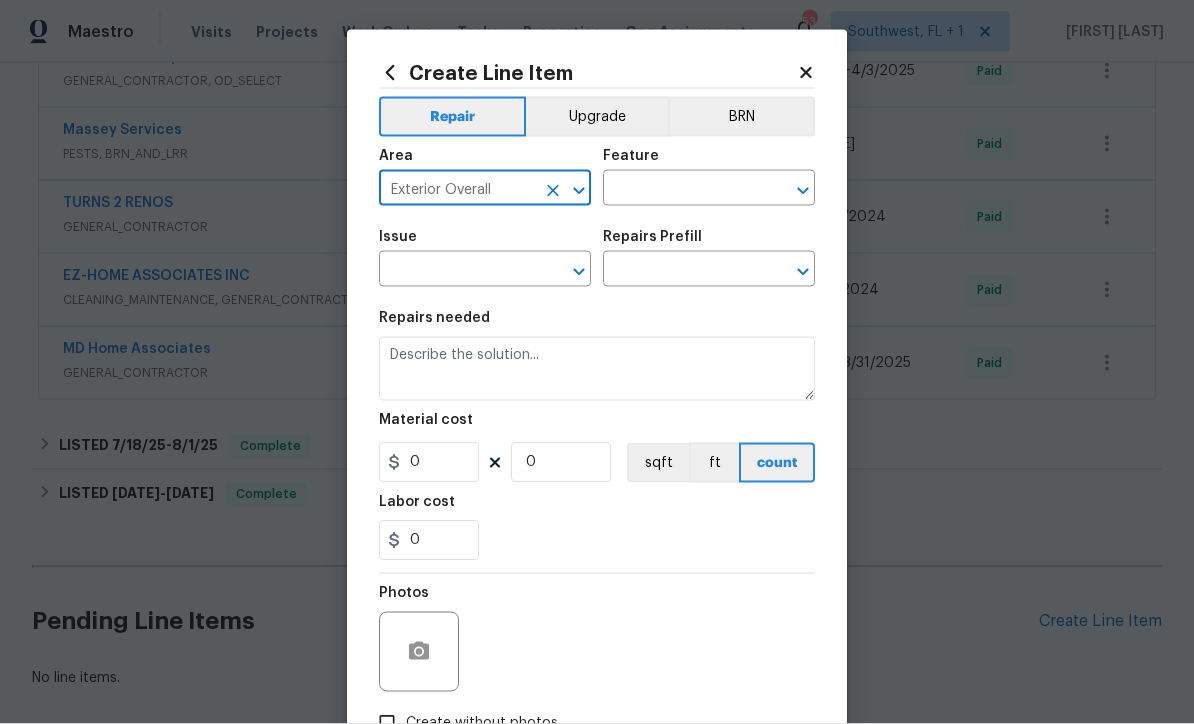 click at bounding box center [681, 190] 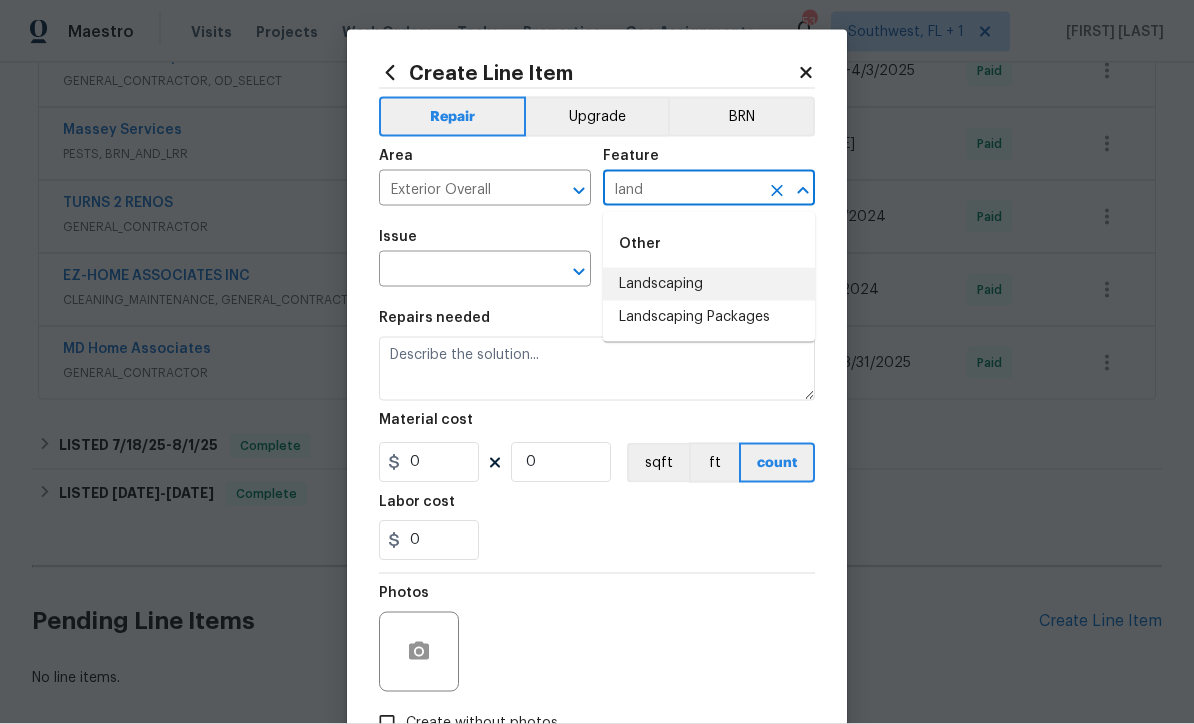 click on "Landscaping" at bounding box center [709, 284] 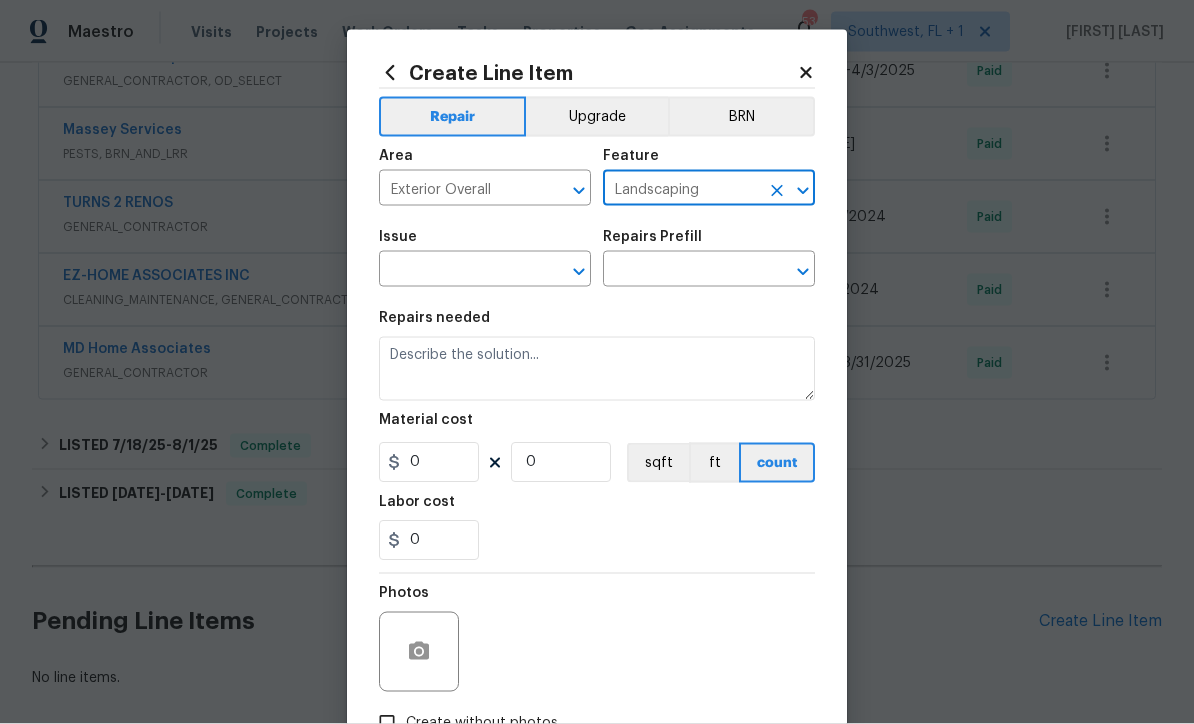 click at bounding box center (457, 271) 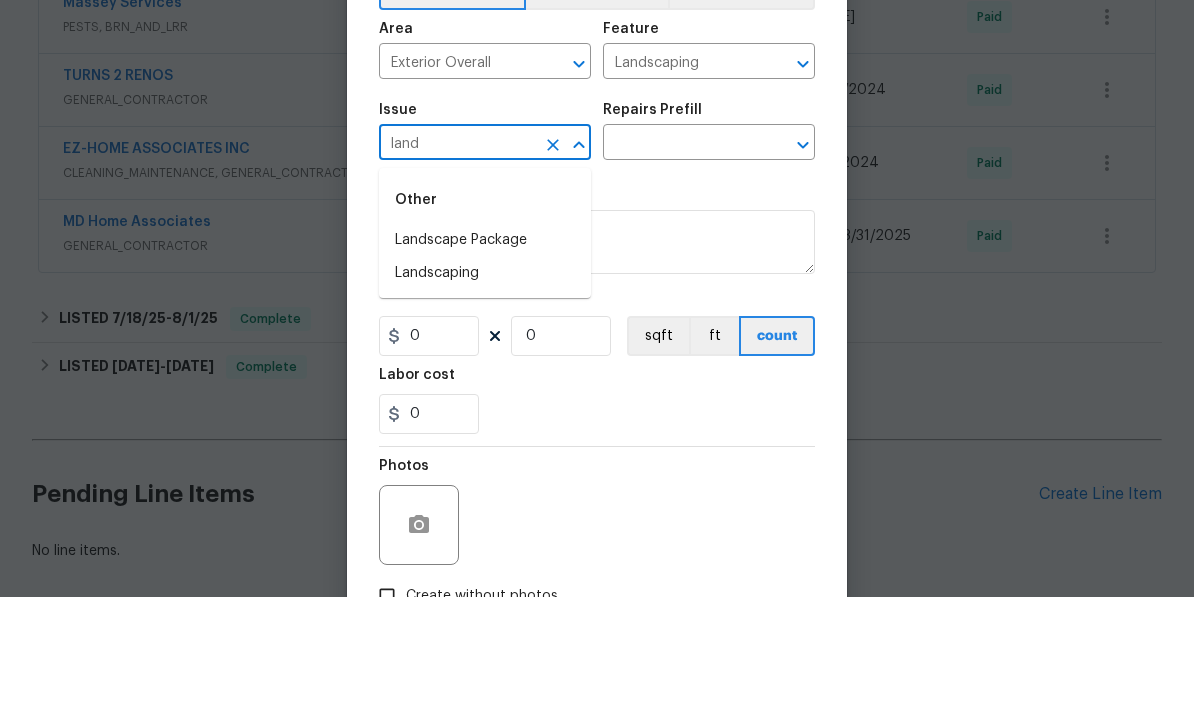 click on "Landscaping" at bounding box center (485, 400) 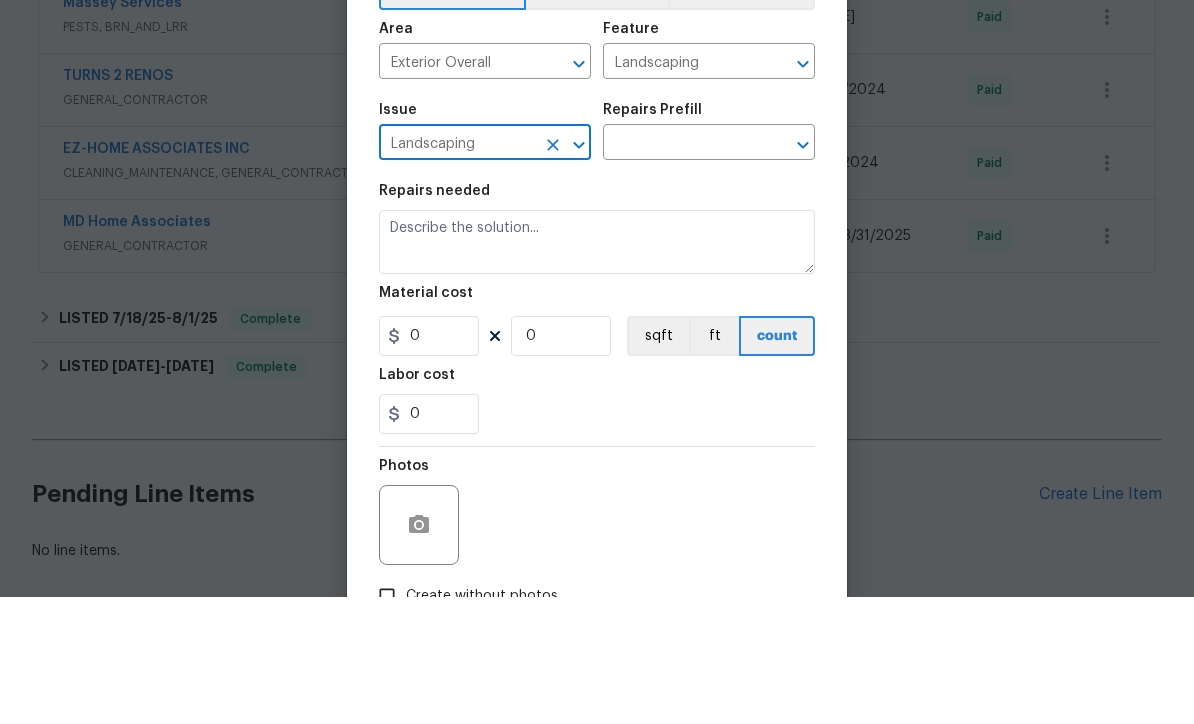 click at bounding box center (681, 271) 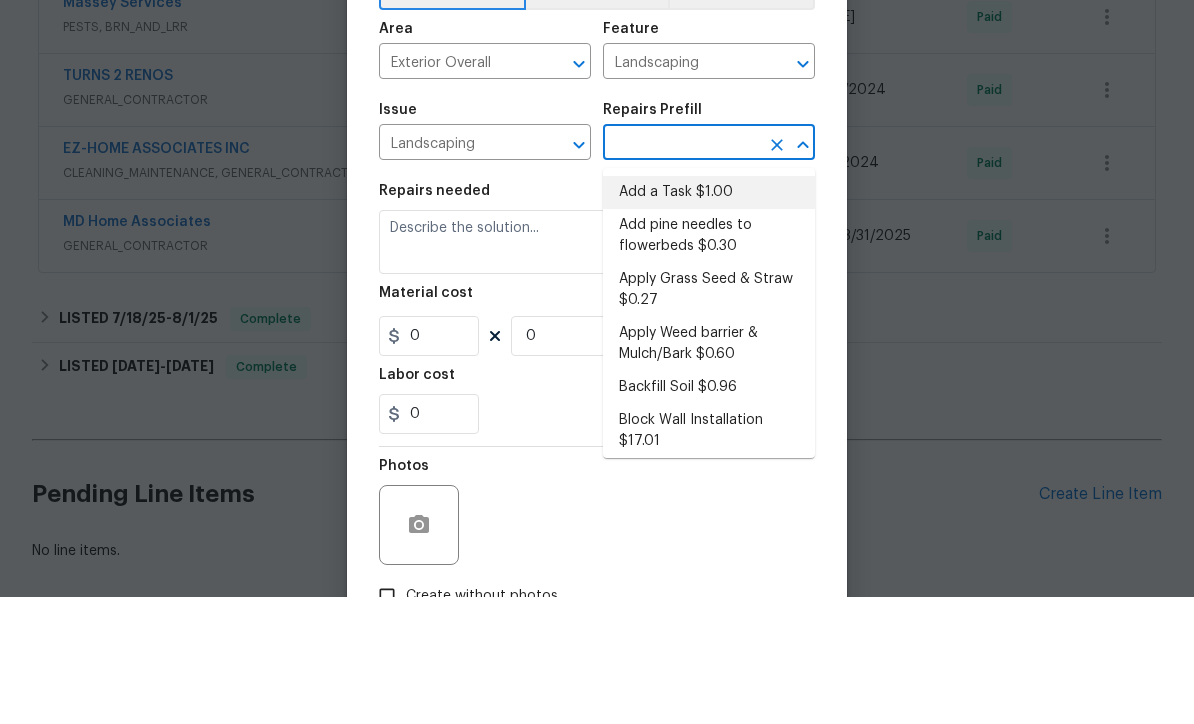 click on "Add a Task $1.00" at bounding box center (709, 319) 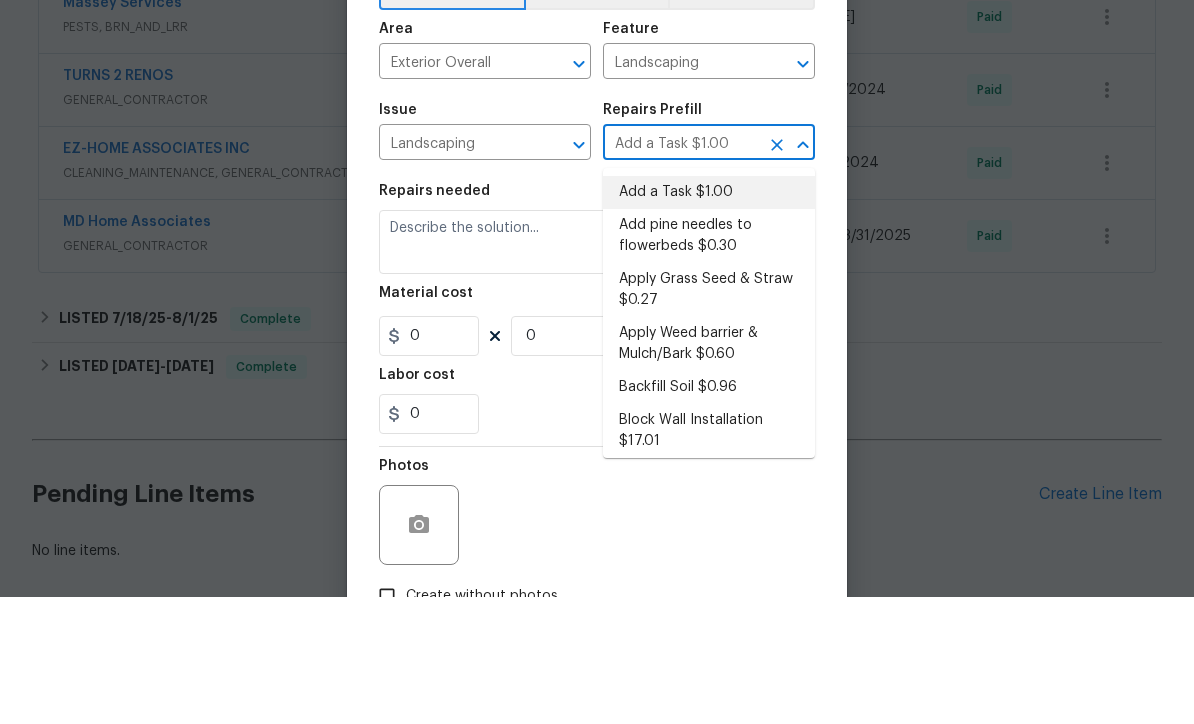 type on "HPM to detail" 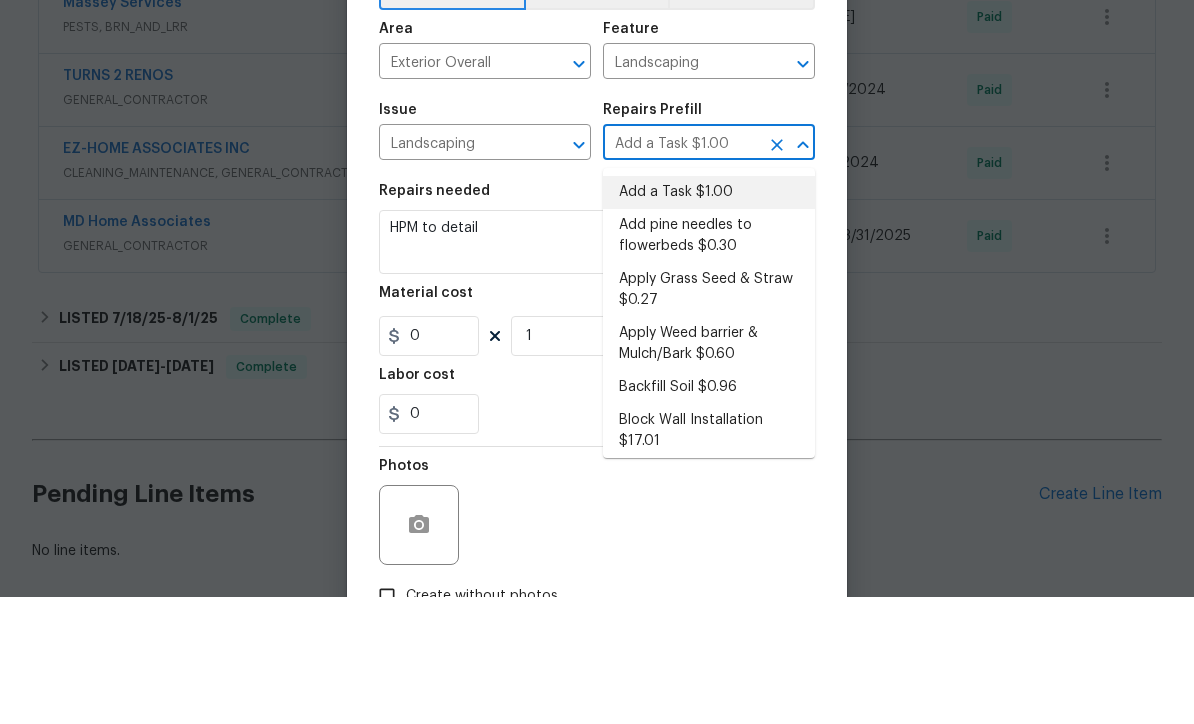 type on "1" 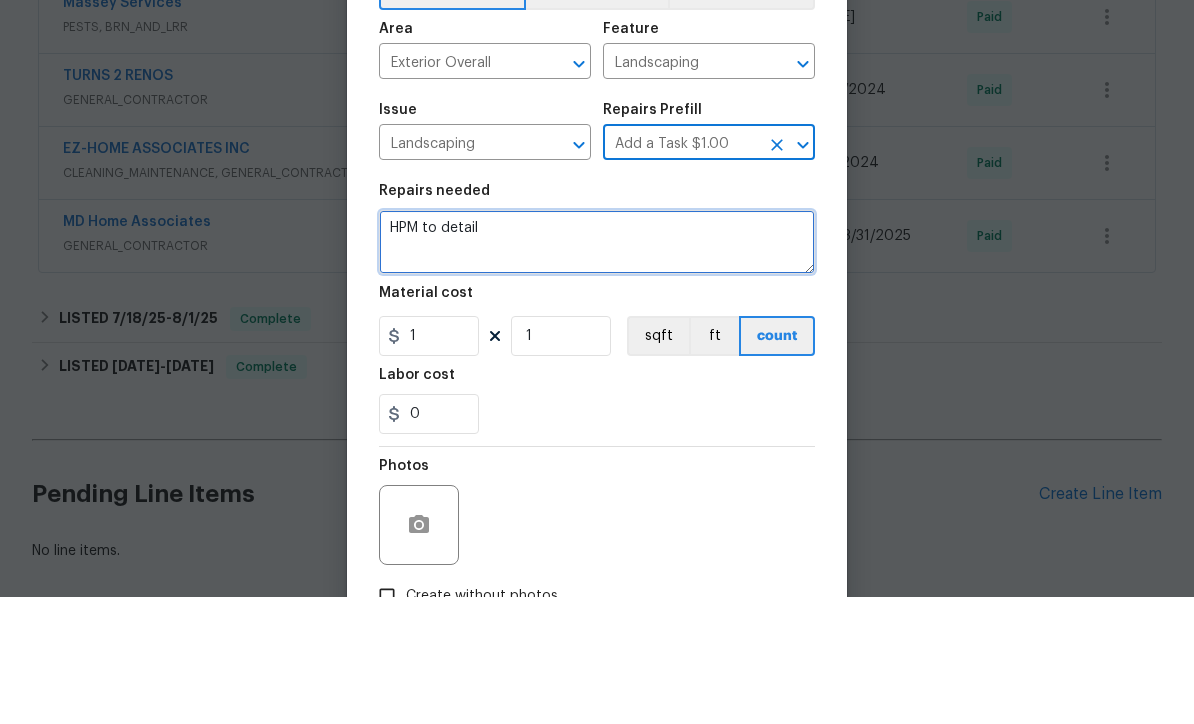 click on "HPM to detail" at bounding box center [597, 369] 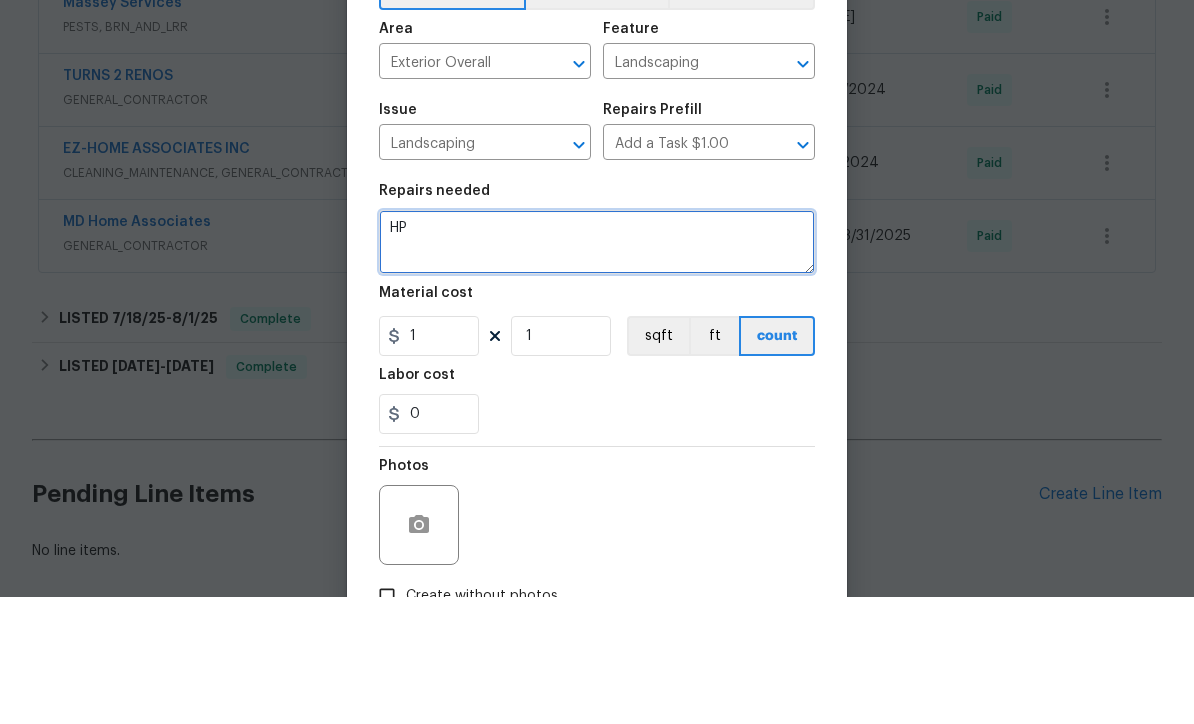 type on "H" 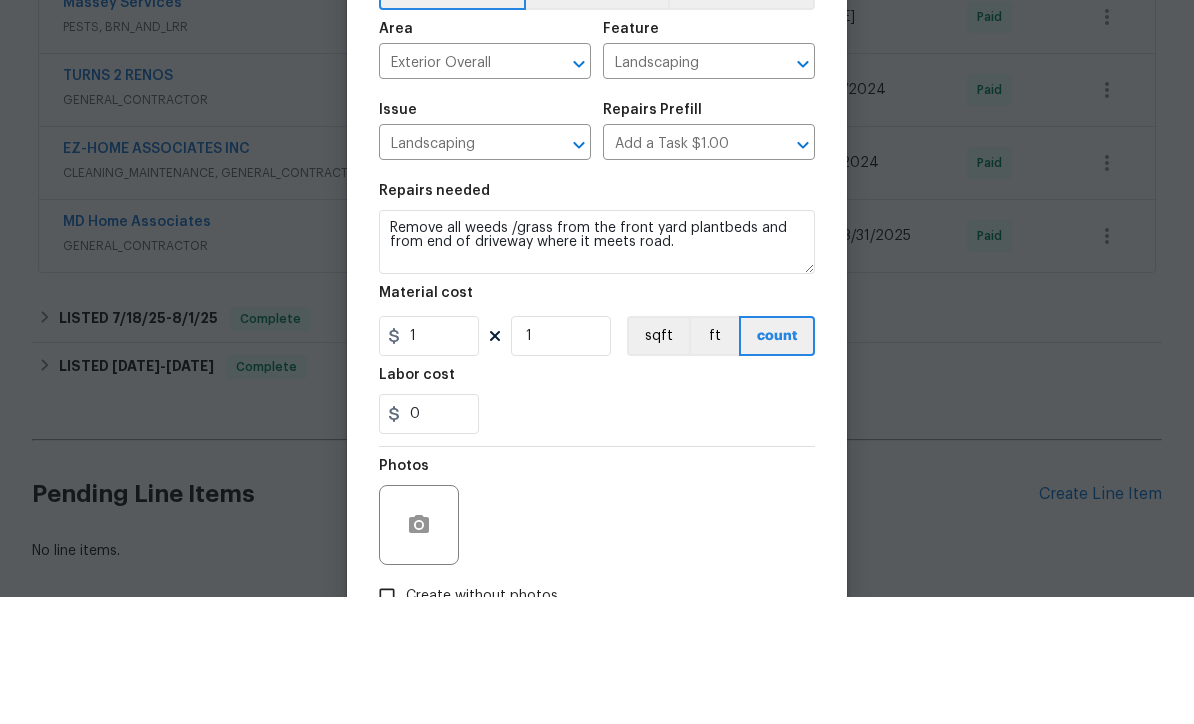 scroll, scrollTop: 66, scrollLeft: 0, axis: vertical 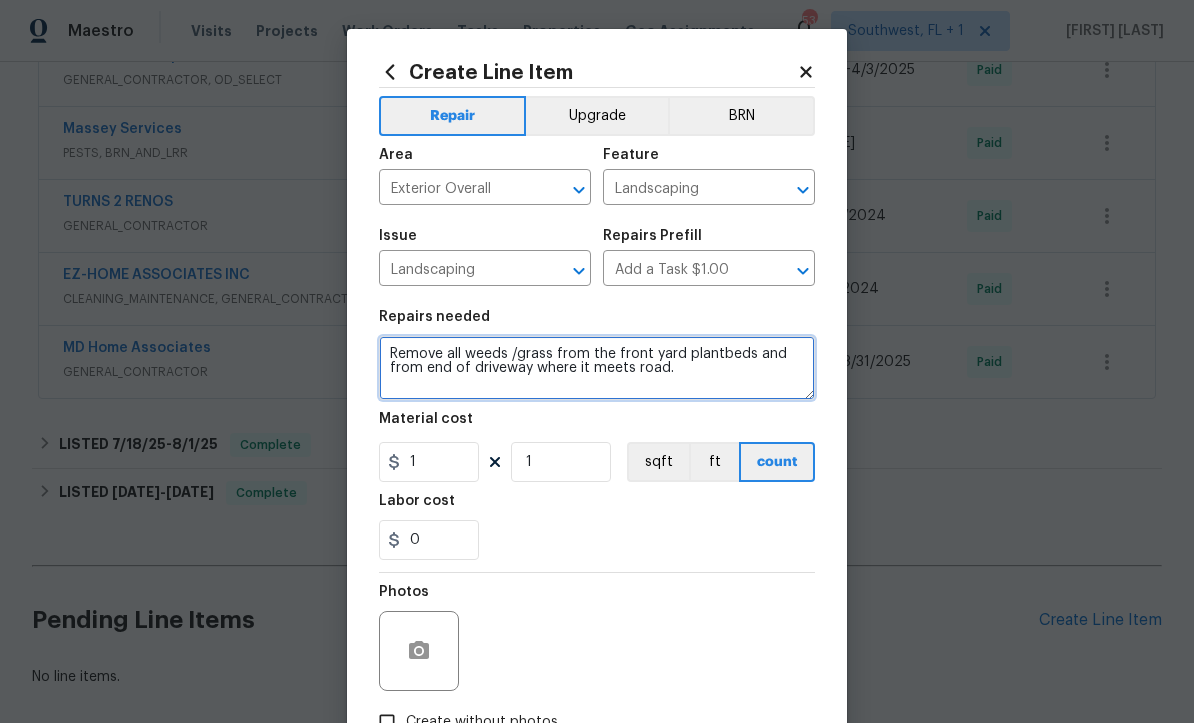 type on "Remove all weeds /grass from the front yard plantbeds and from end of driveway where it meets road." 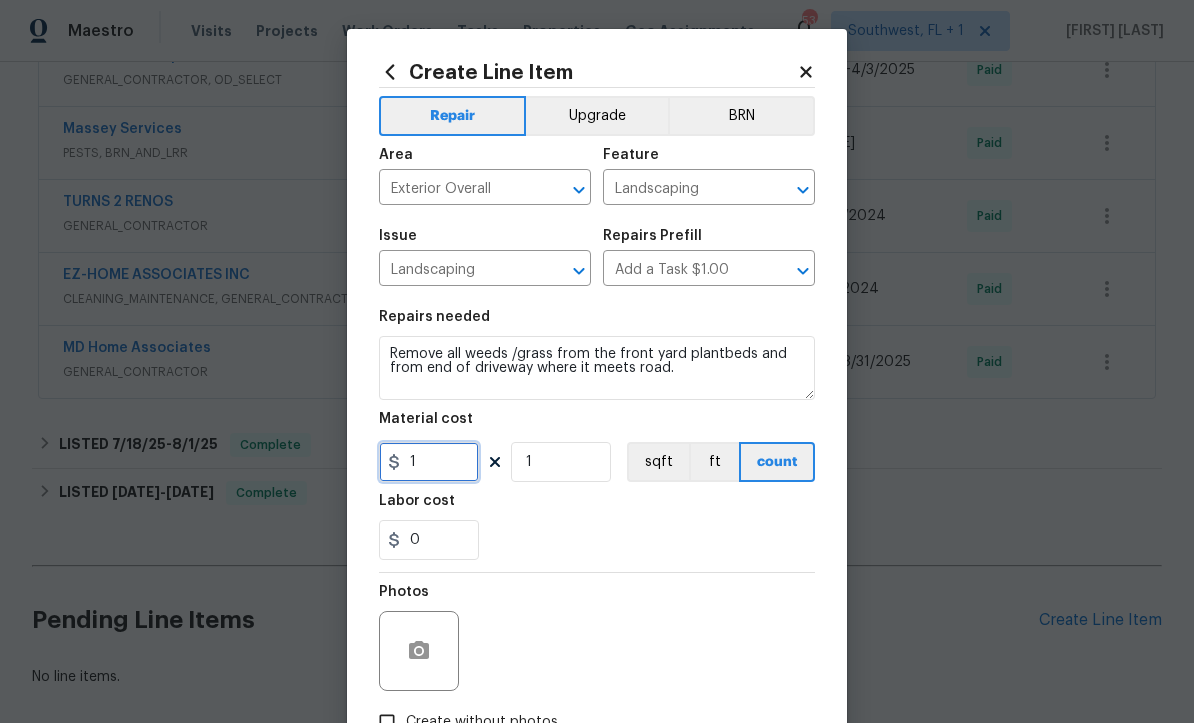 click on "1" at bounding box center [429, 463] 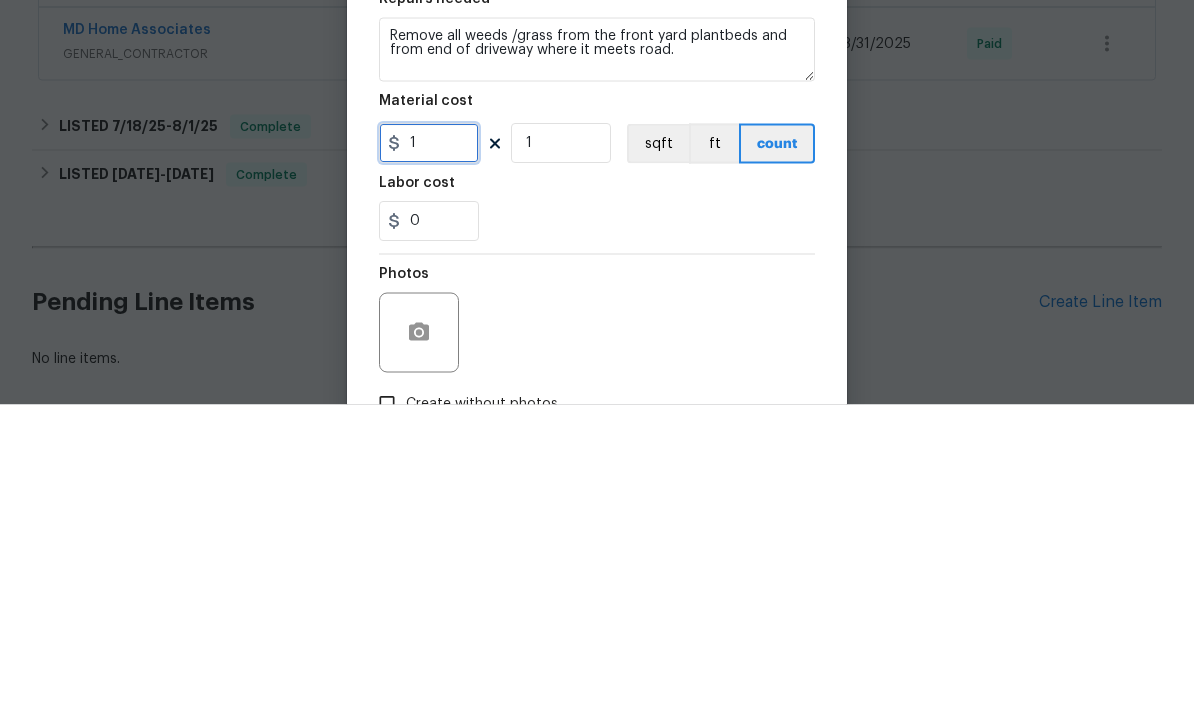click on "1" at bounding box center [429, 463] 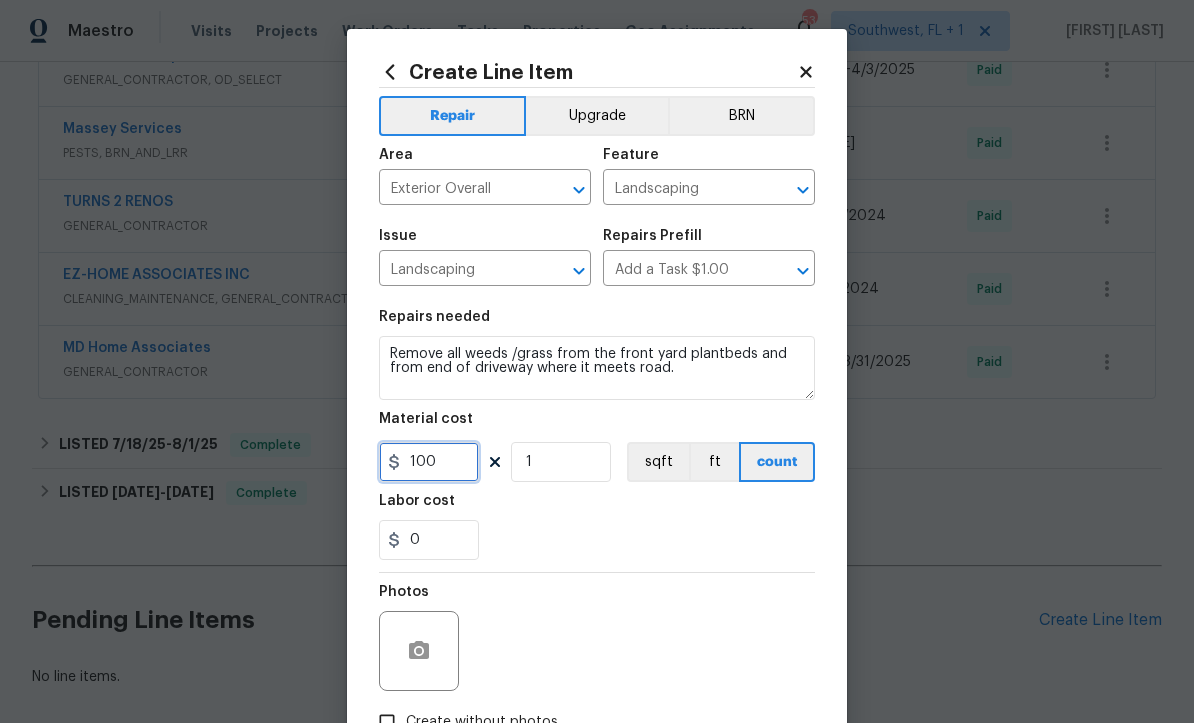 type on "100" 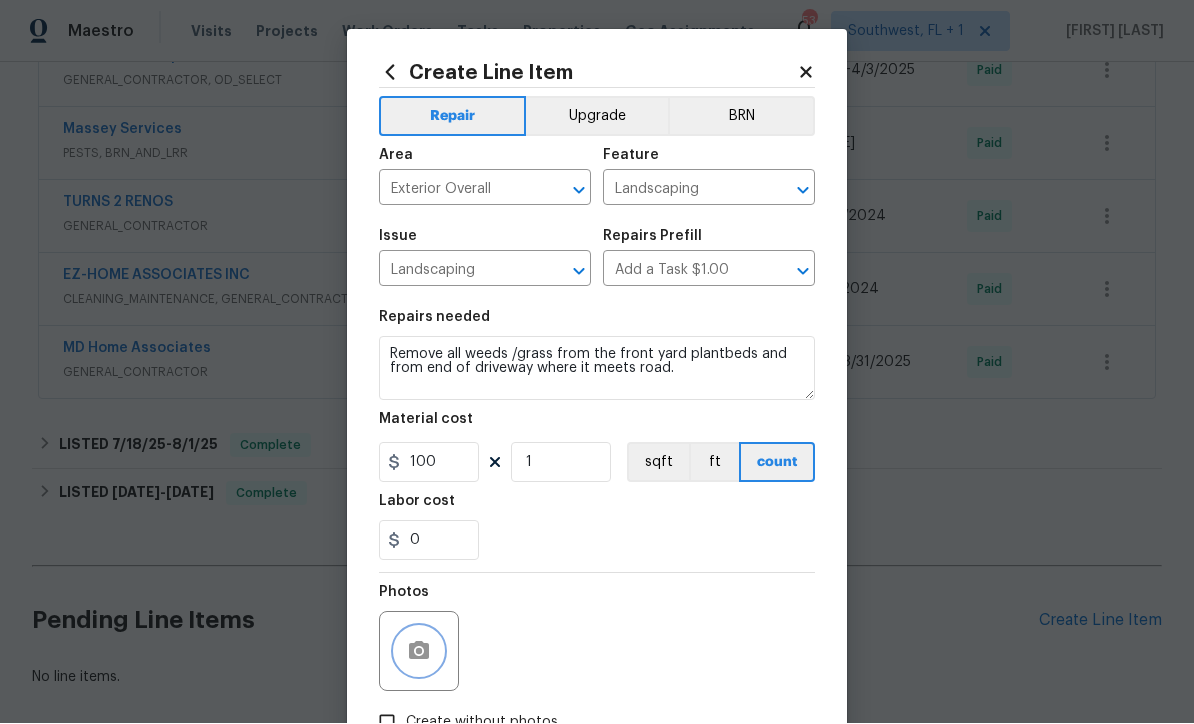 click at bounding box center [419, 652] 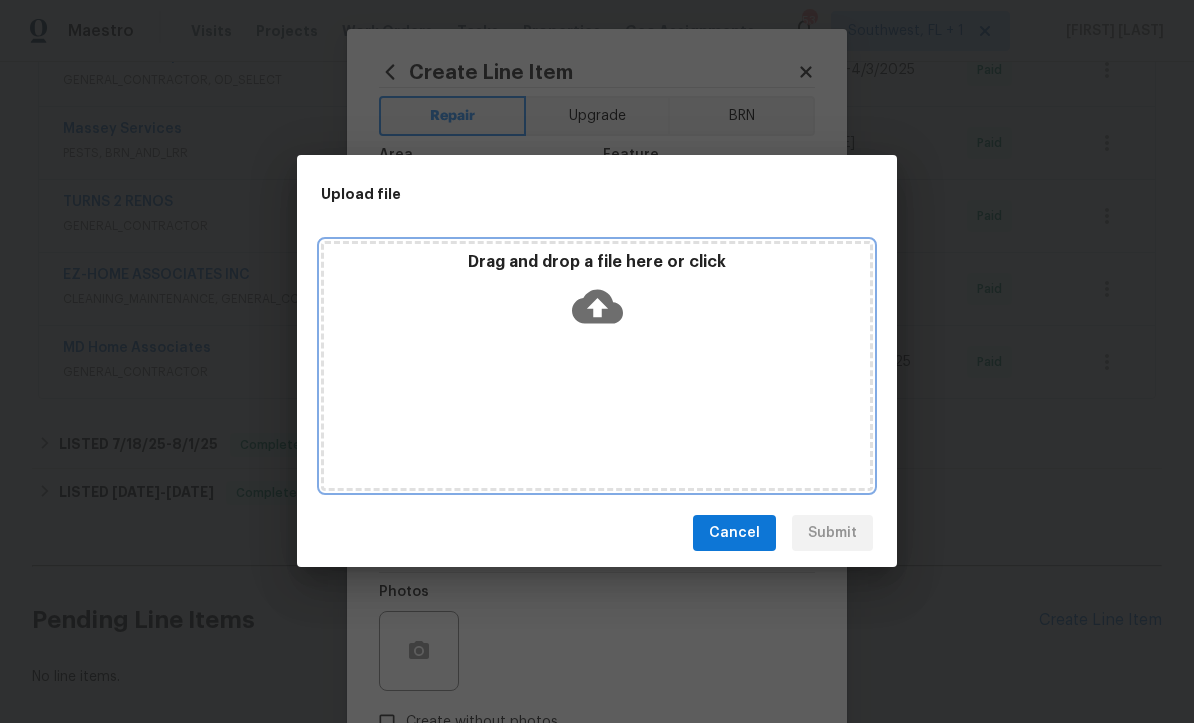 click 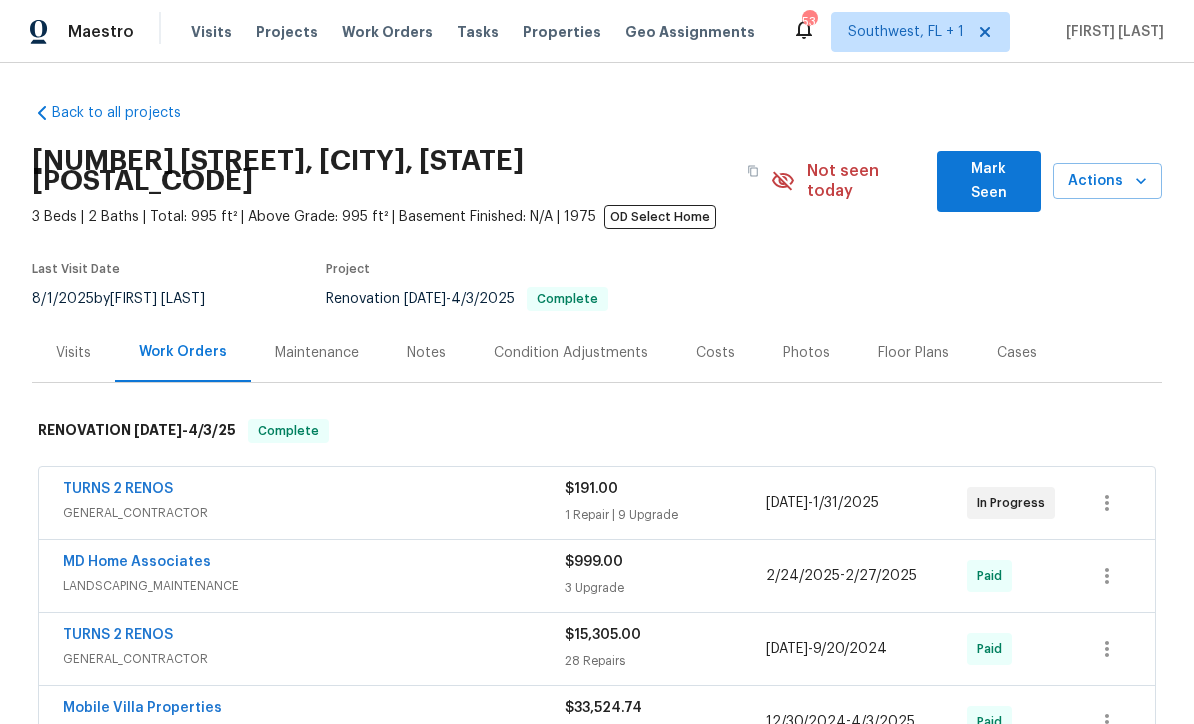 scroll, scrollTop: 0, scrollLeft: 0, axis: both 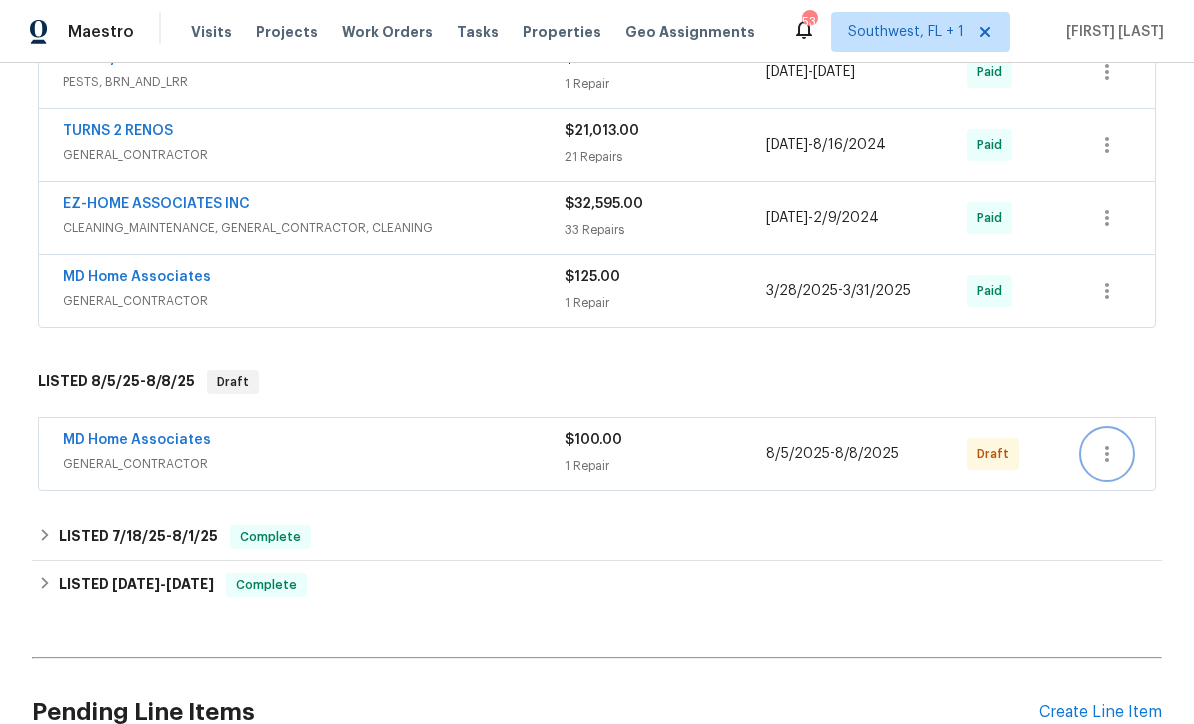 click 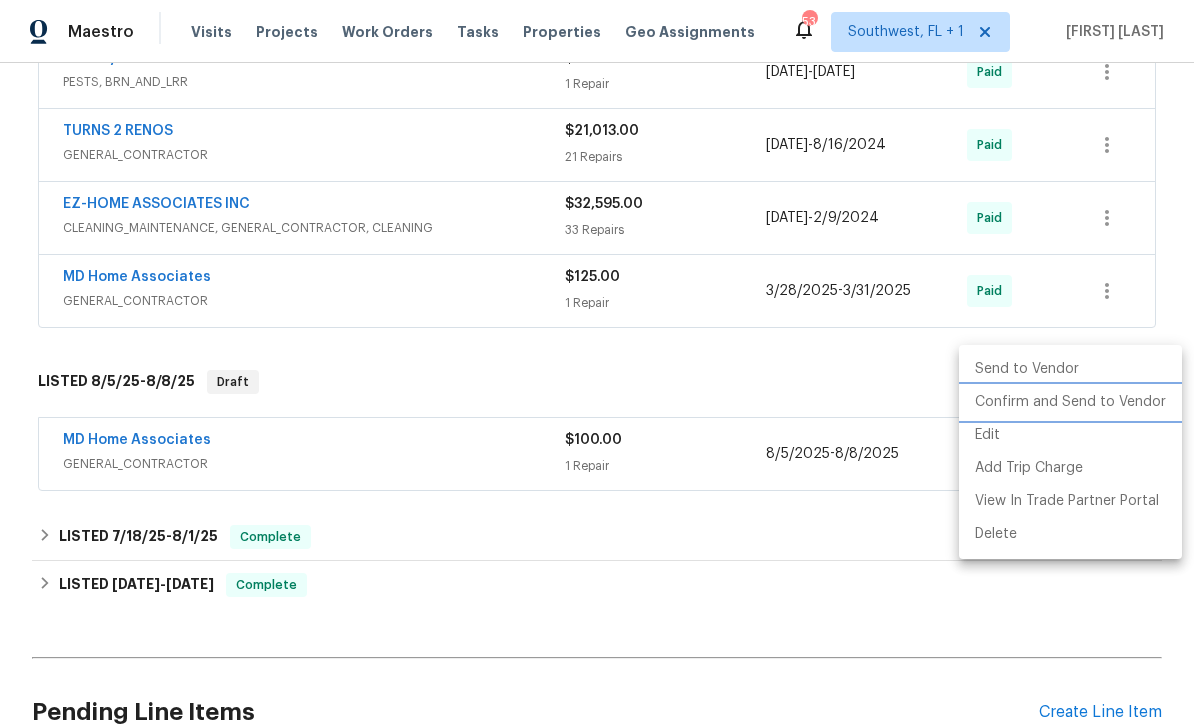 click on "Confirm and Send to Vendor" at bounding box center [1070, 402] 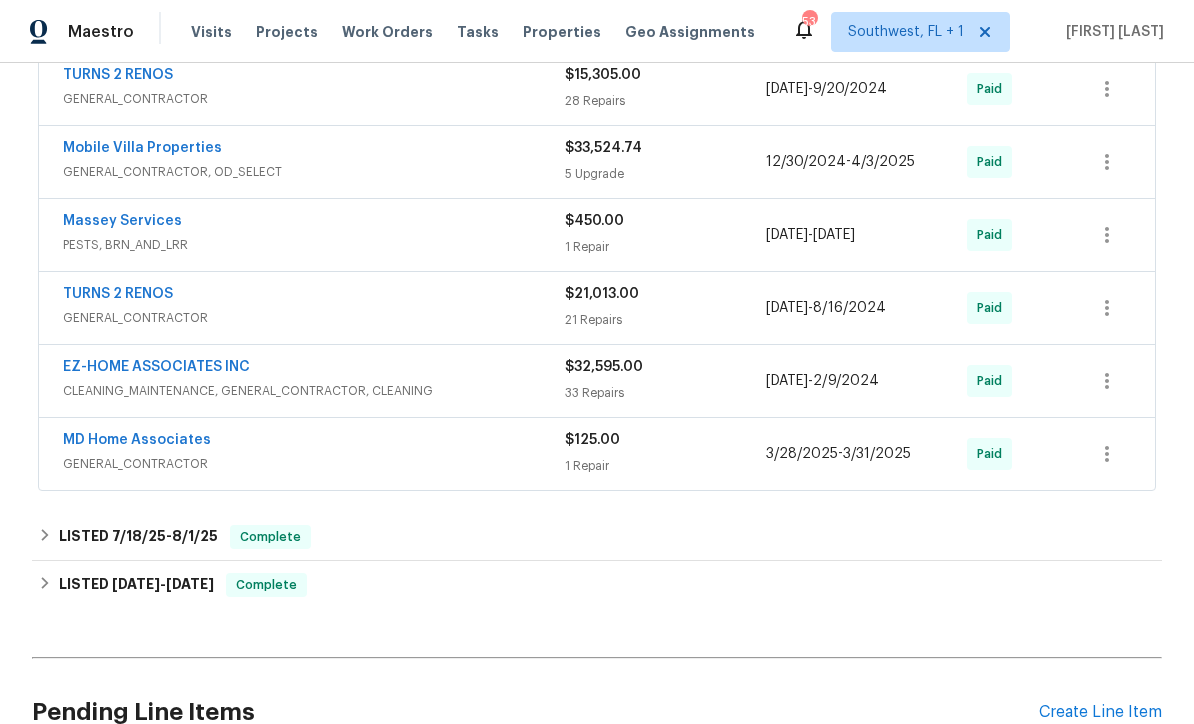 click on "Pending Line Items" at bounding box center (535, 712) 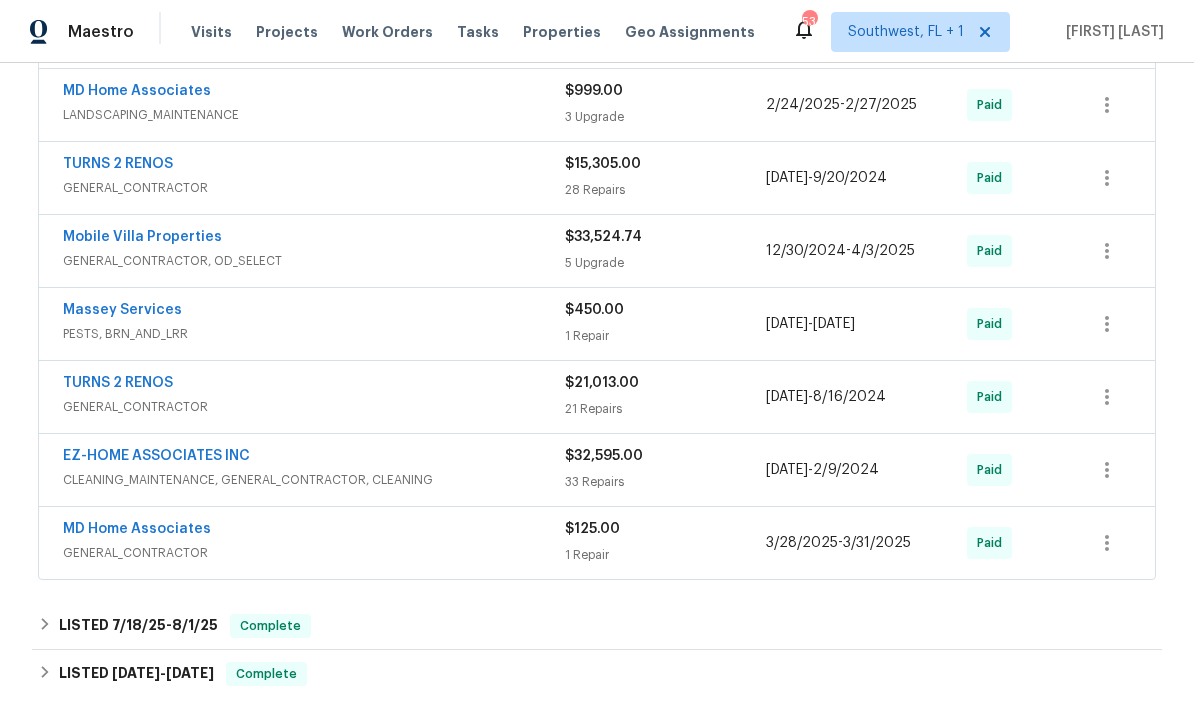 scroll, scrollTop: 634, scrollLeft: 0, axis: vertical 